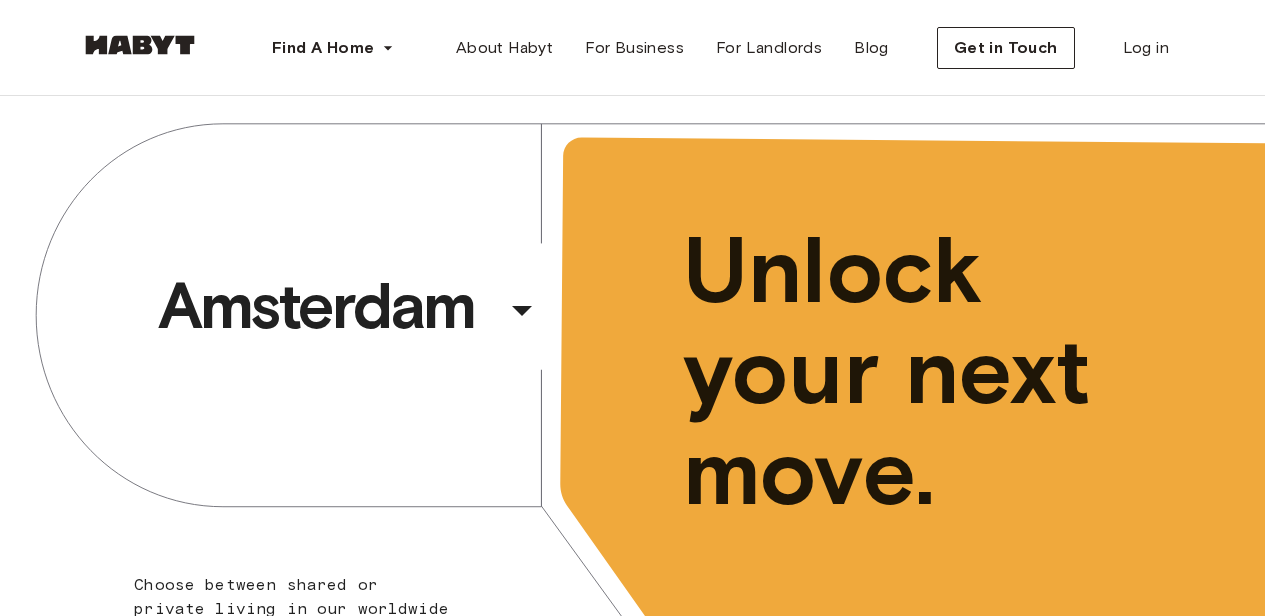 scroll, scrollTop: 0, scrollLeft: 0, axis: both 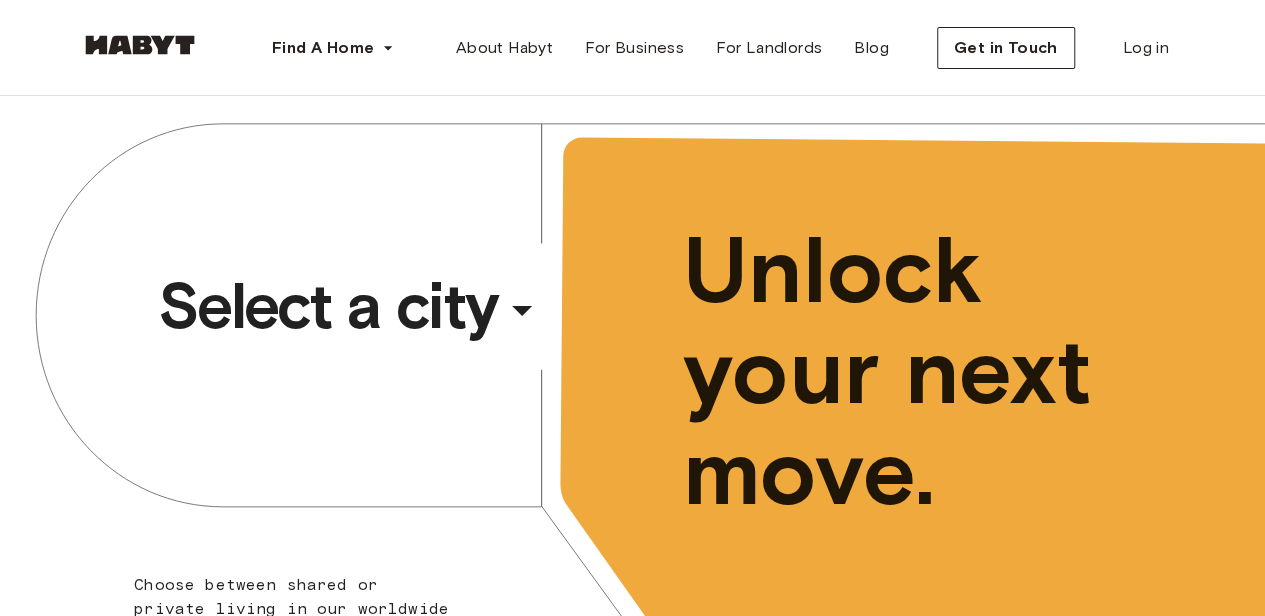click on "Select a city" at bounding box center [328, 306] 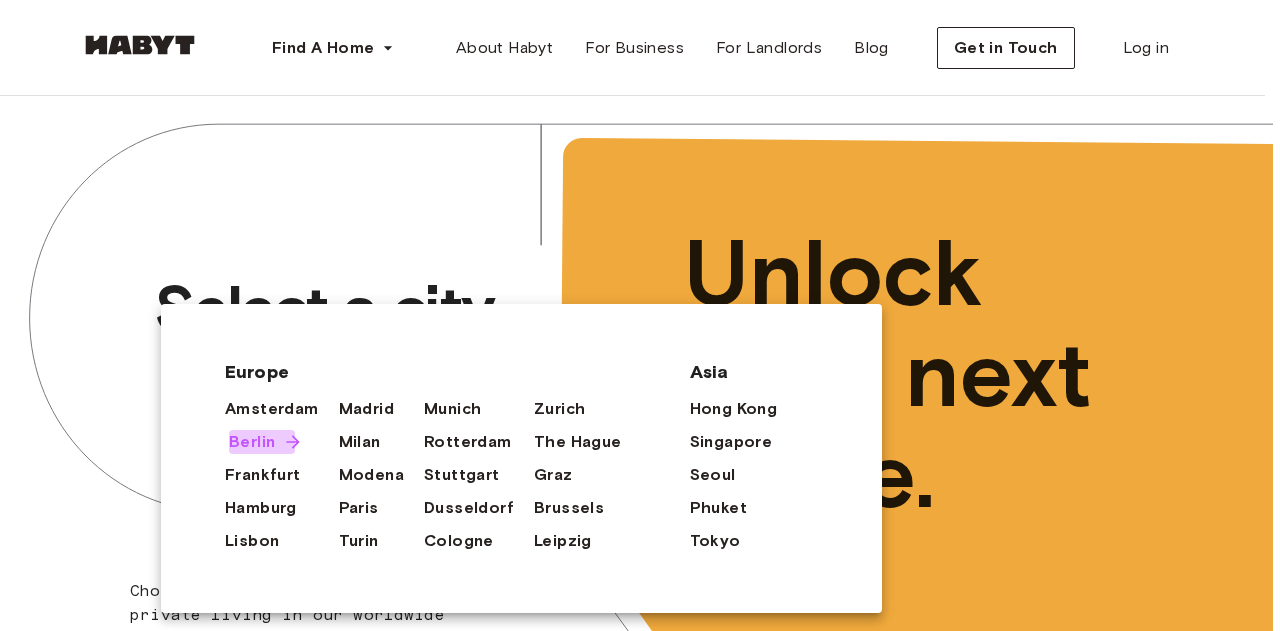 click on "Berlin" at bounding box center (252, 442) 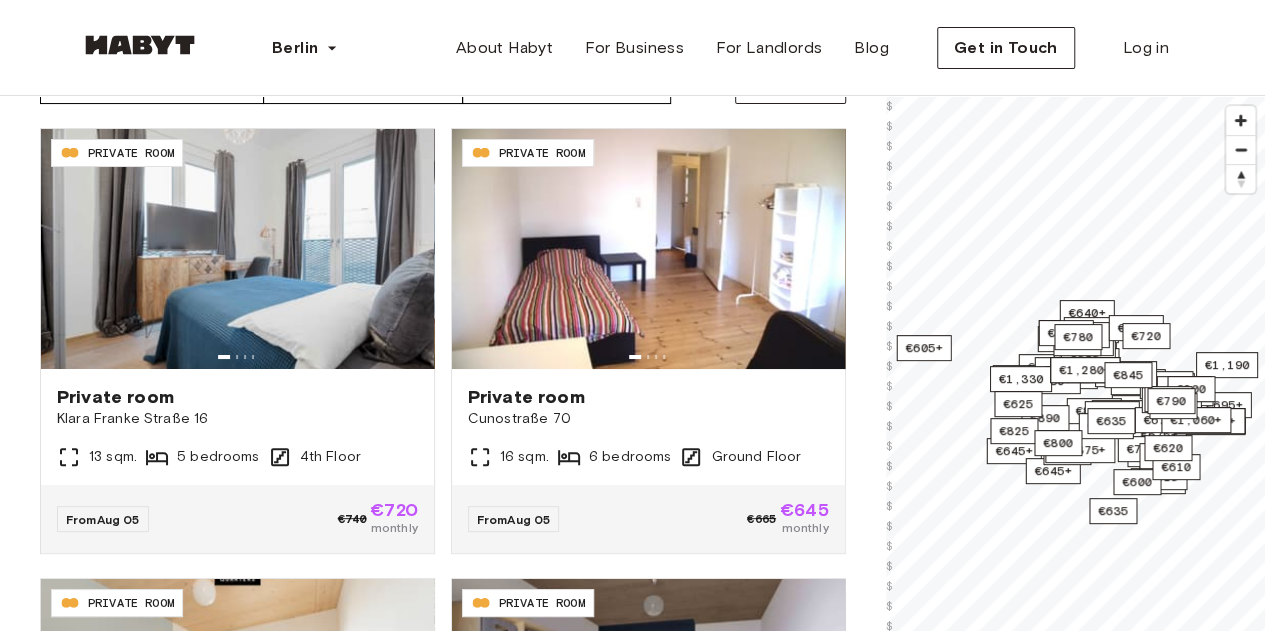 scroll, scrollTop: 148, scrollLeft: 0, axis: vertical 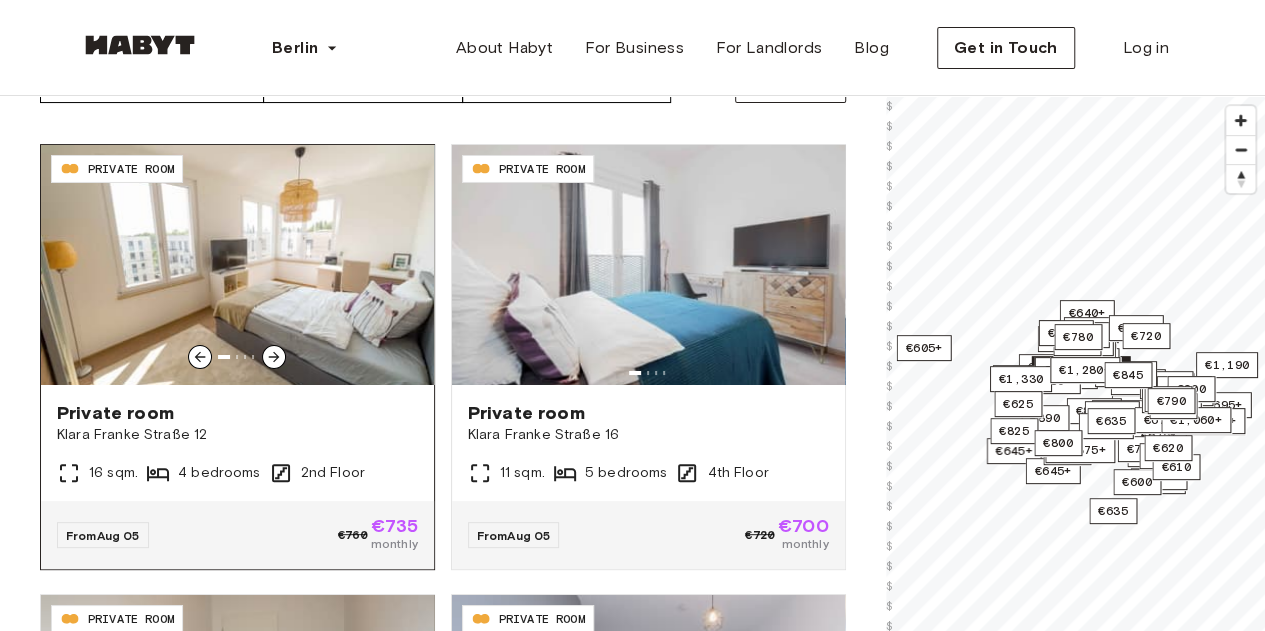 click 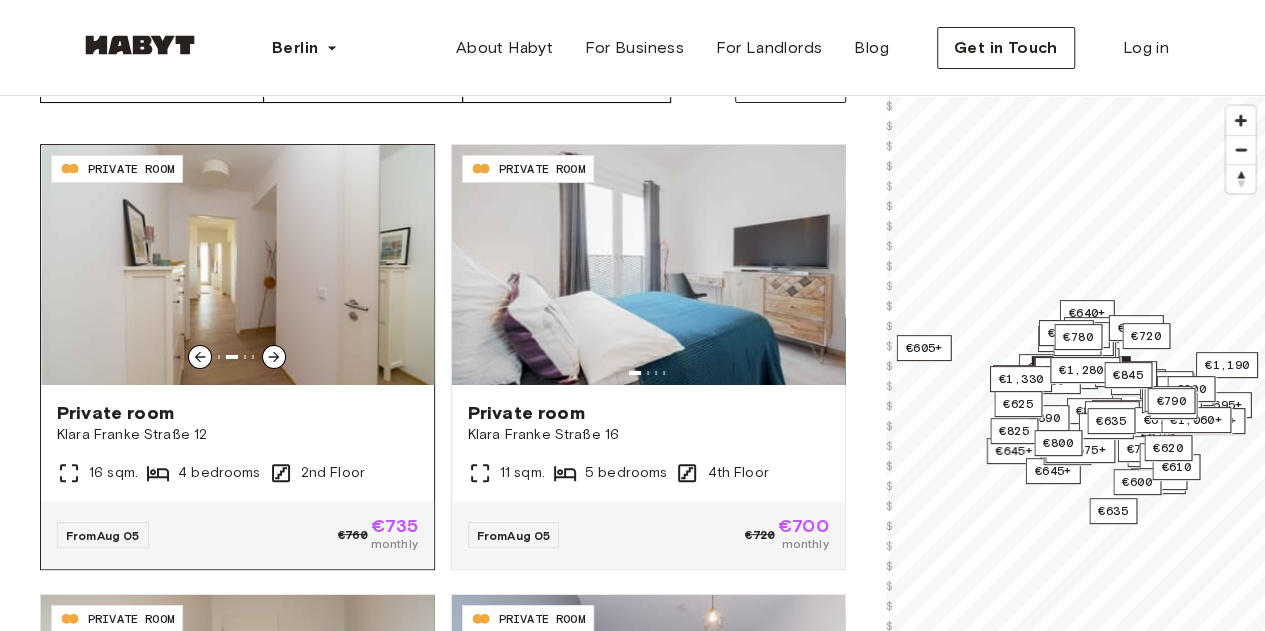 click 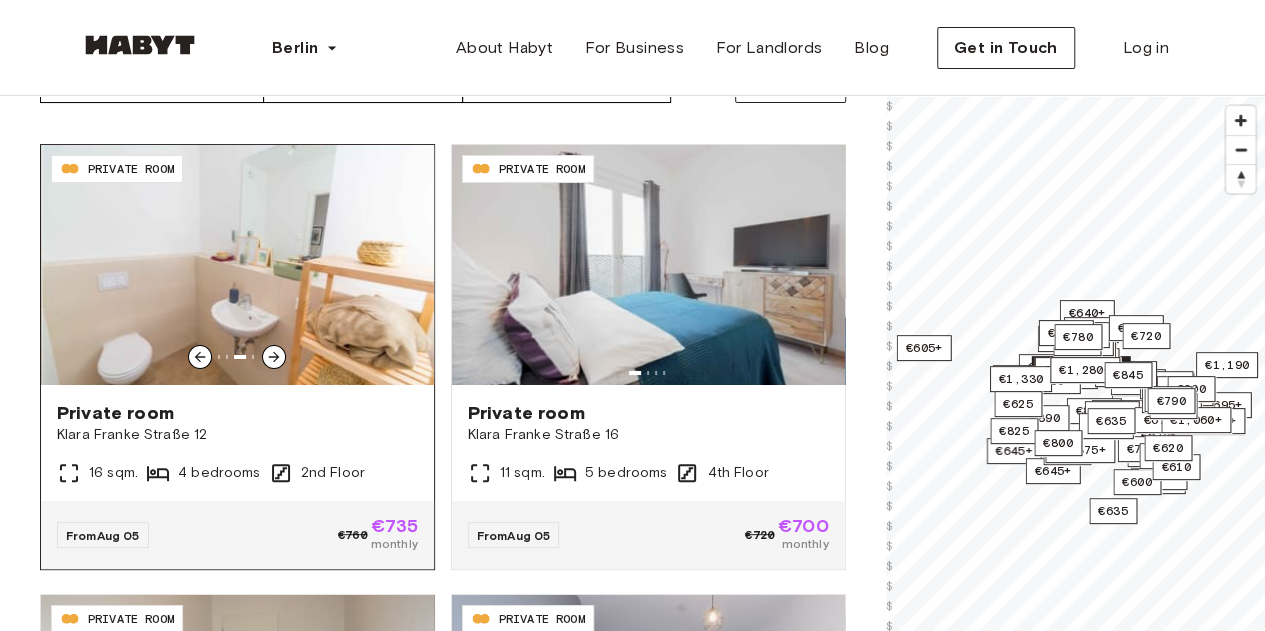 click 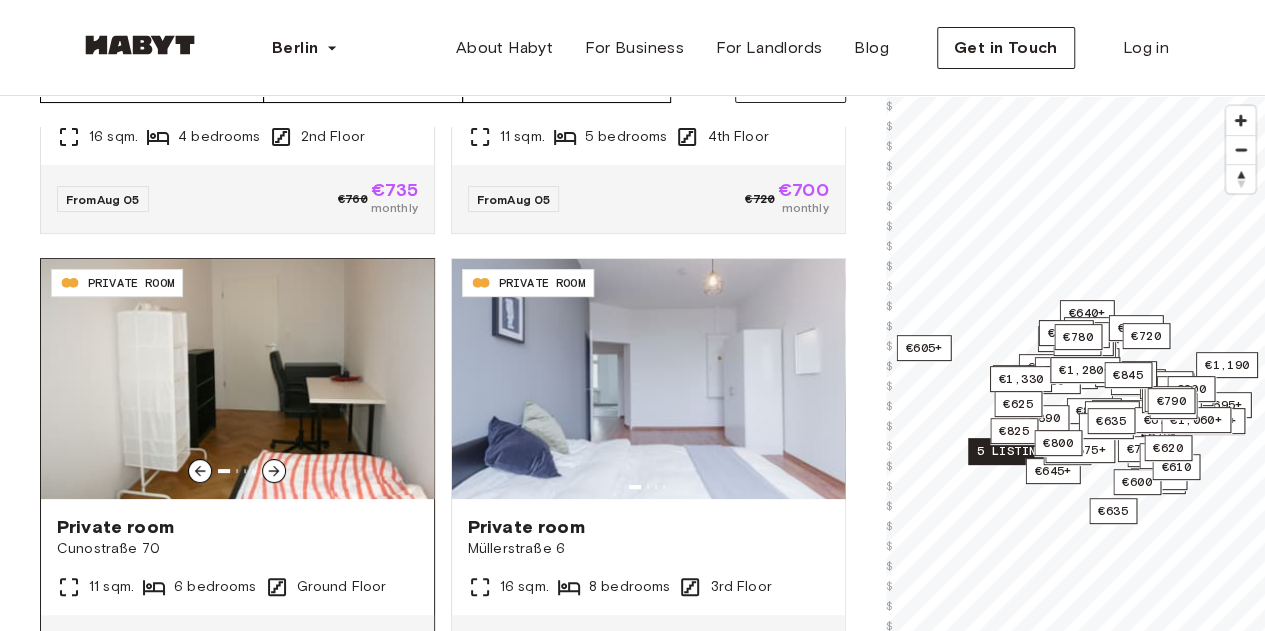 scroll, scrollTop: 3966, scrollLeft: 0, axis: vertical 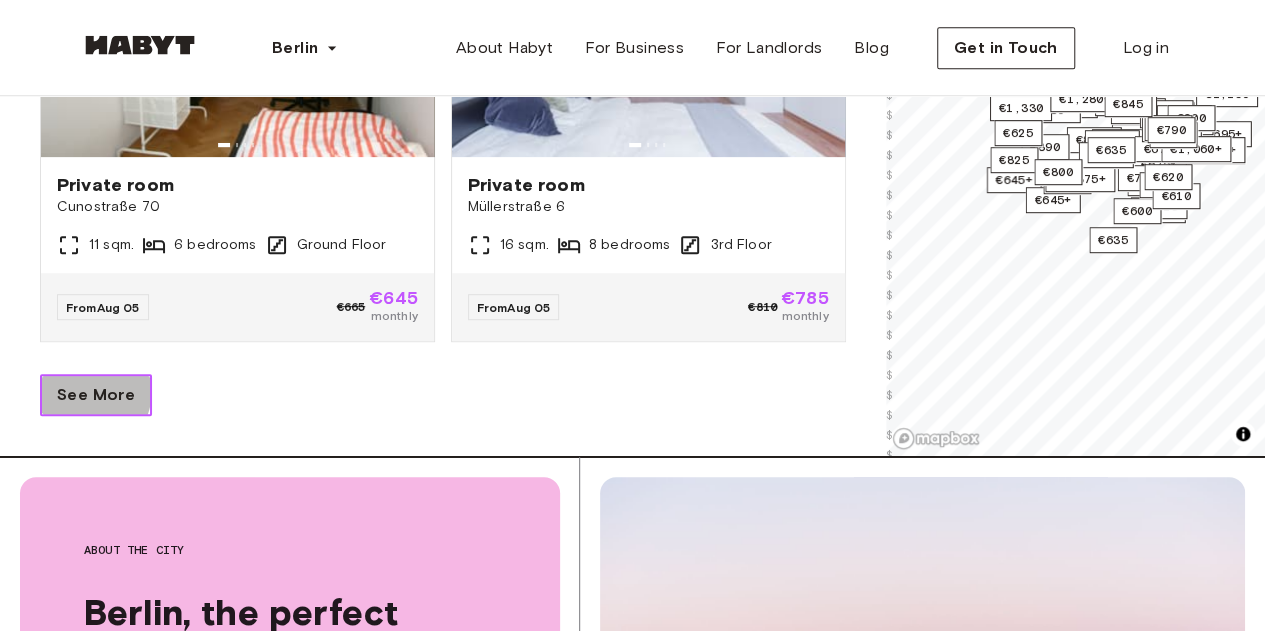 click on "See More" at bounding box center [96, 395] 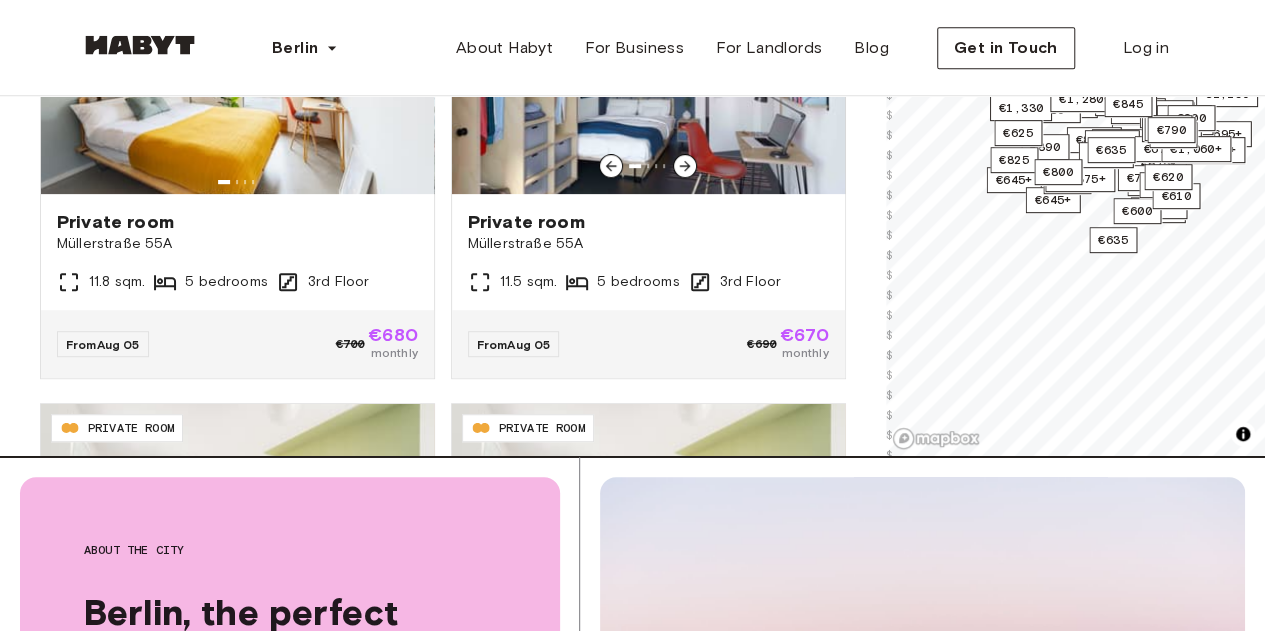 scroll, scrollTop: 0, scrollLeft: 0, axis: both 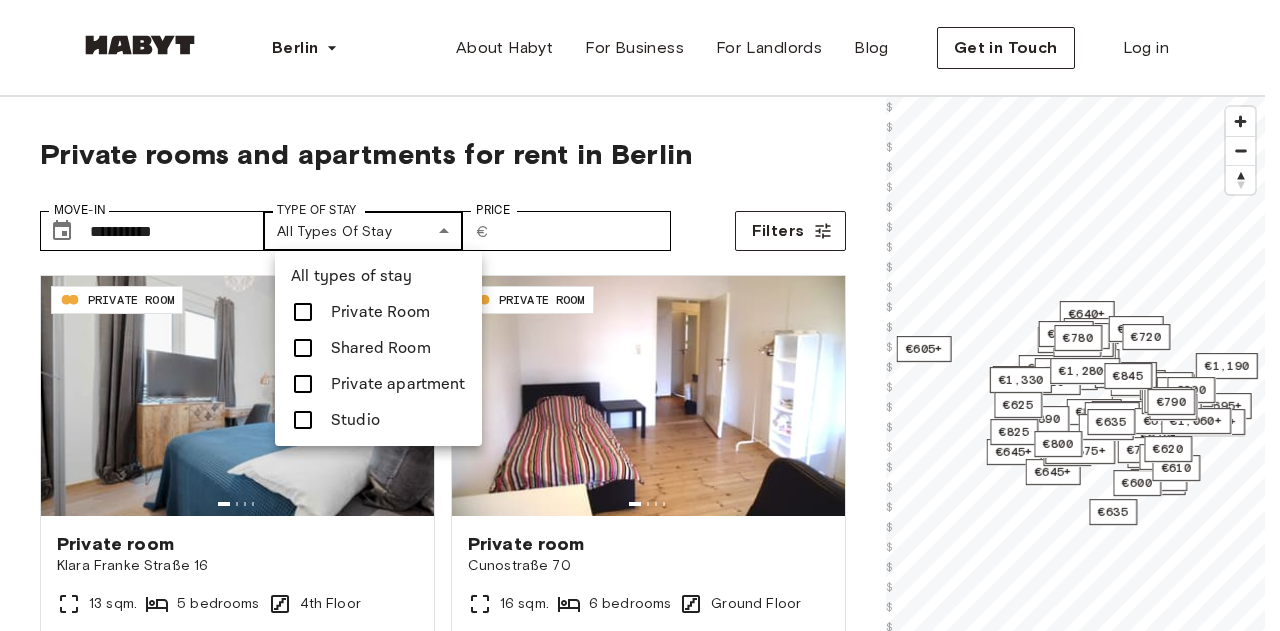 click on "**********" at bounding box center [640, 2430] 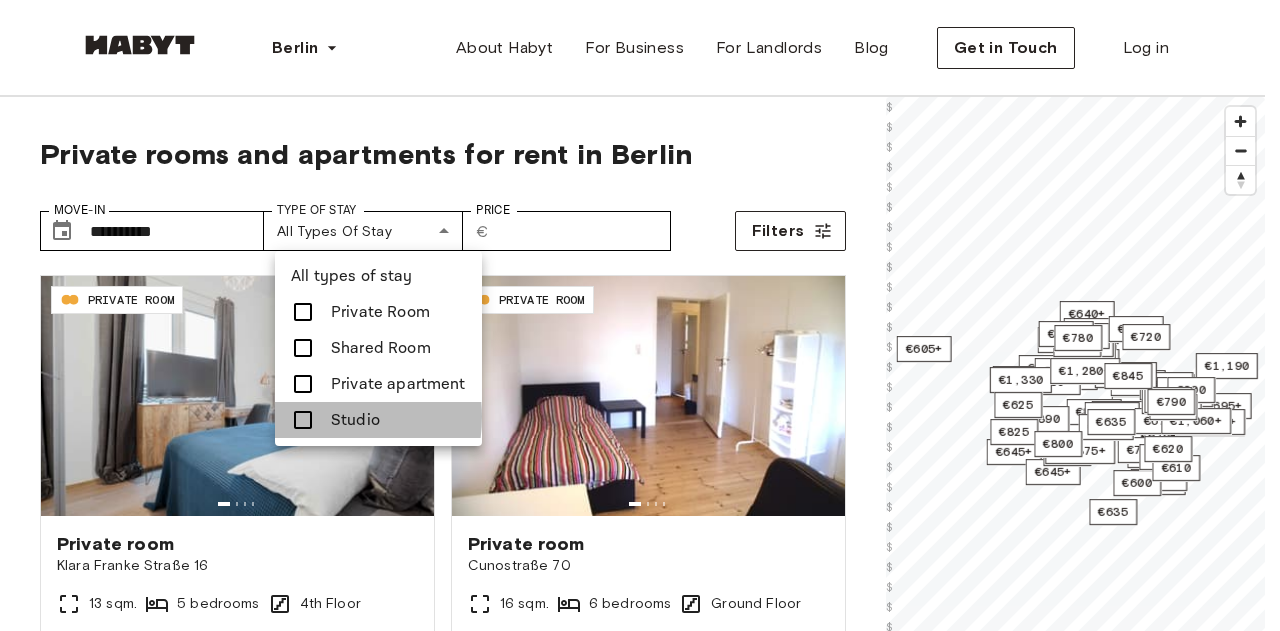 click at bounding box center [303, 420] 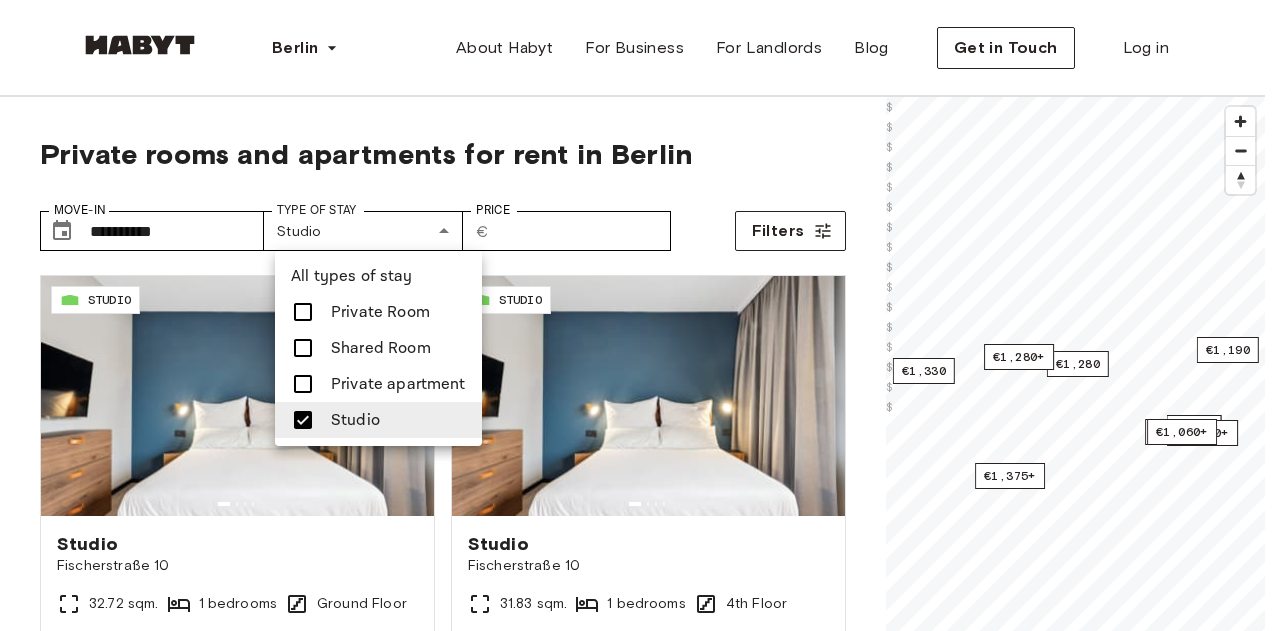 click at bounding box center [640, 315] 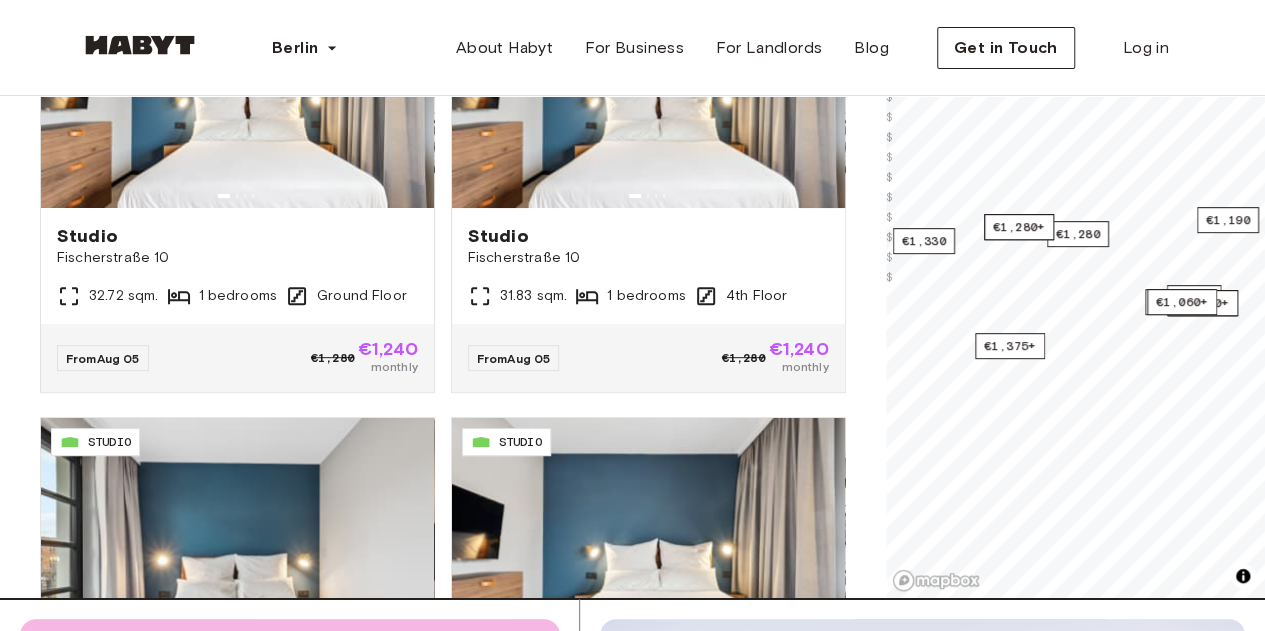 scroll, scrollTop: 305, scrollLeft: 0, axis: vertical 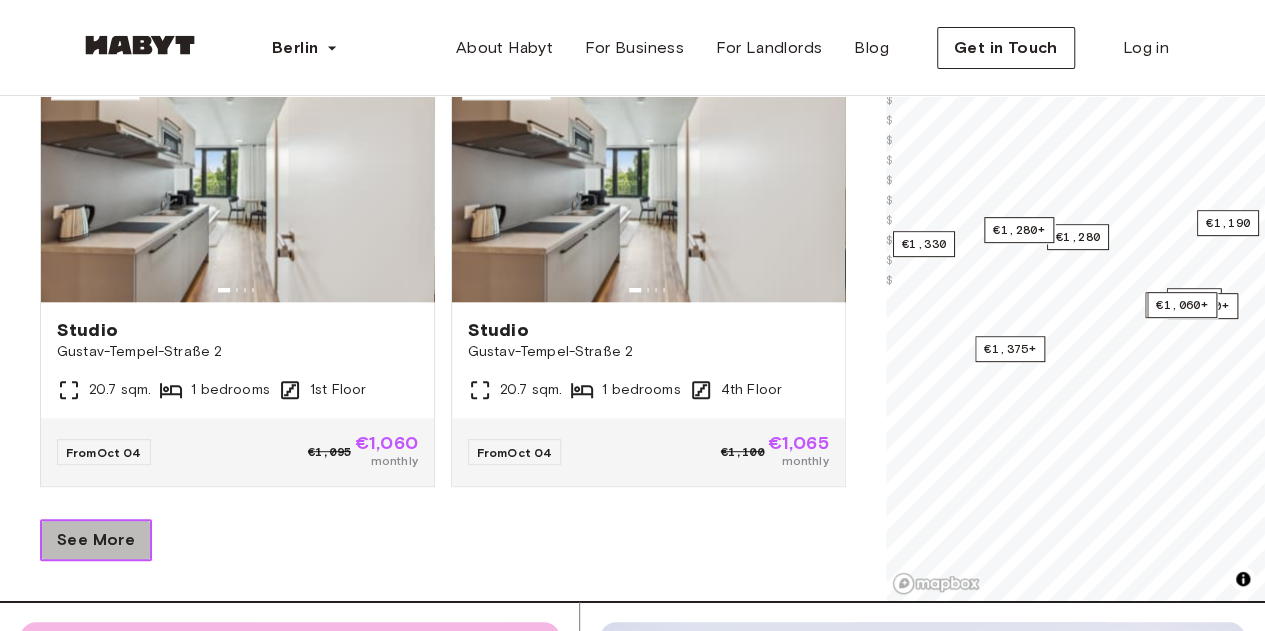 click on "See More" at bounding box center [96, 540] 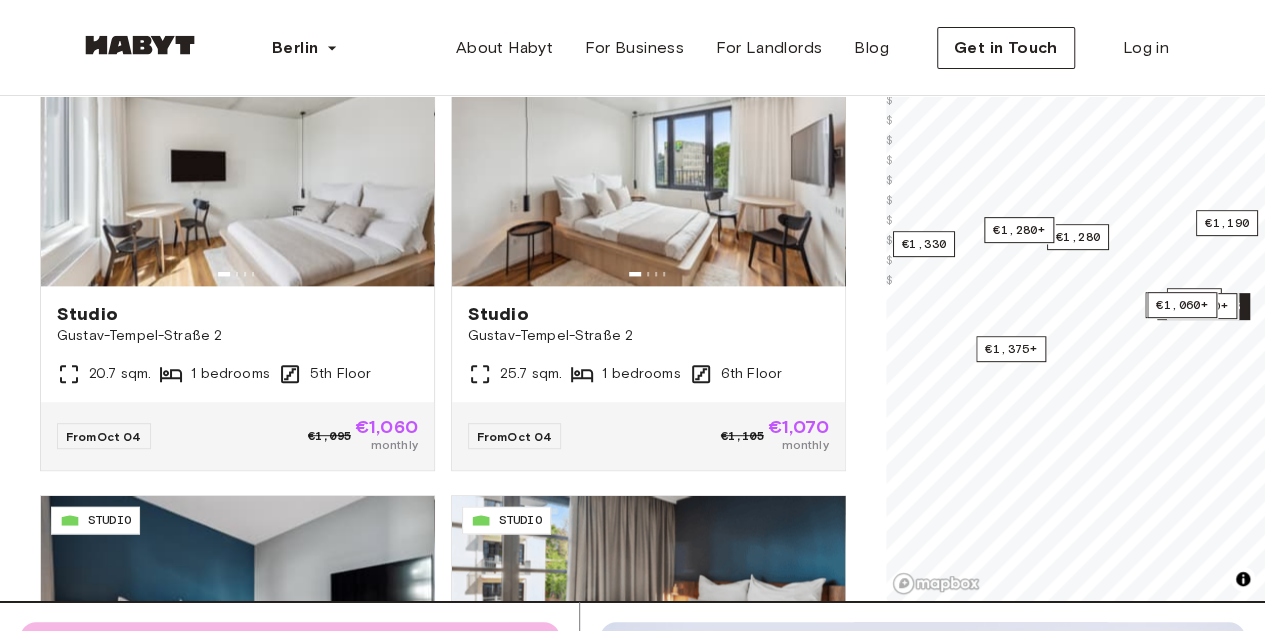 scroll, scrollTop: 8926, scrollLeft: 0, axis: vertical 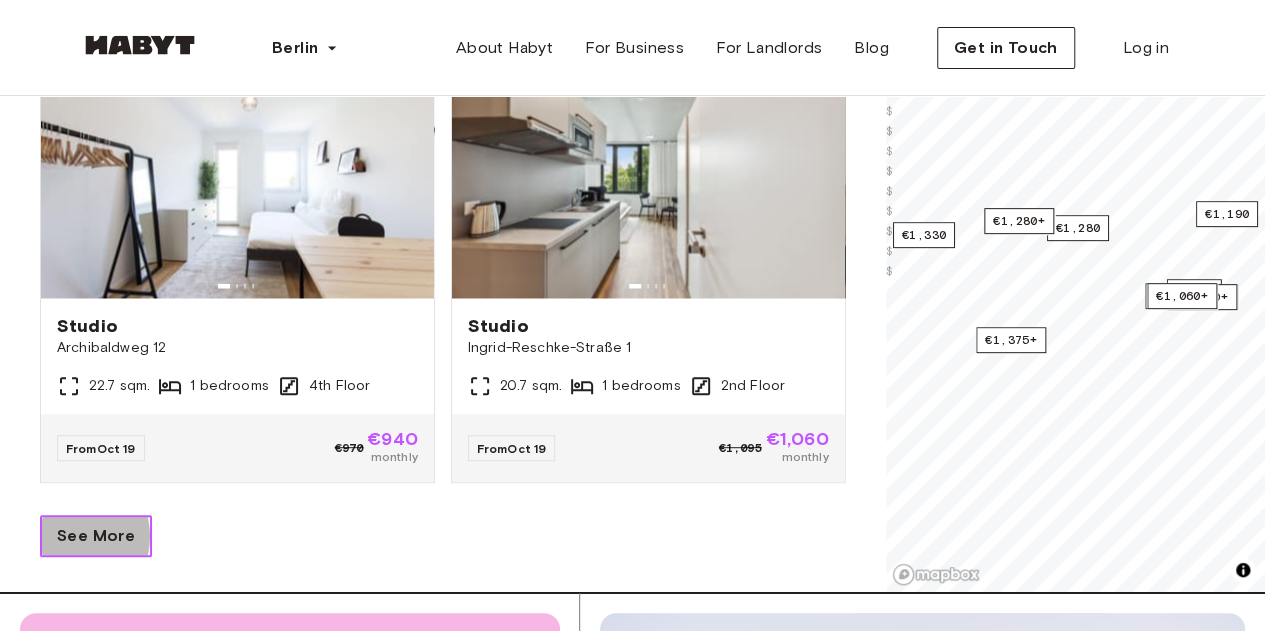 click on "See More" at bounding box center (96, 536) 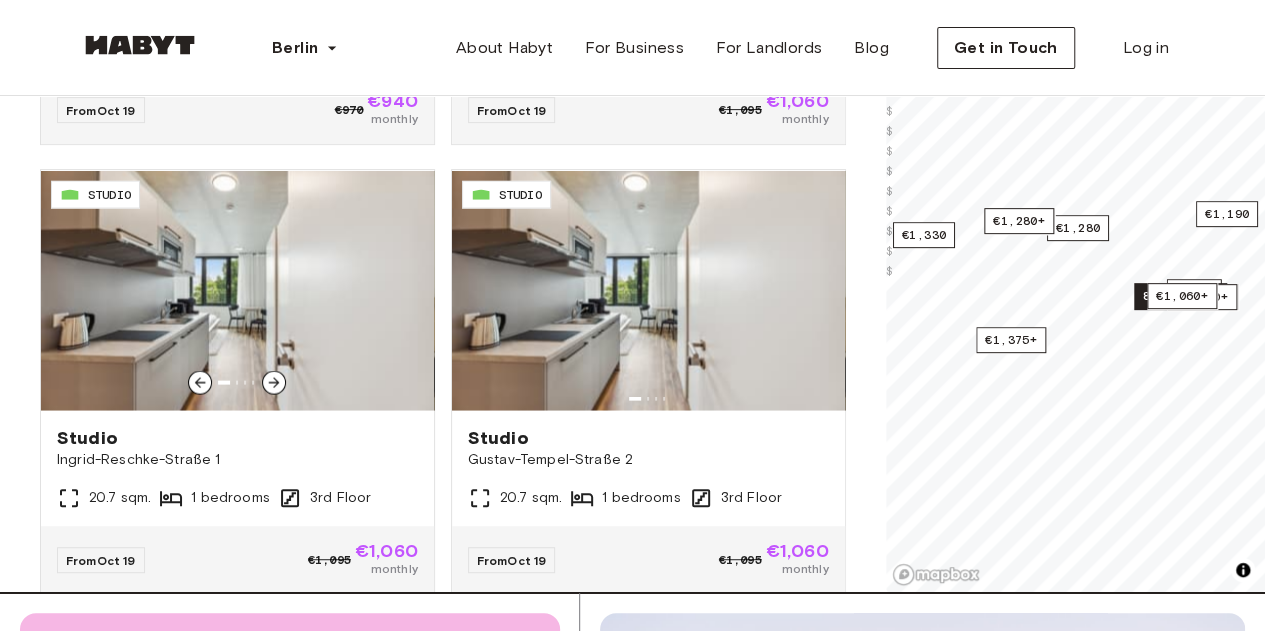 scroll, scrollTop: 13294, scrollLeft: 0, axis: vertical 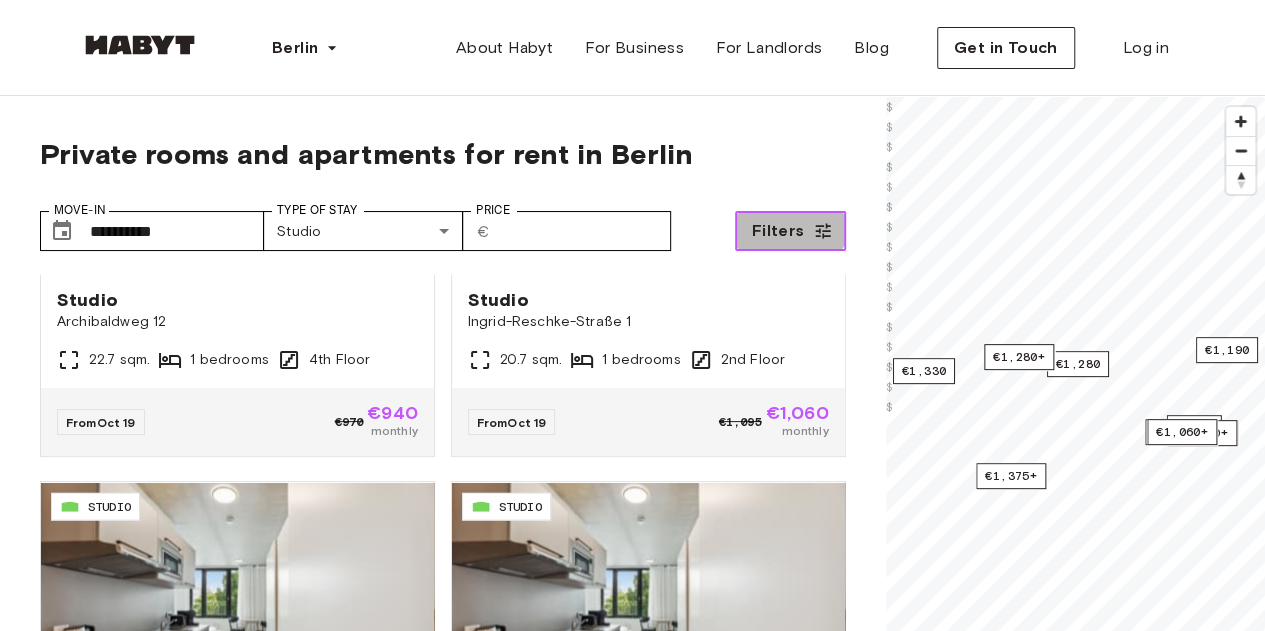 click on "Filters" at bounding box center (790, 231) 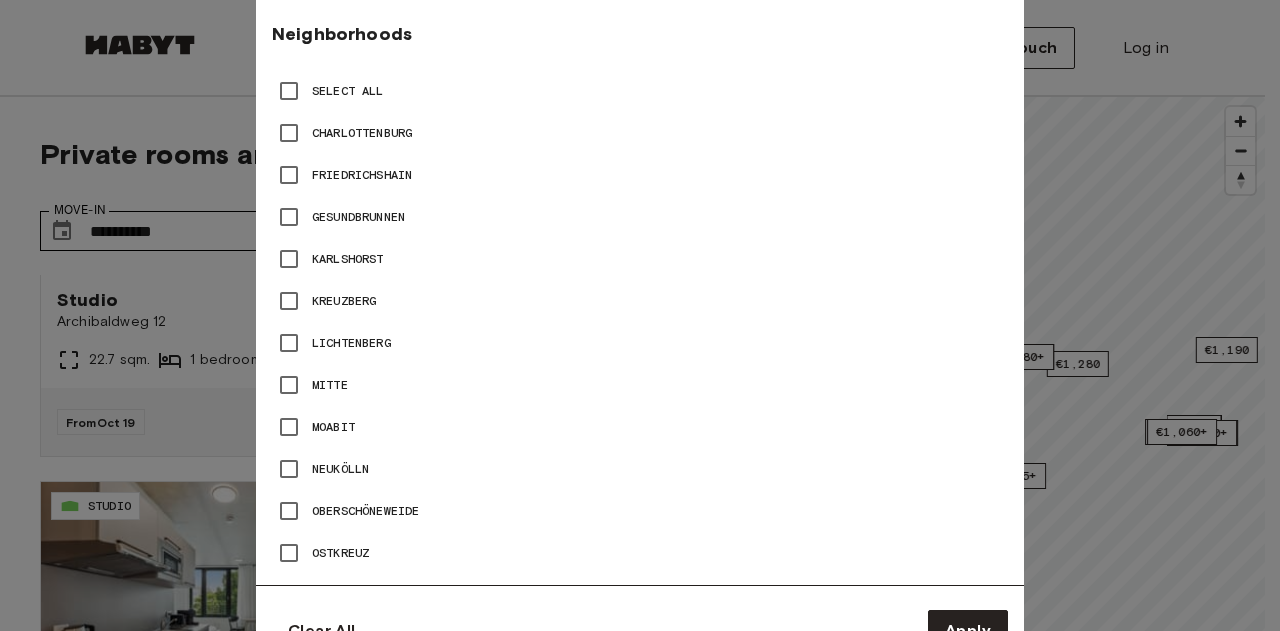 scroll, scrollTop: 917, scrollLeft: 0, axis: vertical 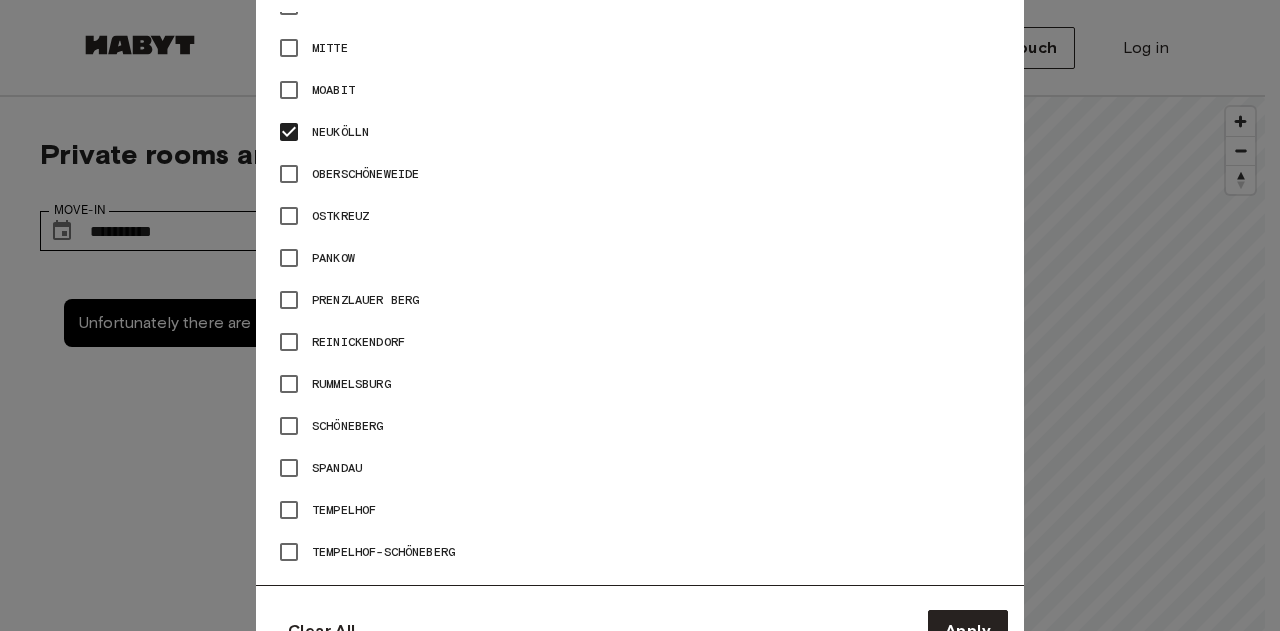 type on "**" 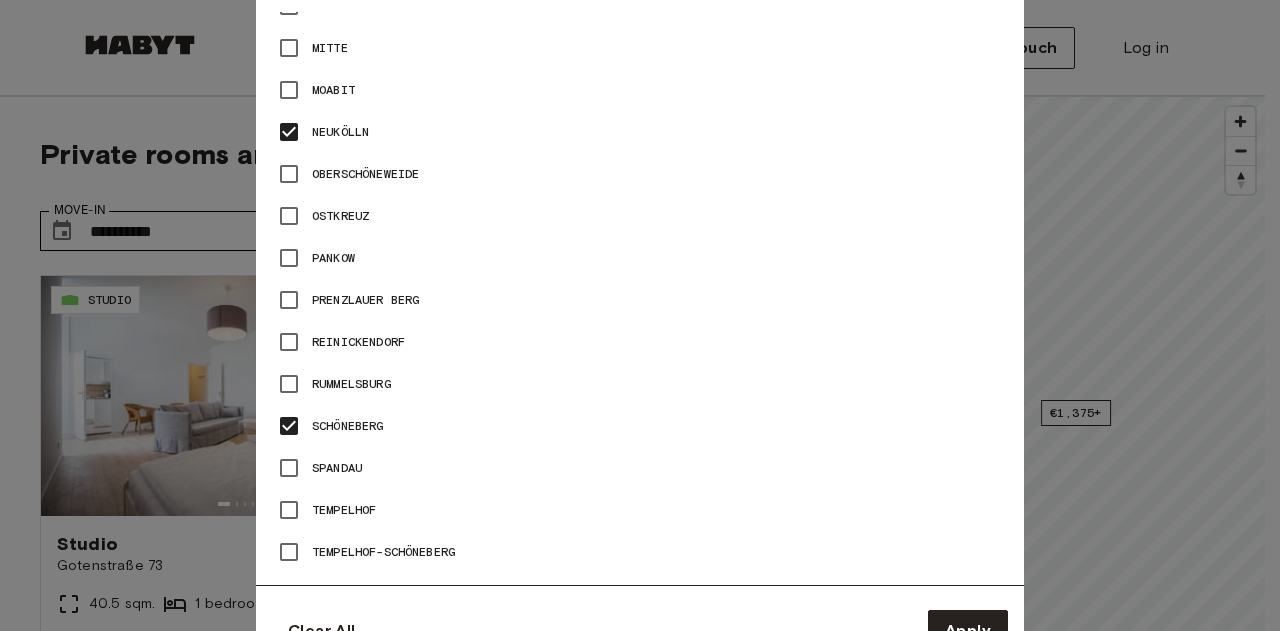 click at bounding box center [640, 315] 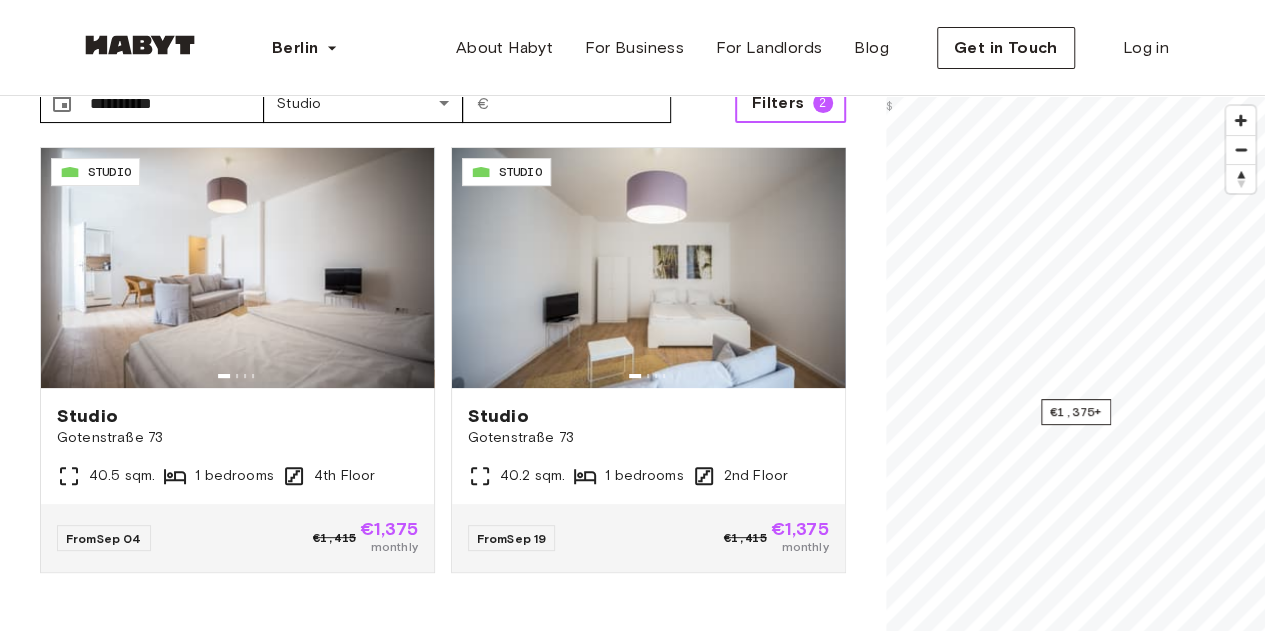 scroll, scrollTop: 131, scrollLeft: 0, axis: vertical 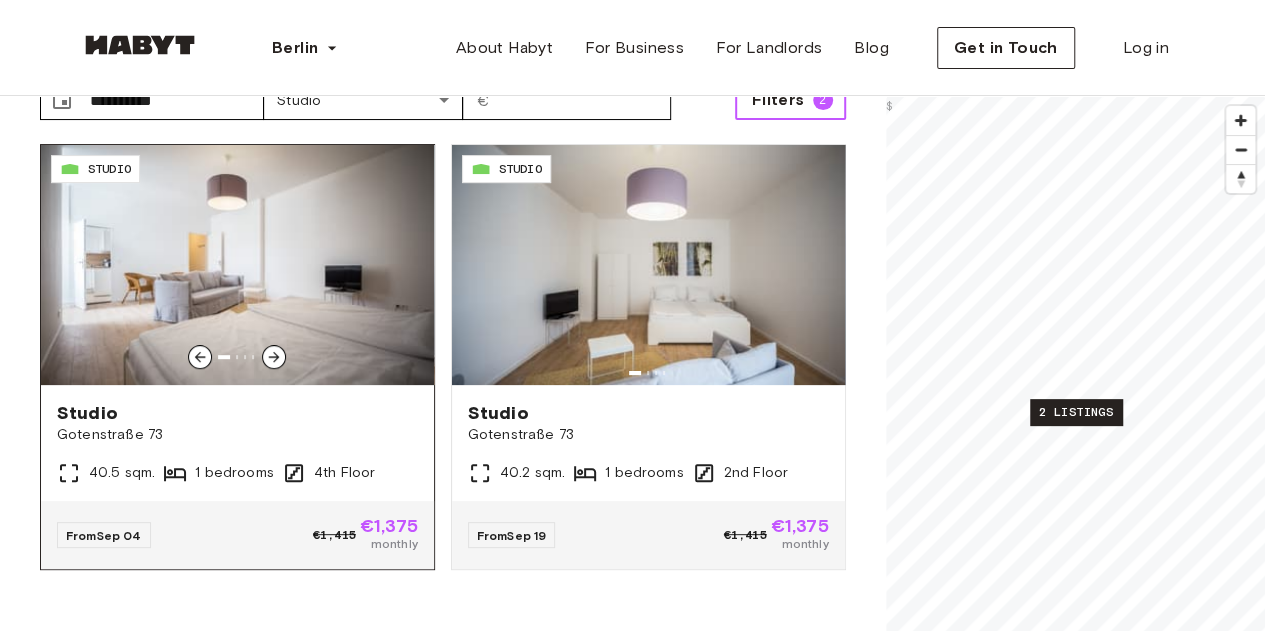 click at bounding box center (237, 265) 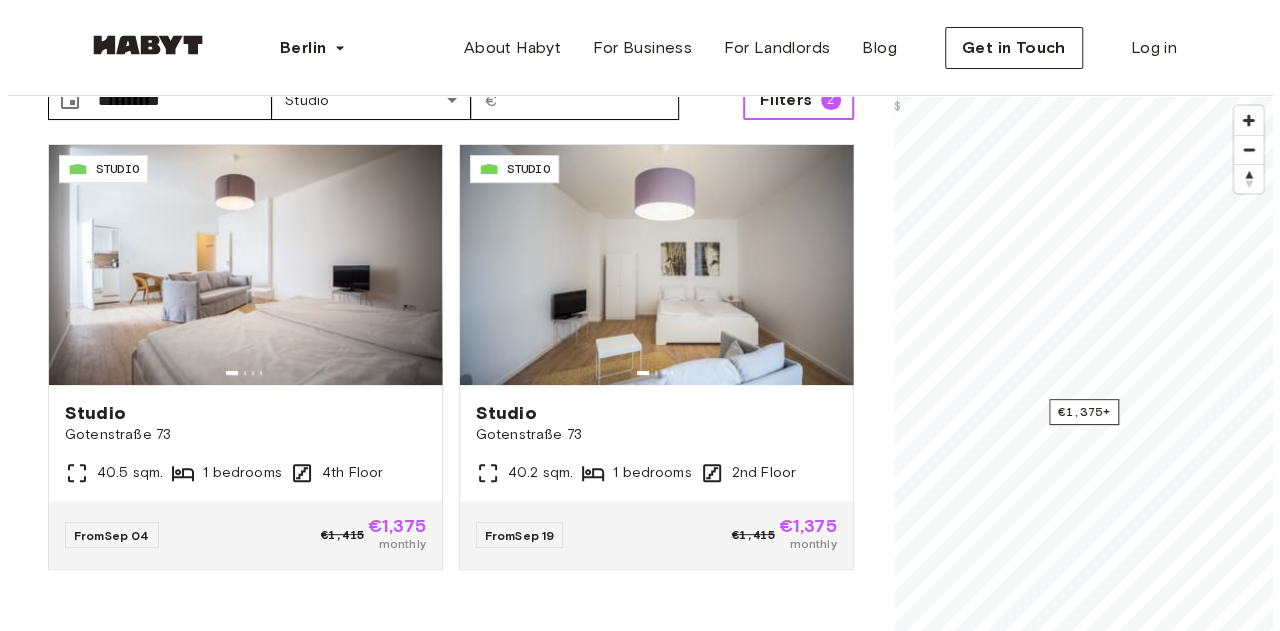 scroll, scrollTop: 0, scrollLeft: 0, axis: both 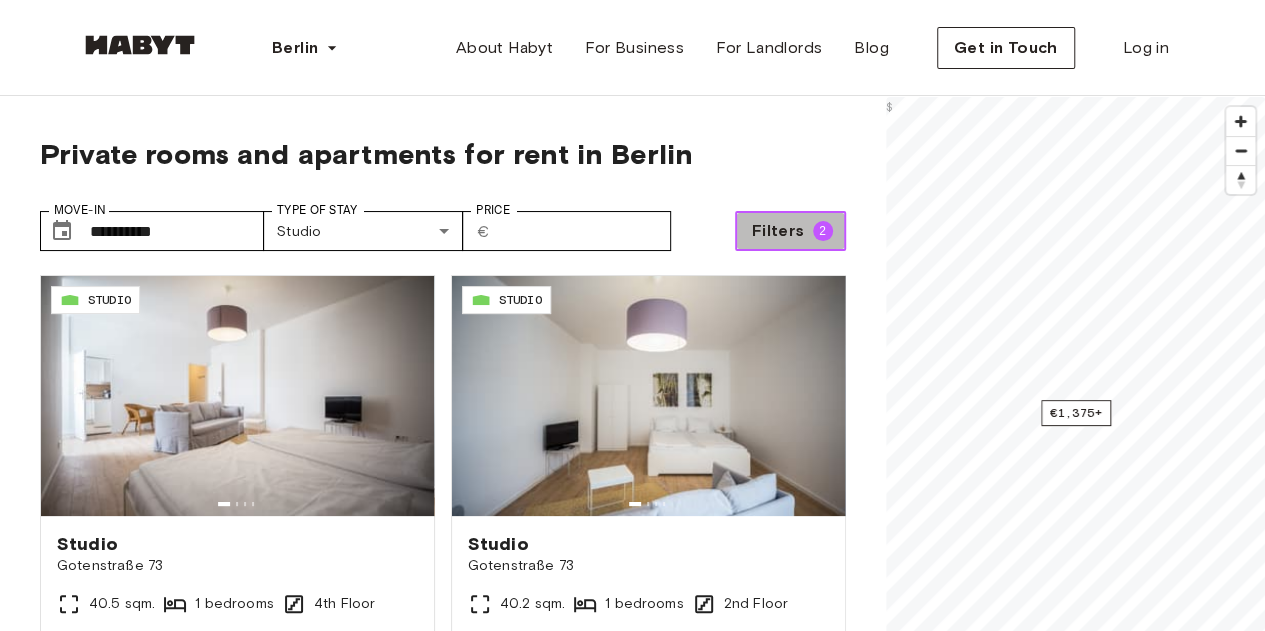 click on "Filters" at bounding box center [778, 231] 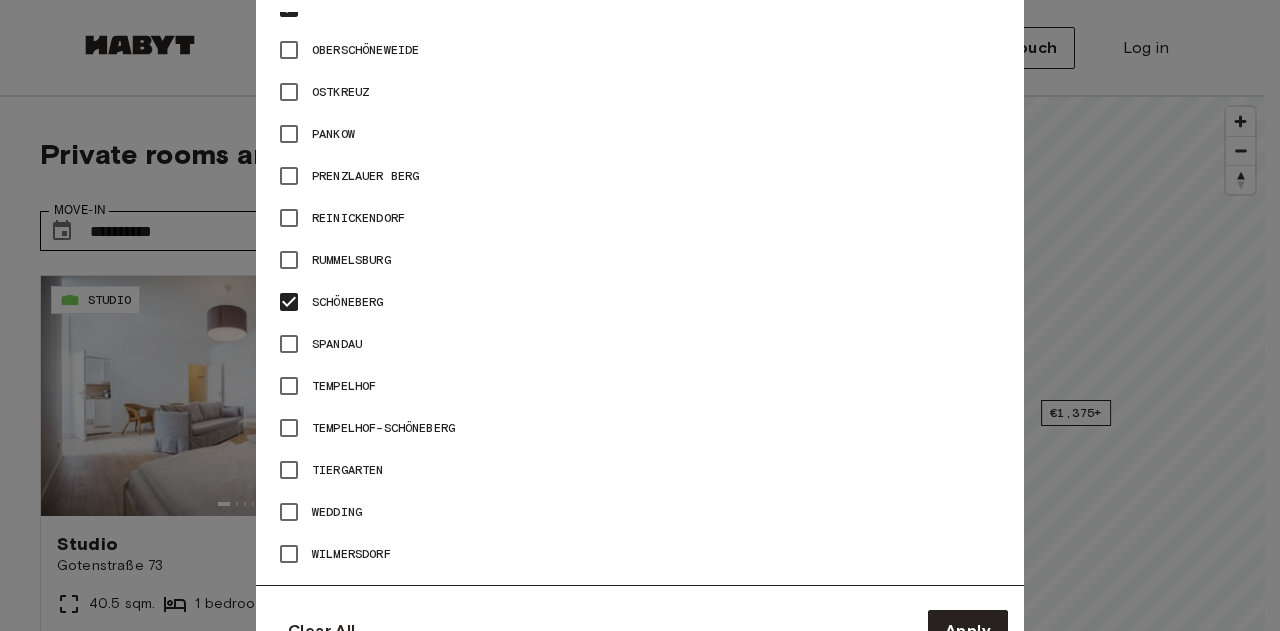 scroll, scrollTop: 1389, scrollLeft: 0, axis: vertical 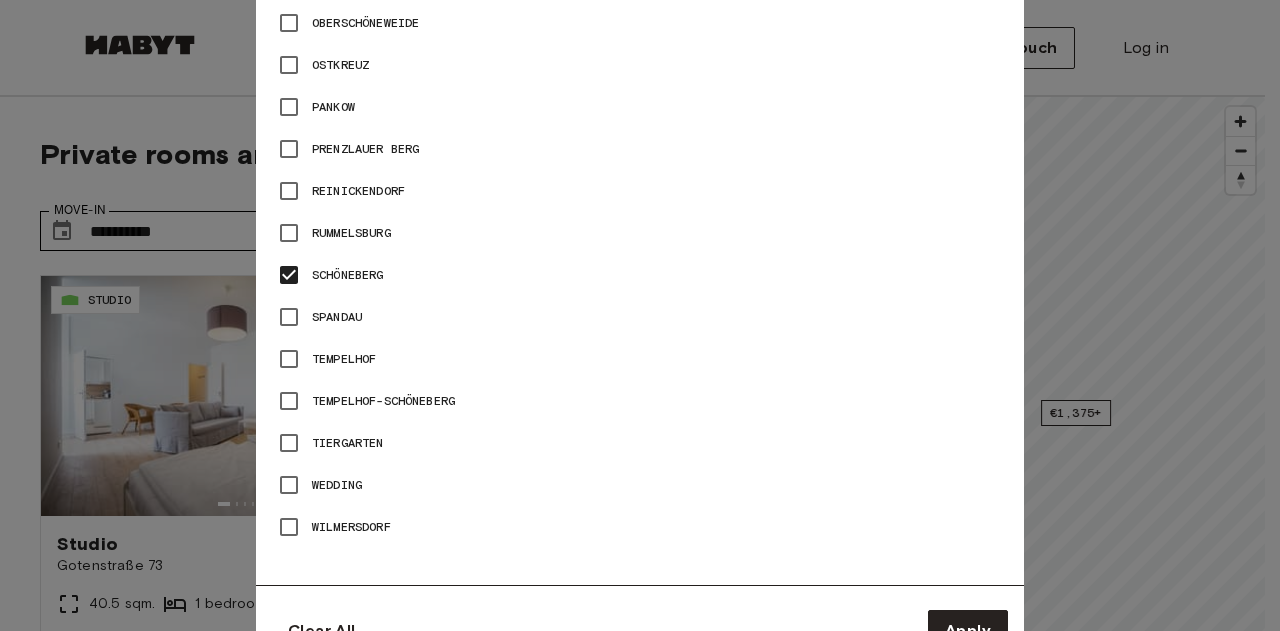 click on "Schöneberg" at bounding box center (348, 275) 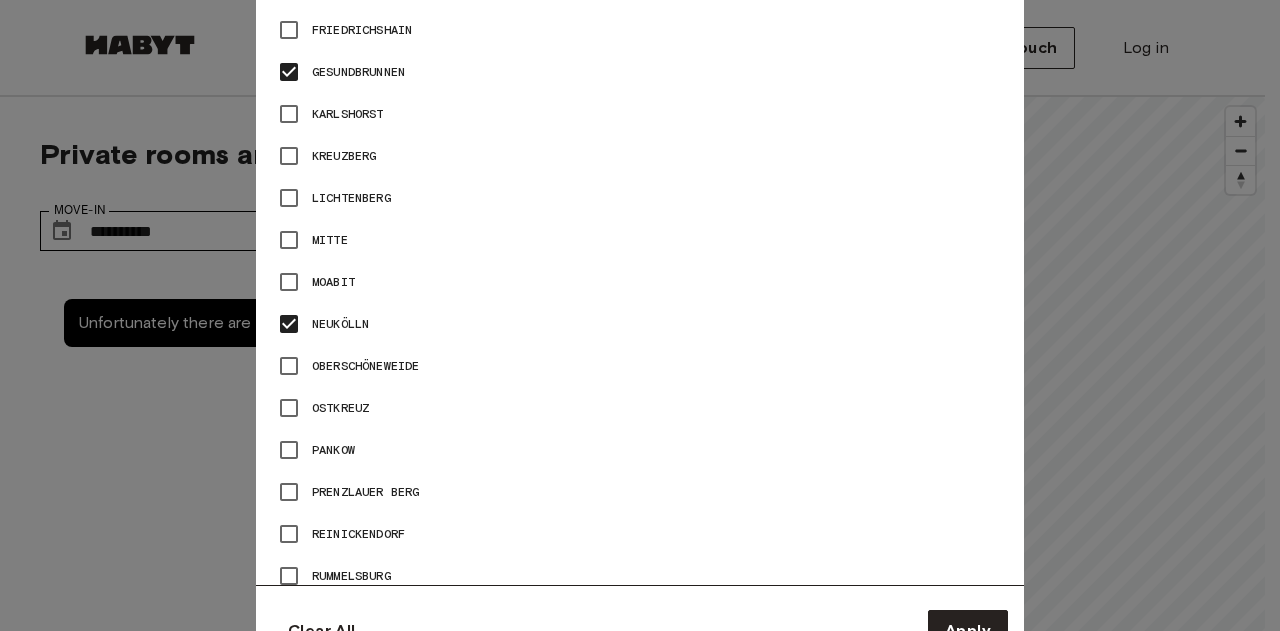scroll, scrollTop: 1032, scrollLeft: 0, axis: vertical 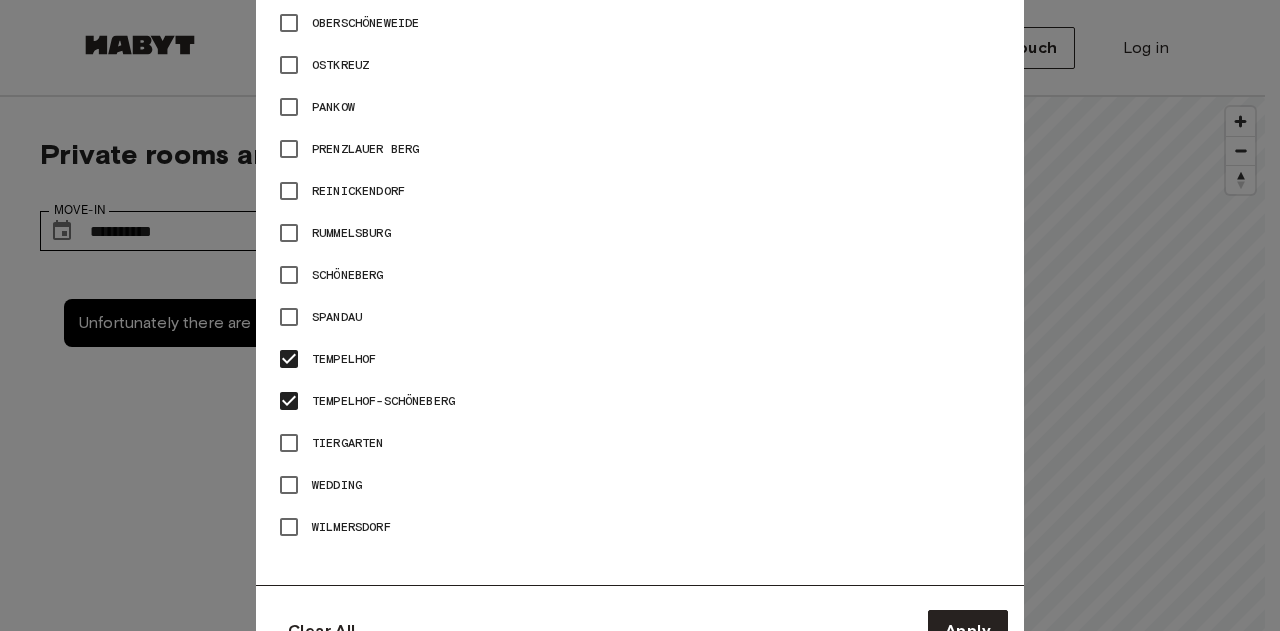 click at bounding box center [308, 191] 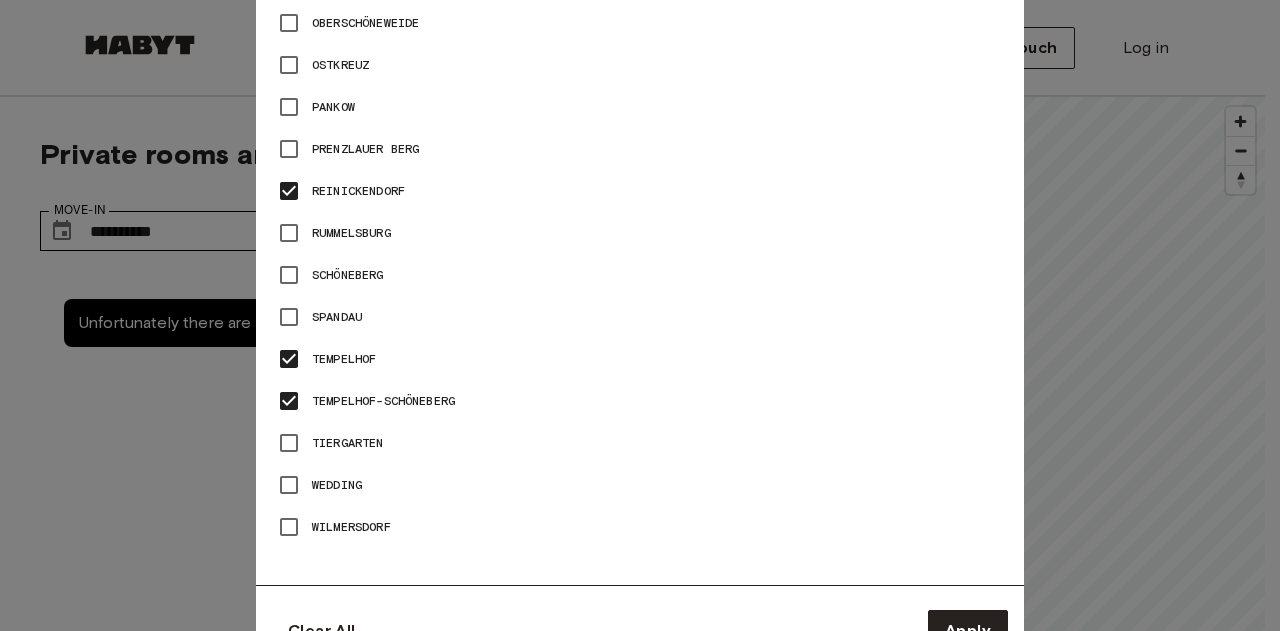 click at bounding box center [308, 191] 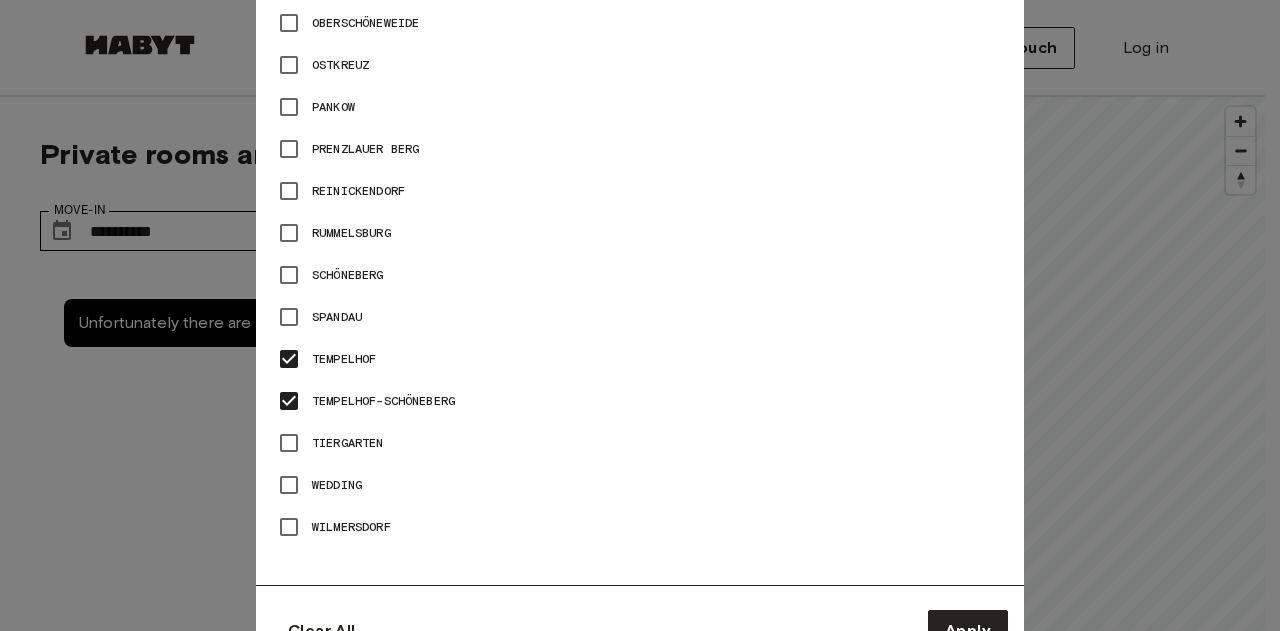 click at bounding box center [308, 149] 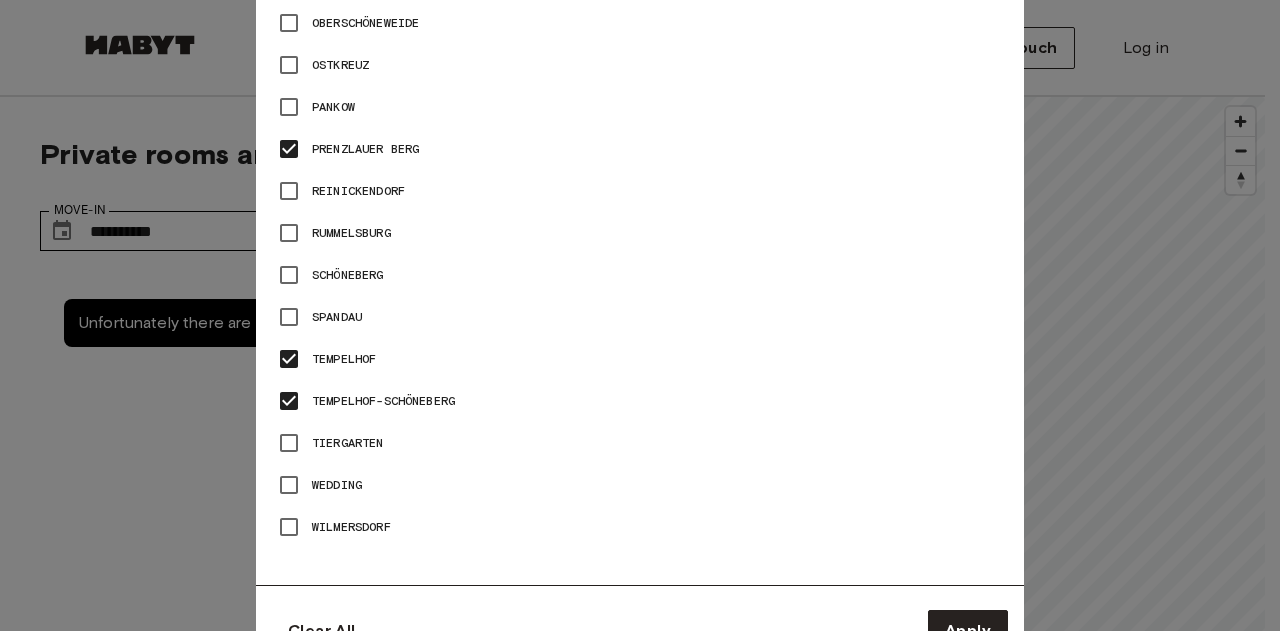 click at bounding box center [308, 149] 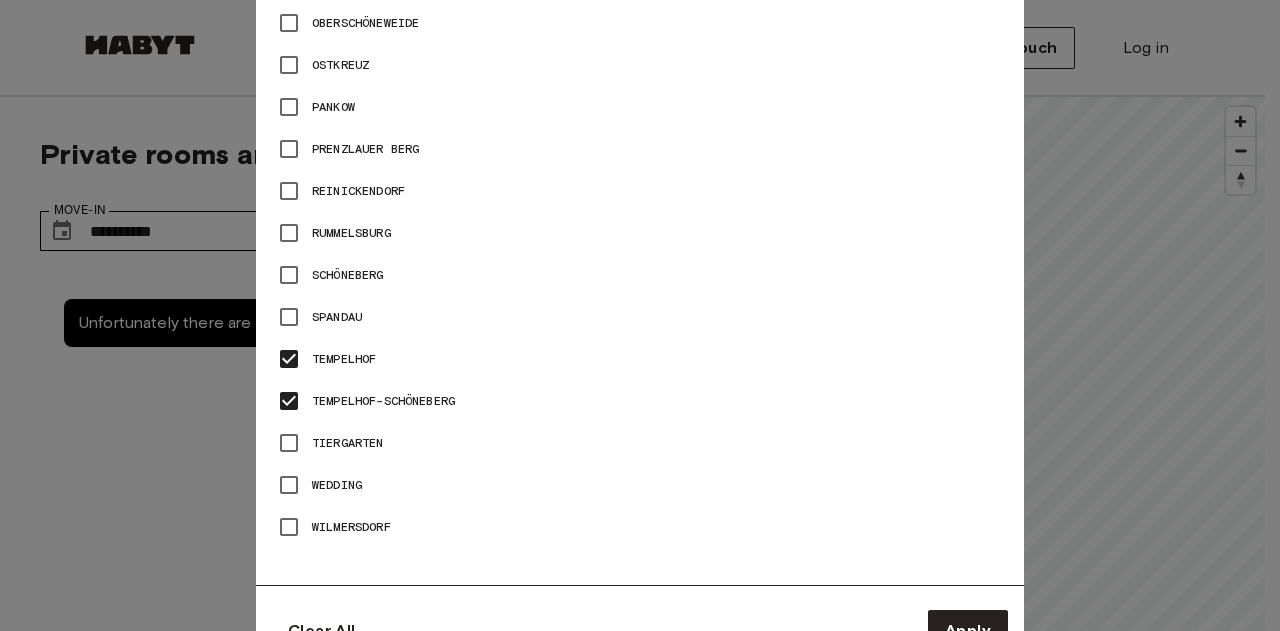 click on "Ostkreuz" at bounding box center (340, 65) 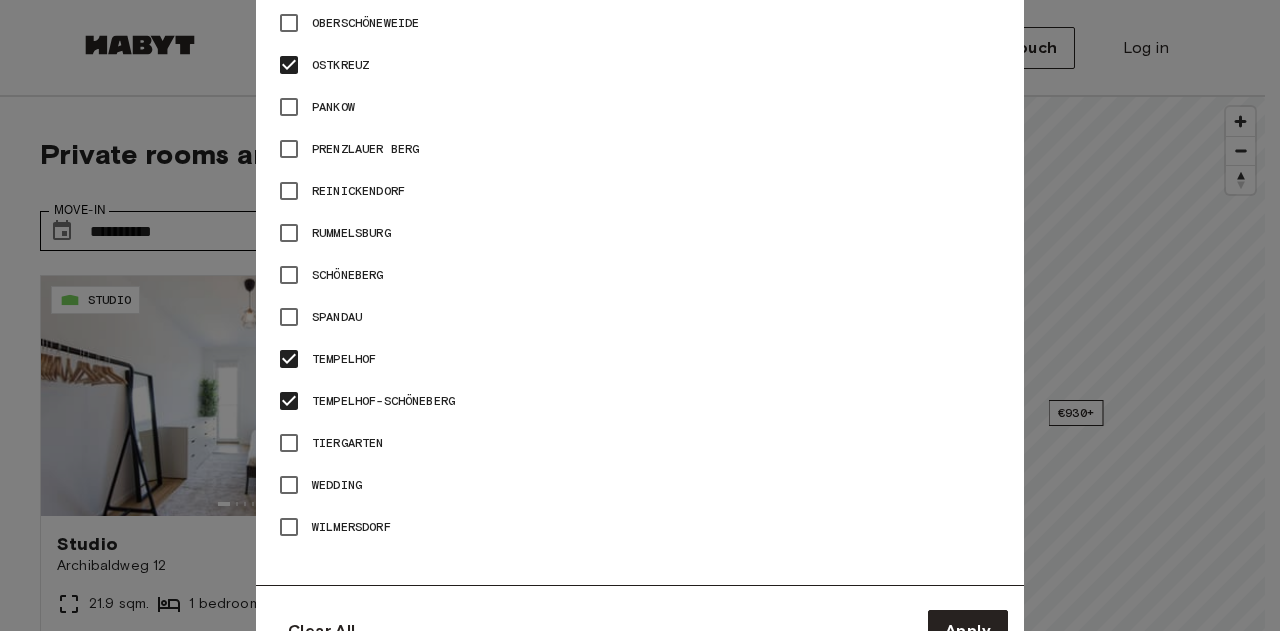 click on "Ostkreuz" at bounding box center [340, 65] 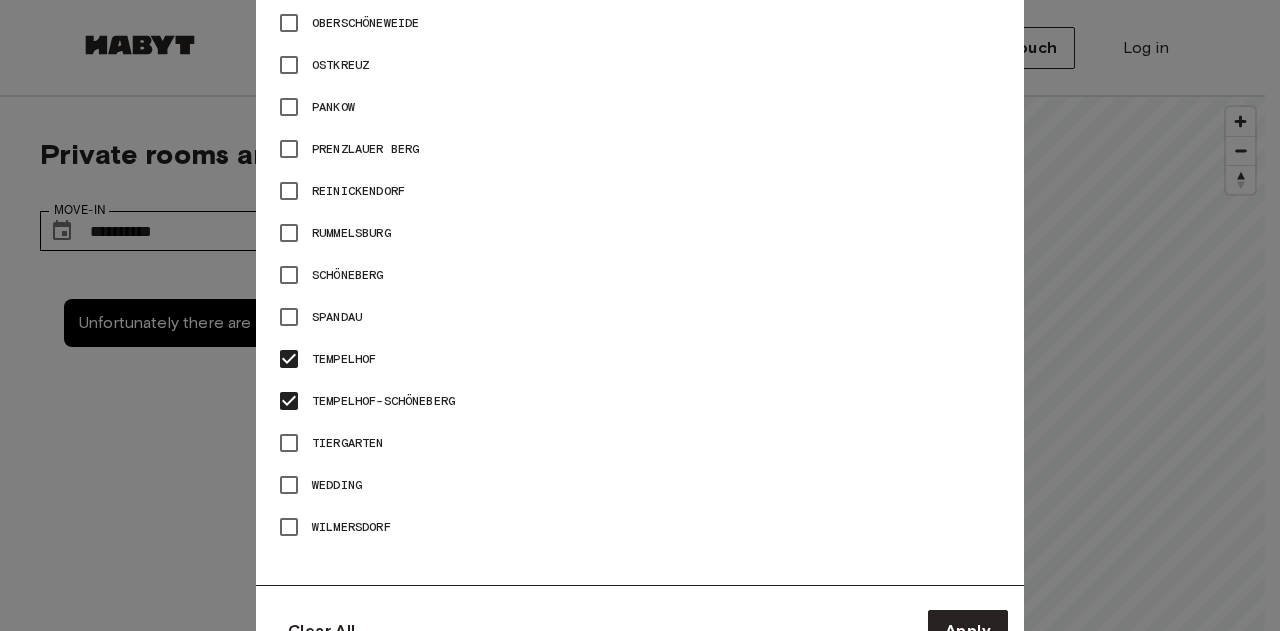 click on "Wilmersdorf" at bounding box center (351, 527) 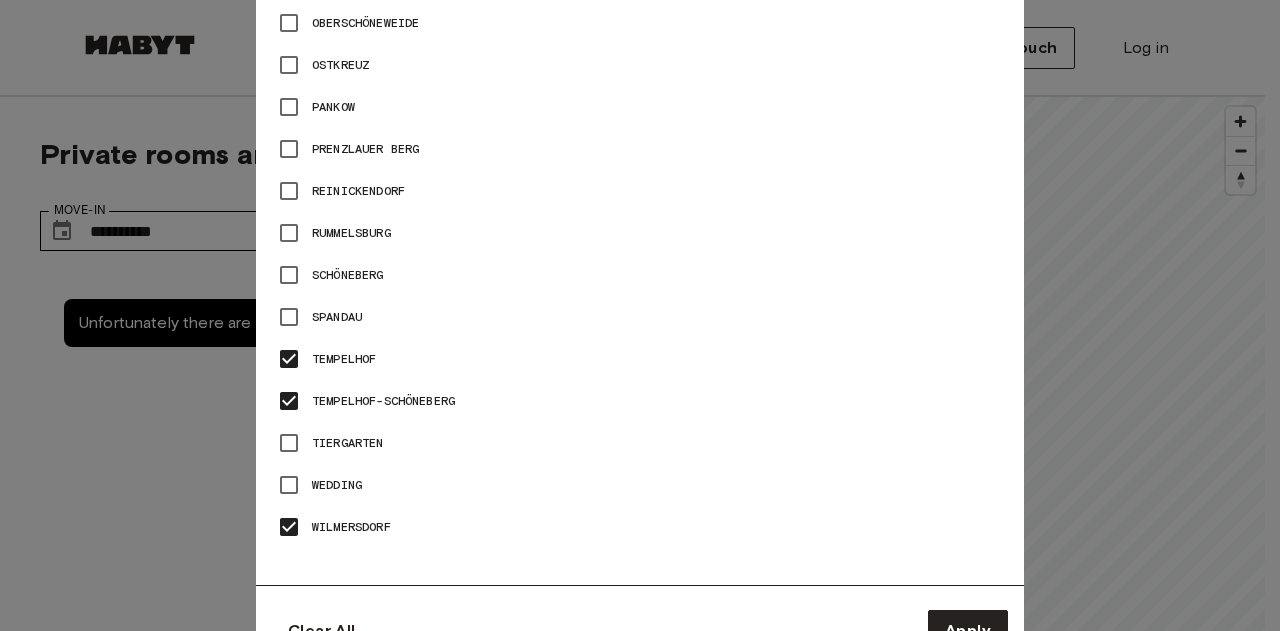 click on "Wilmersdorf" at bounding box center (351, 527) 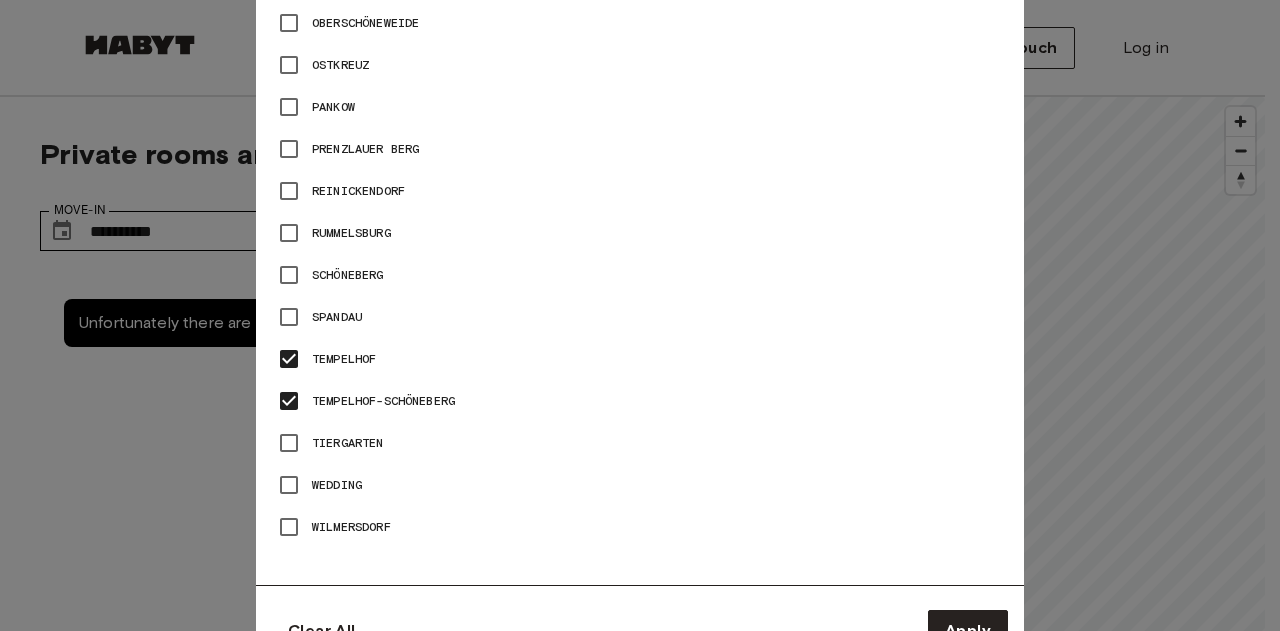 click on "Wedding" at bounding box center [640, 485] 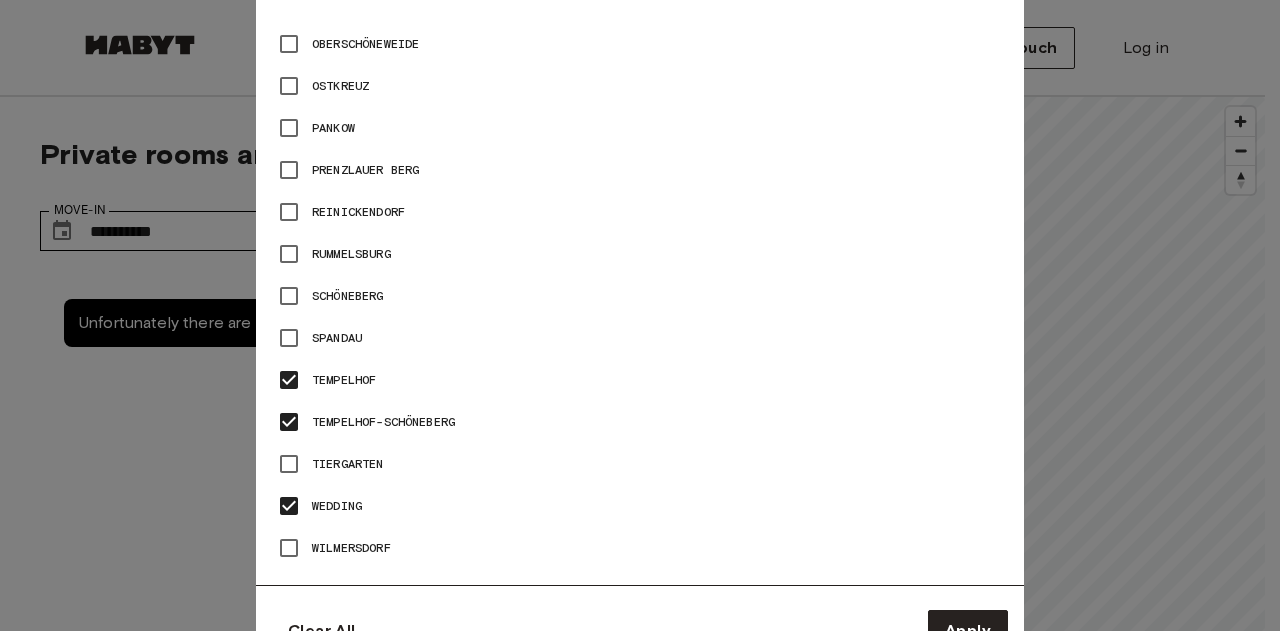 scroll, scrollTop: 1361, scrollLeft: 0, axis: vertical 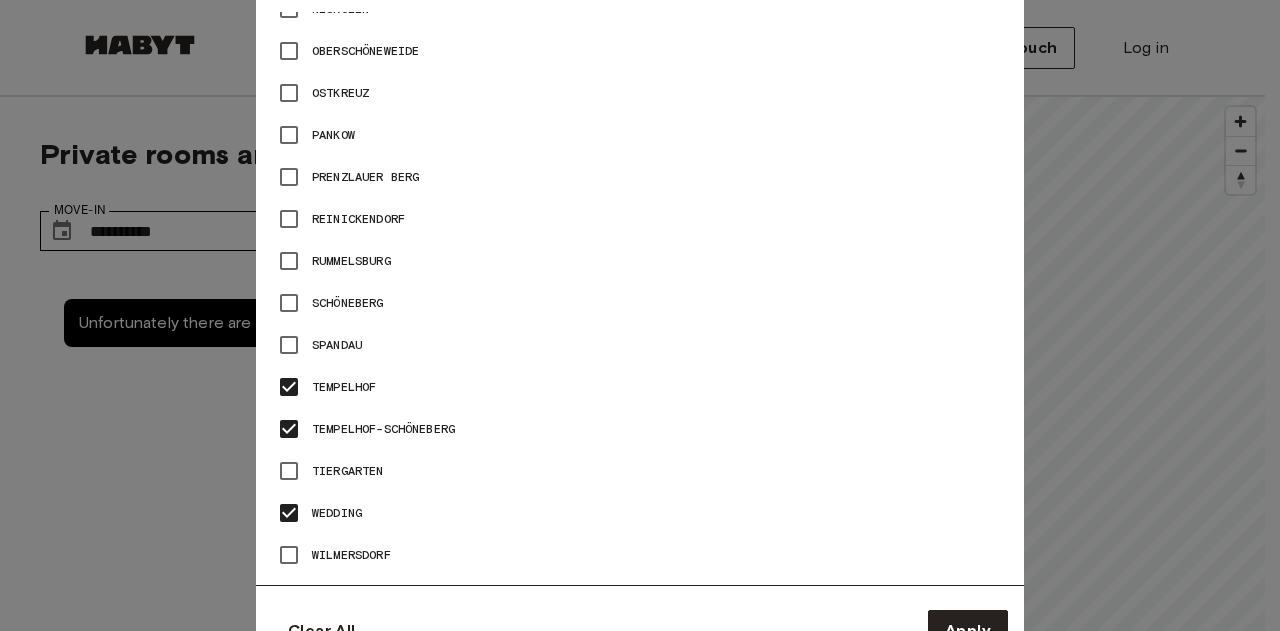 click on "Tiergarten" at bounding box center [348, 471] 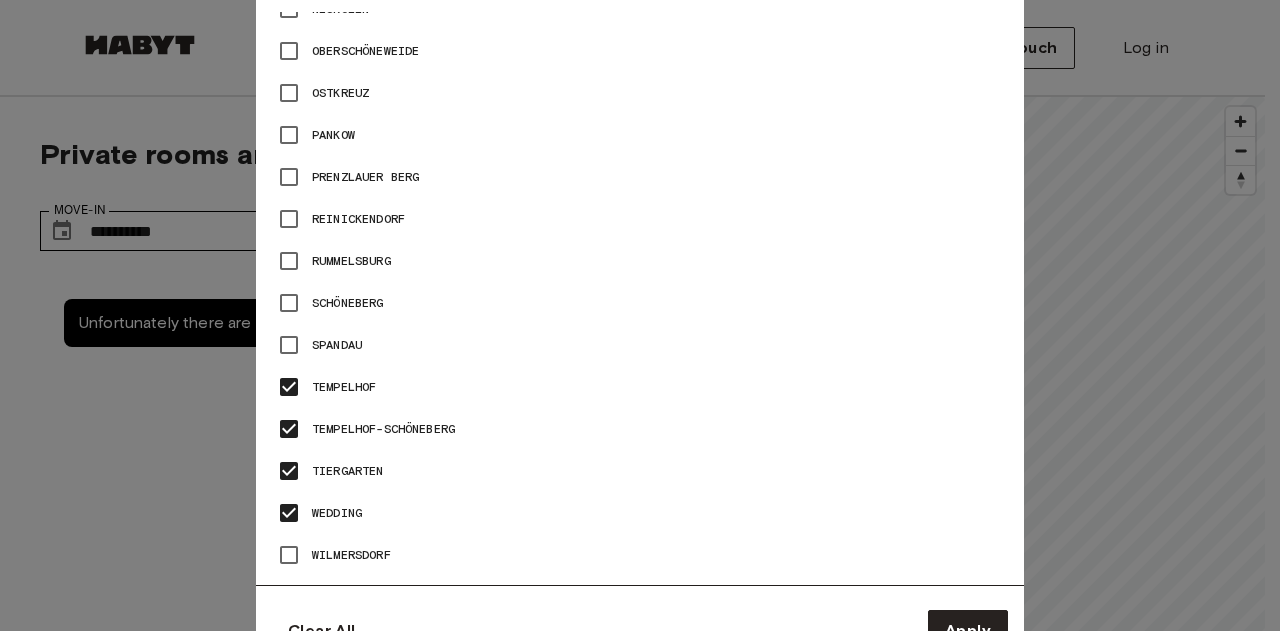 click on "Tiergarten" at bounding box center (348, 471) 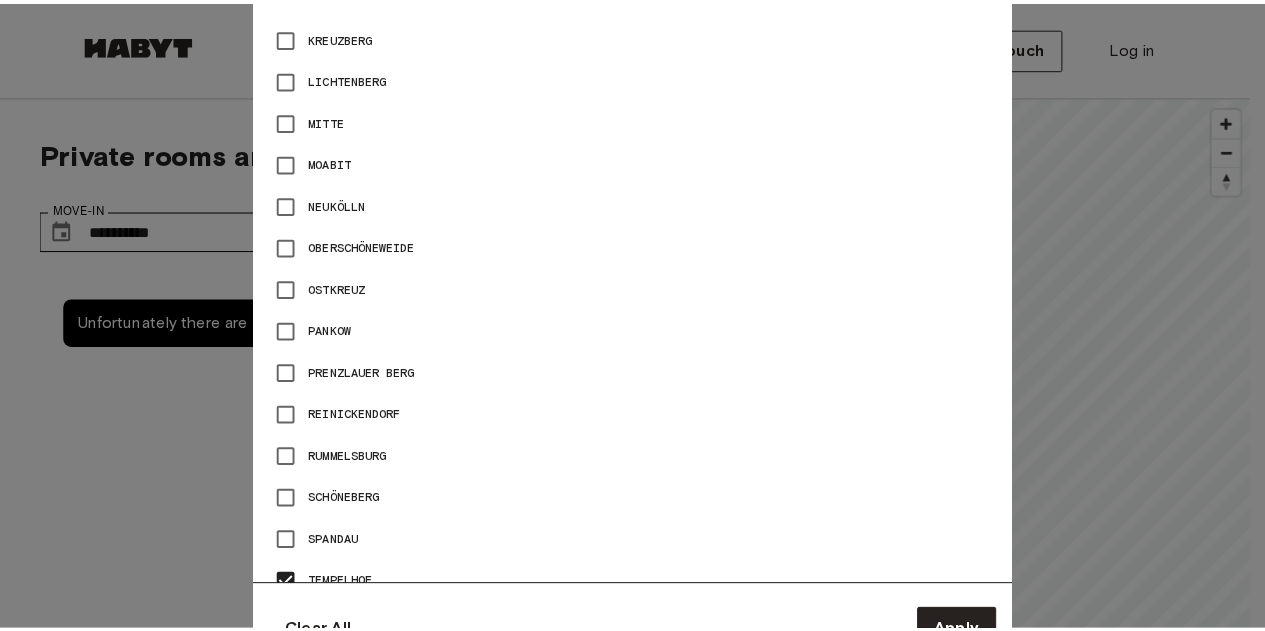 scroll, scrollTop: 1030, scrollLeft: 0, axis: vertical 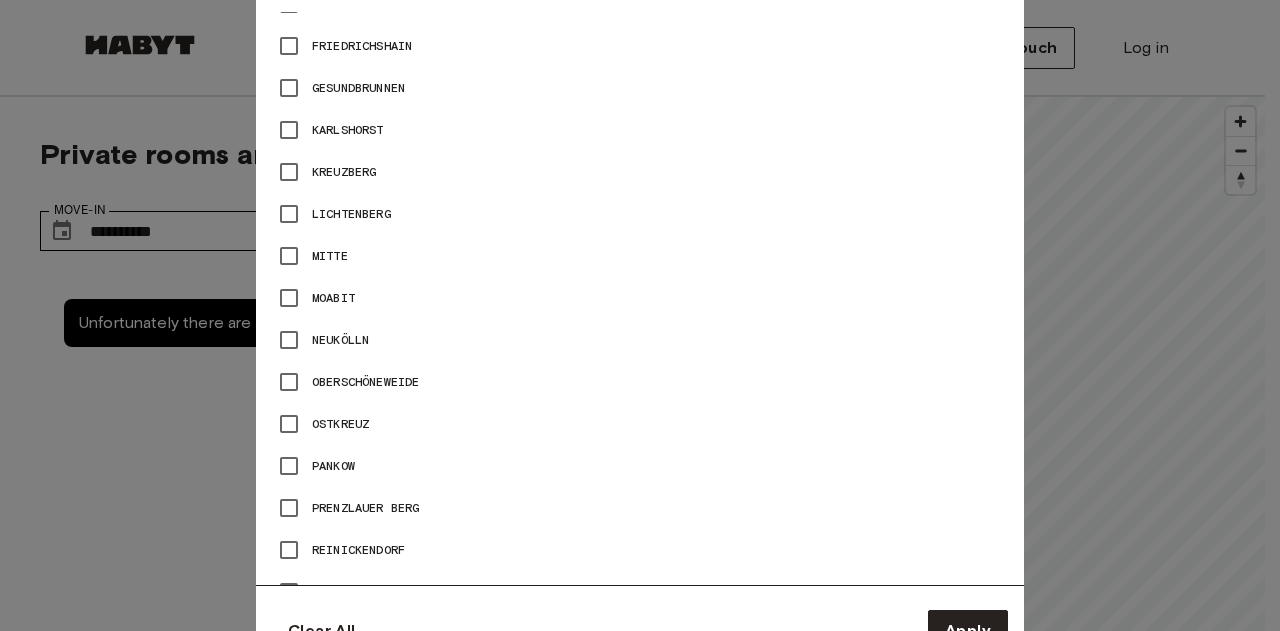 click at bounding box center (308, 382) 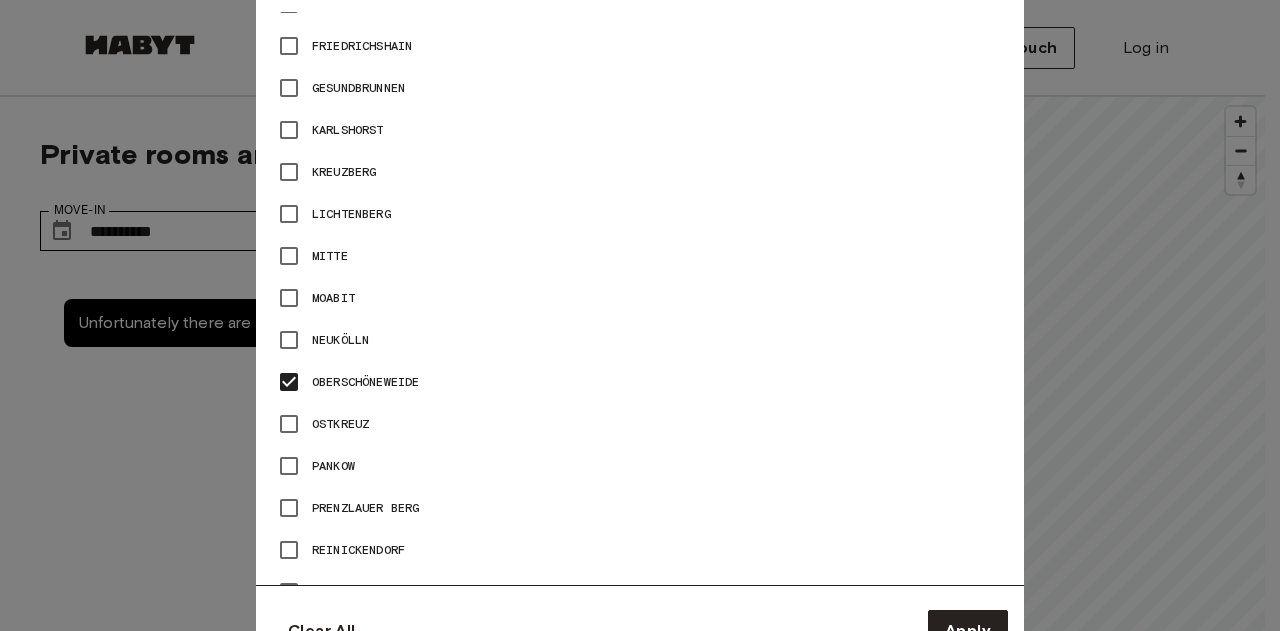 click at bounding box center (308, 382) 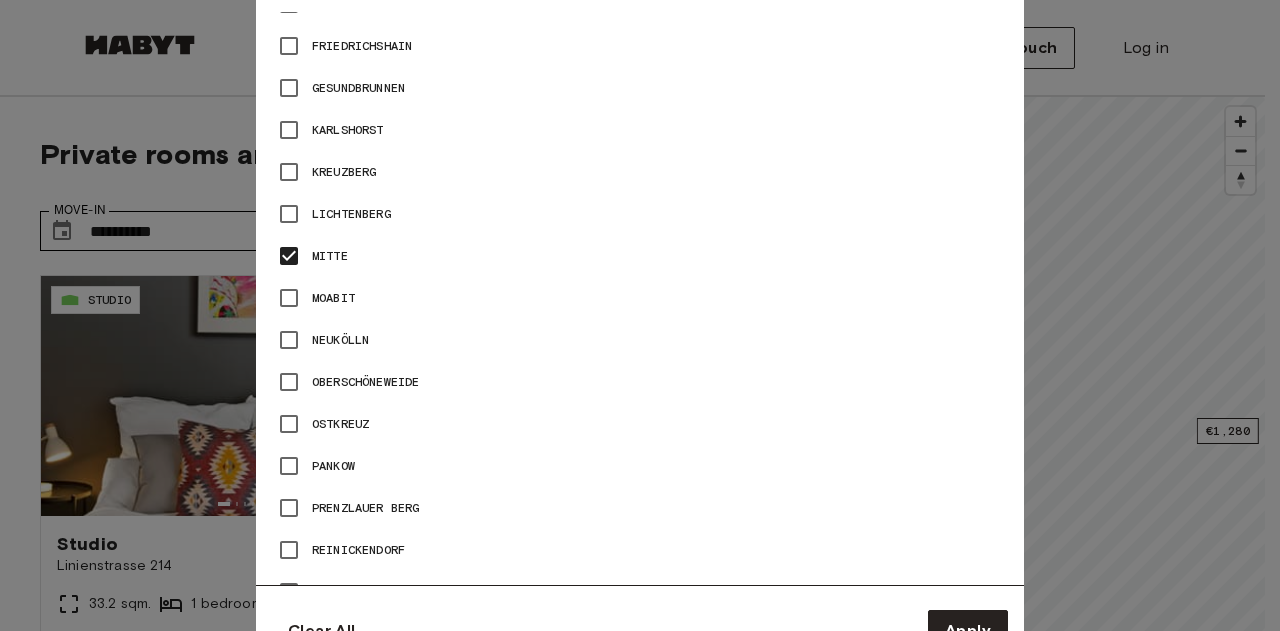 type on "**" 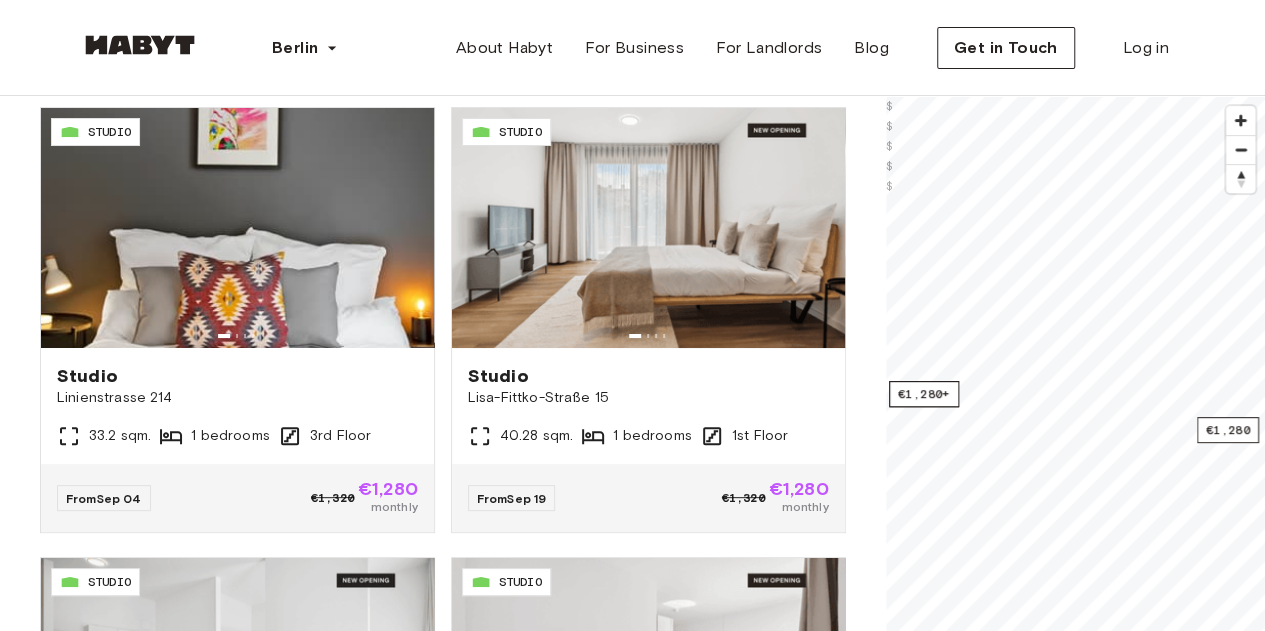 scroll, scrollTop: 167, scrollLeft: 0, axis: vertical 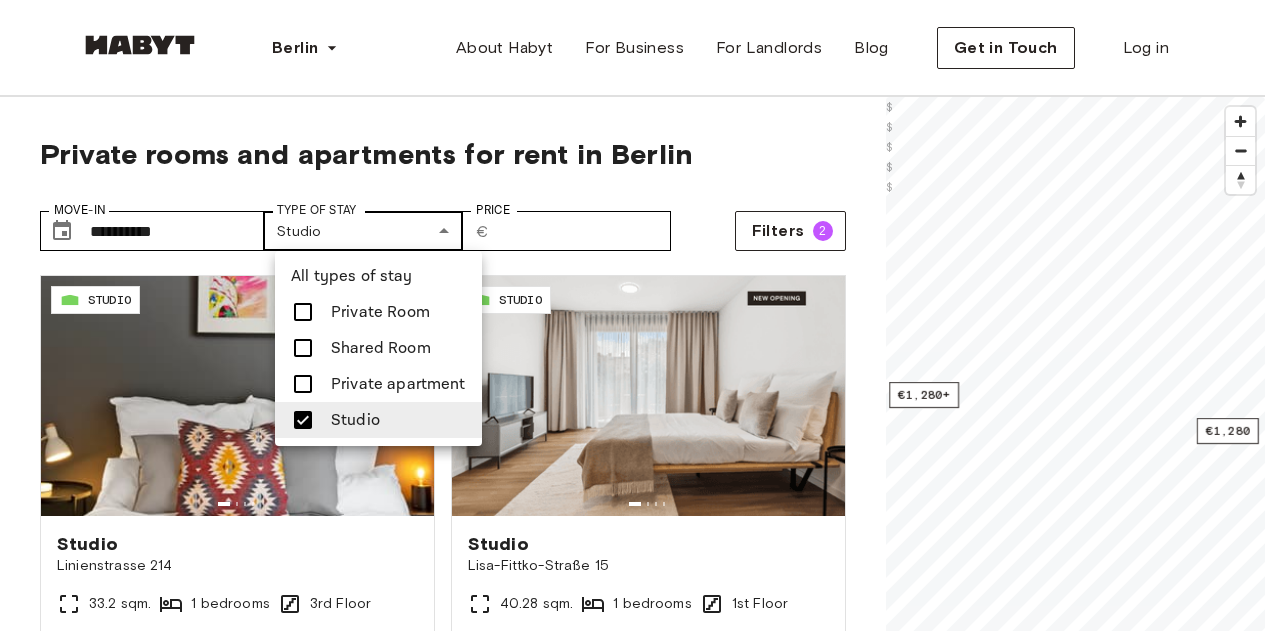 click on "**********" at bounding box center (640, 2430) 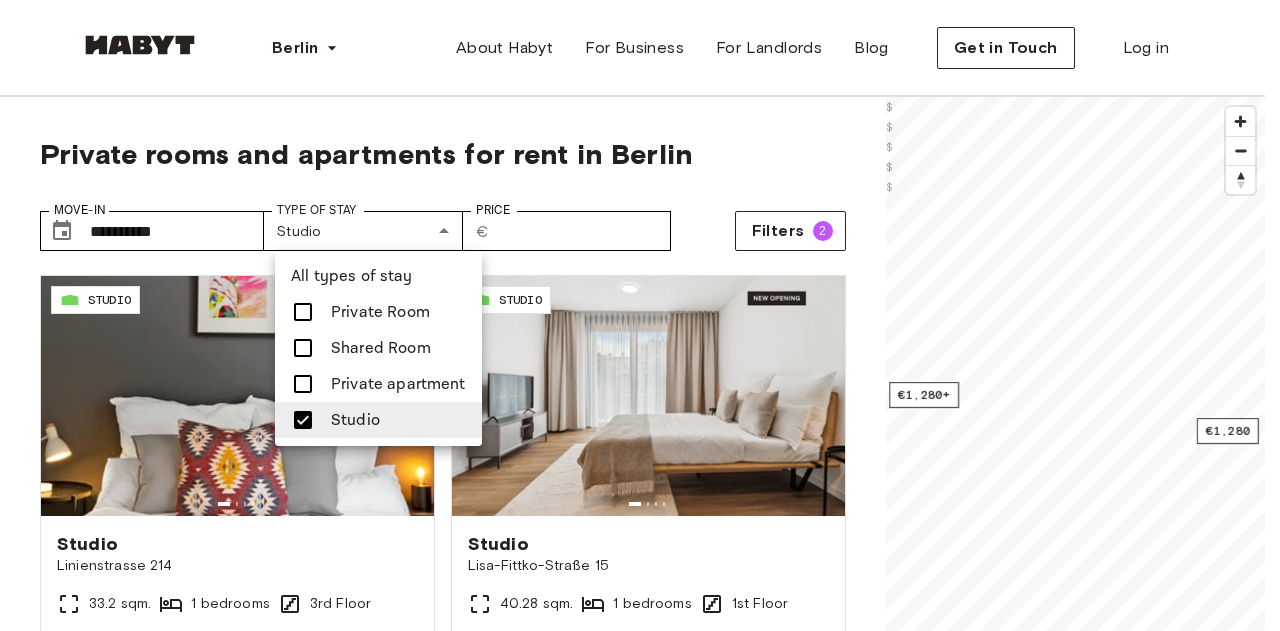 click at bounding box center (303, 312) 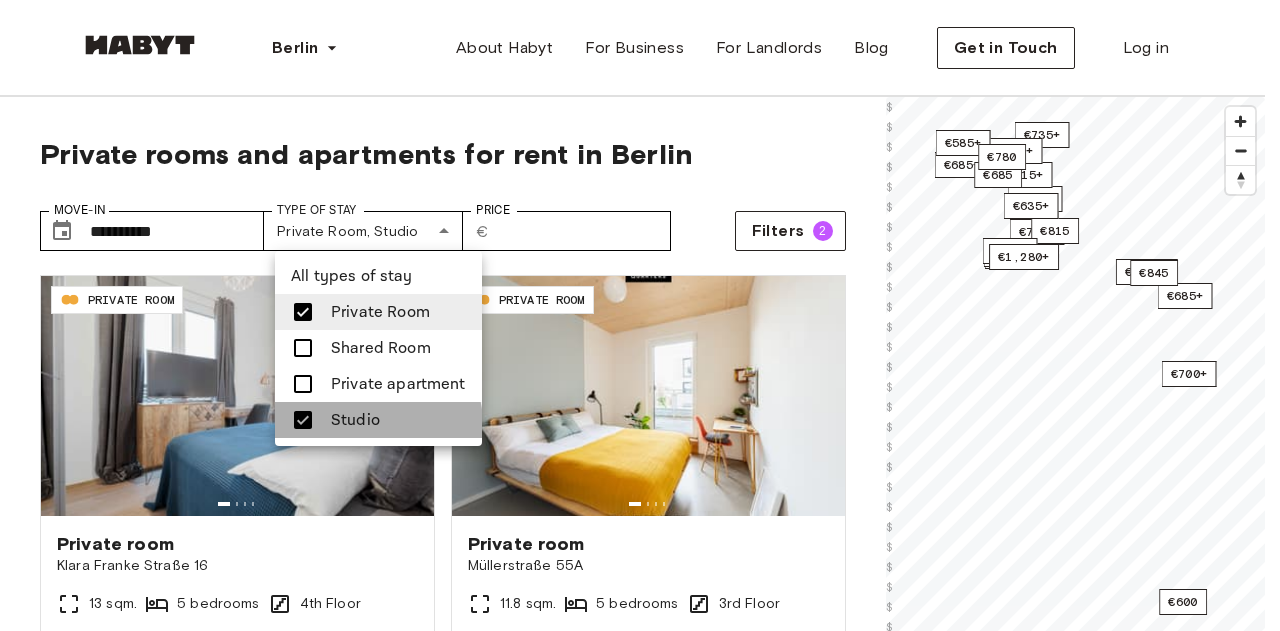 click on "Studio" at bounding box center [378, 420] 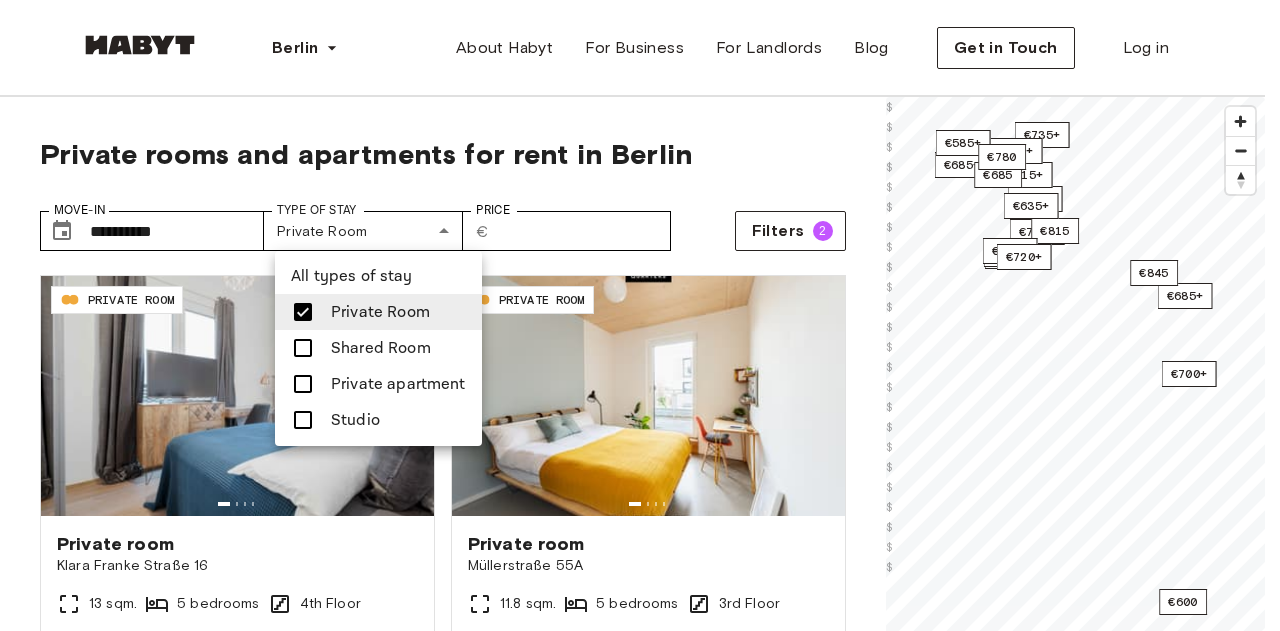 click at bounding box center (640, 315) 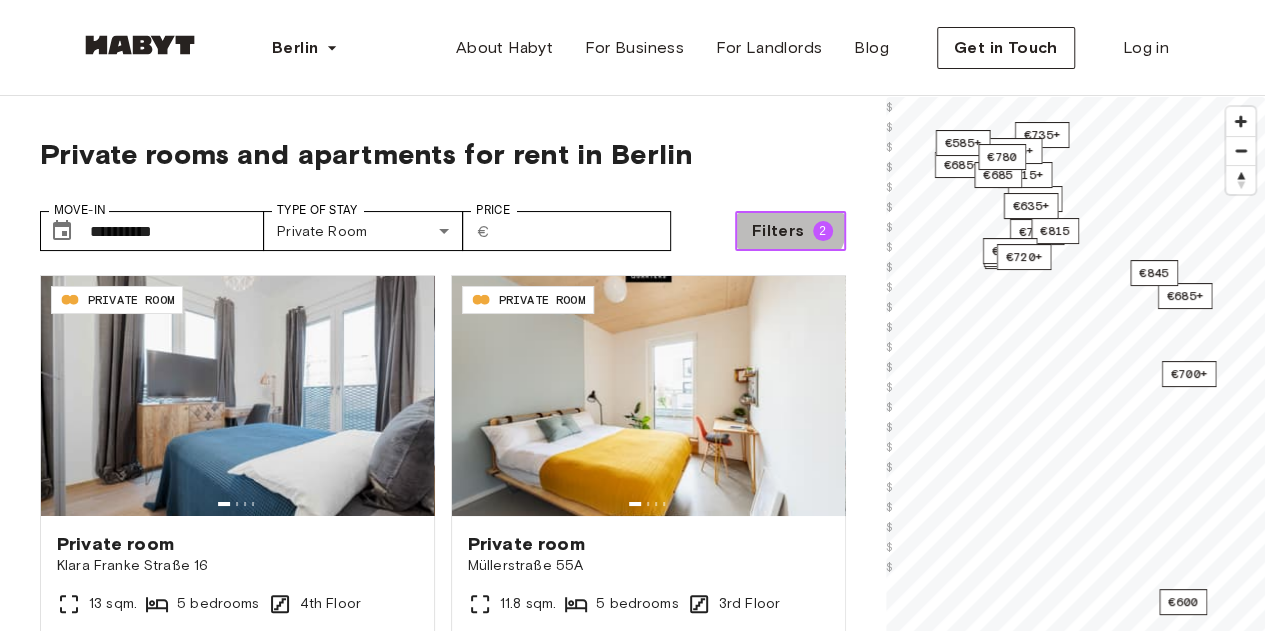 click on "Filters" at bounding box center [778, 231] 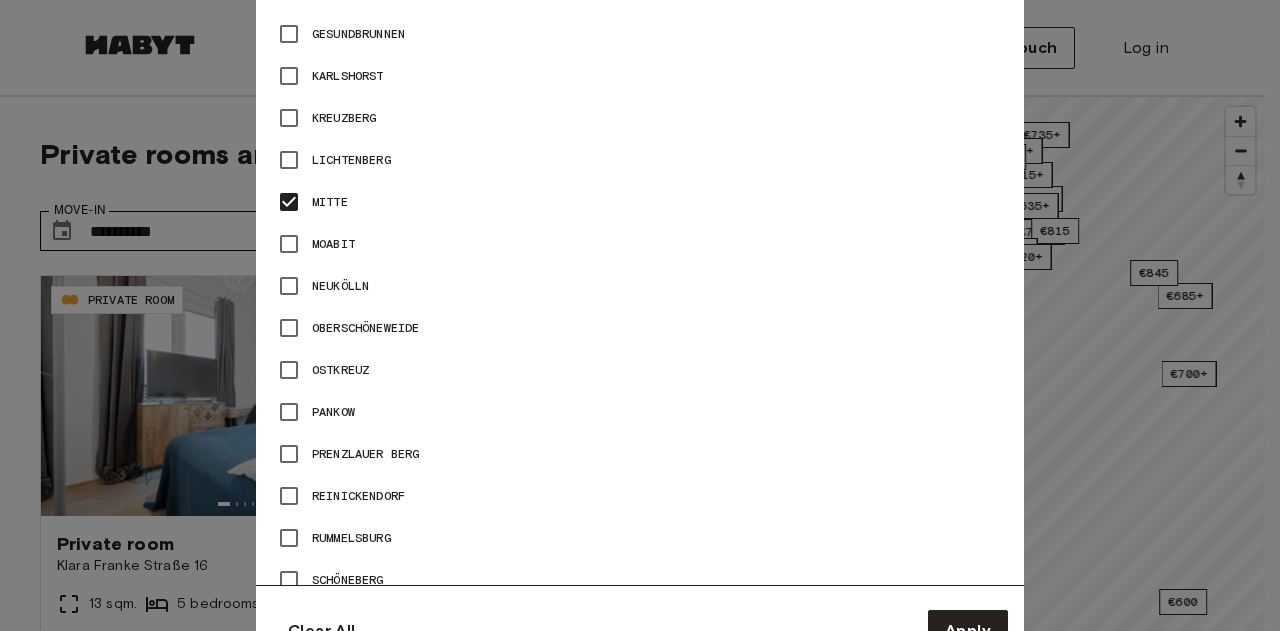 scroll, scrollTop: 1088, scrollLeft: 0, axis: vertical 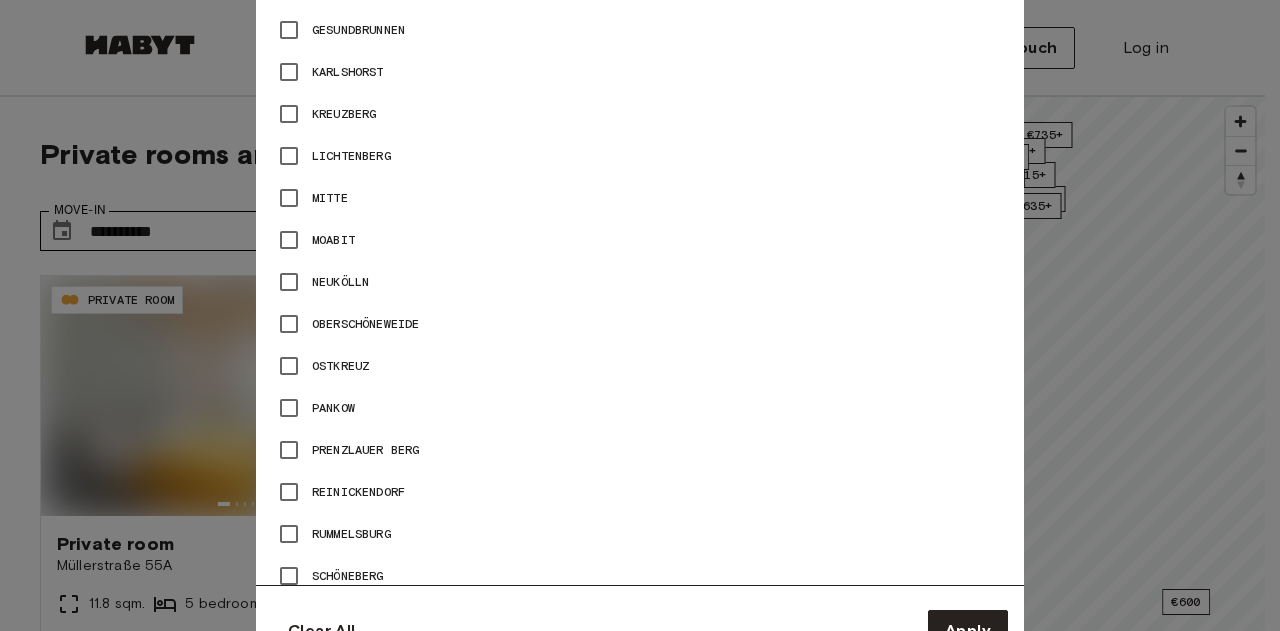 type on "**" 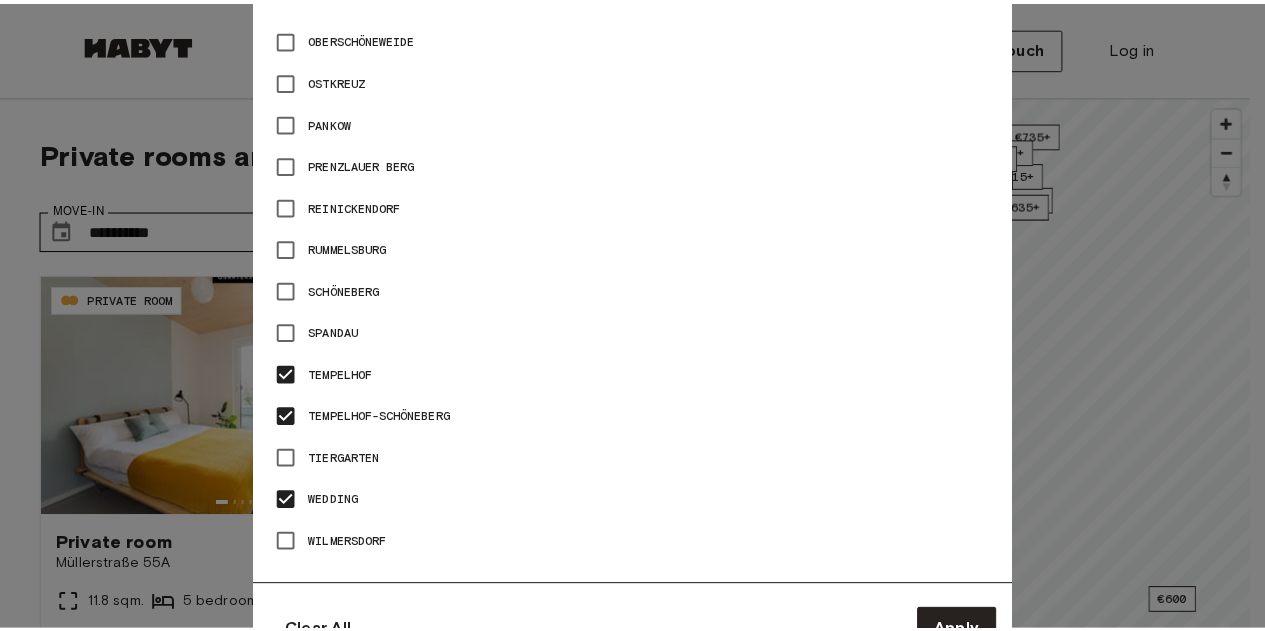 scroll, scrollTop: 1389, scrollLeft: 0, axis: vertical 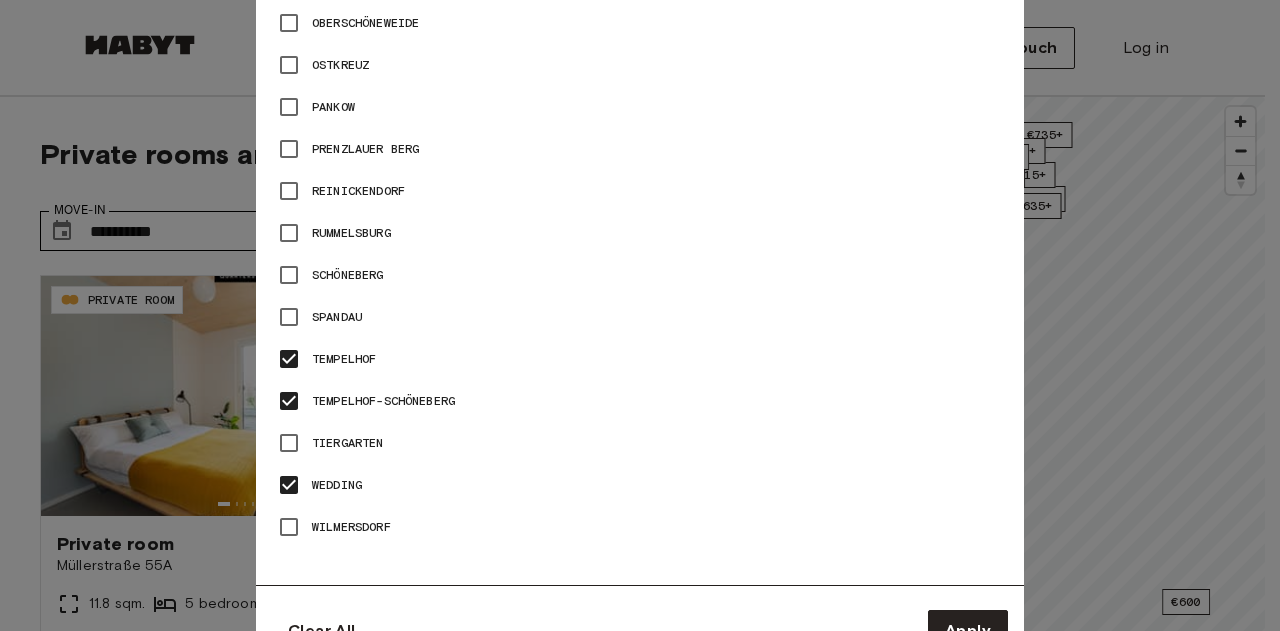 click at bounding box center [640, 315] 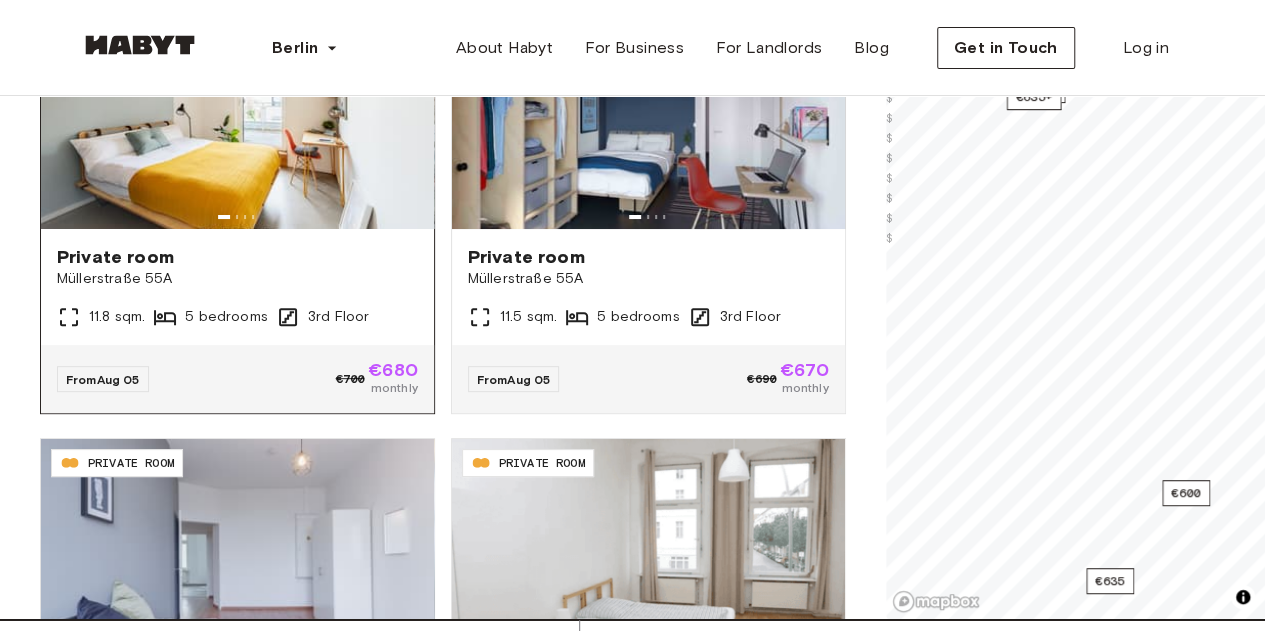 scroll, scrollTop: 286, scrollLeft: 0, axis: vertical 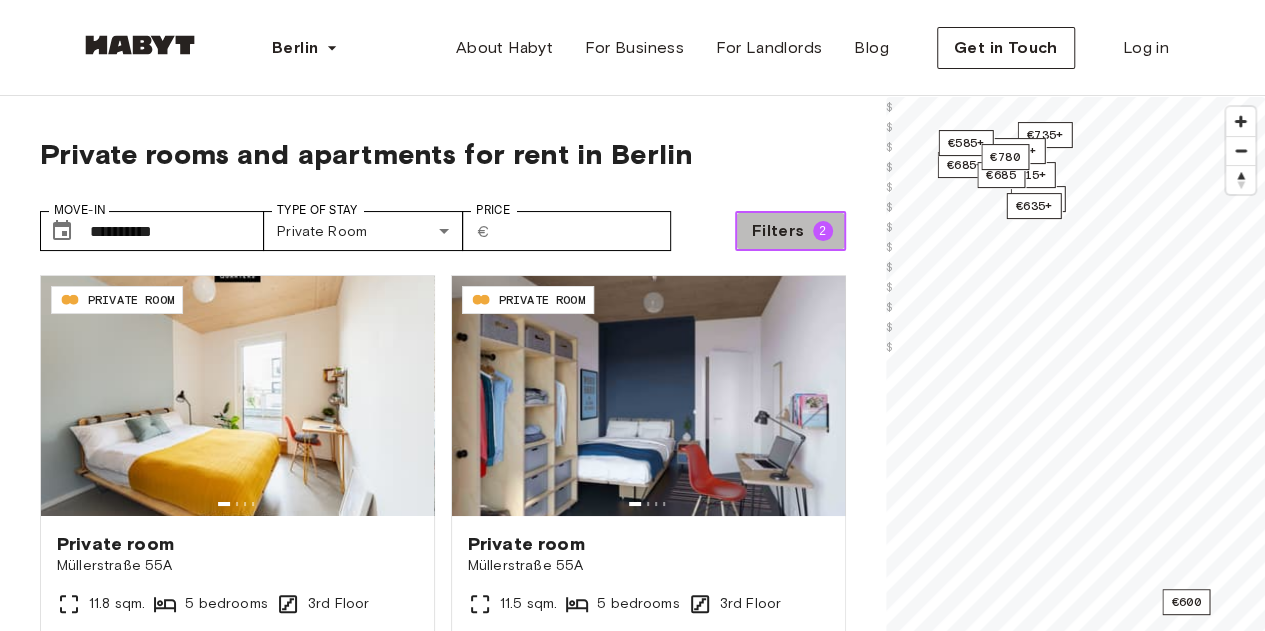 click on "Filters" at bounding box center (778, 231) 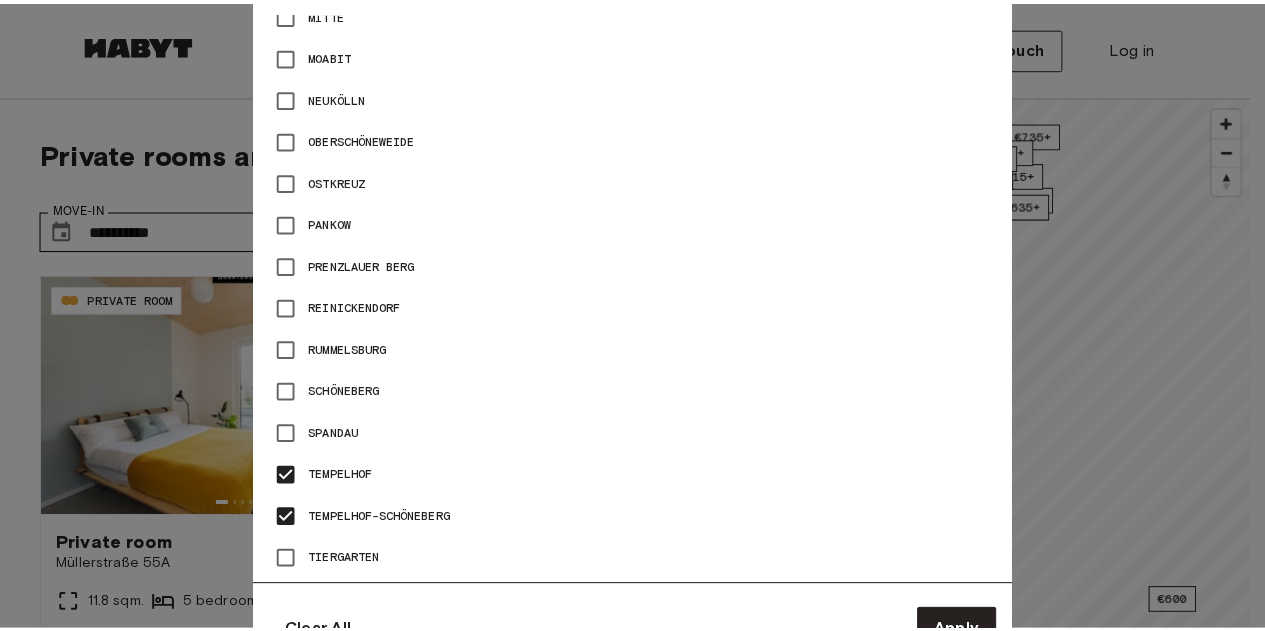 scroll, scrollTop: 1389, scrollLeft: 0, axis: vertical 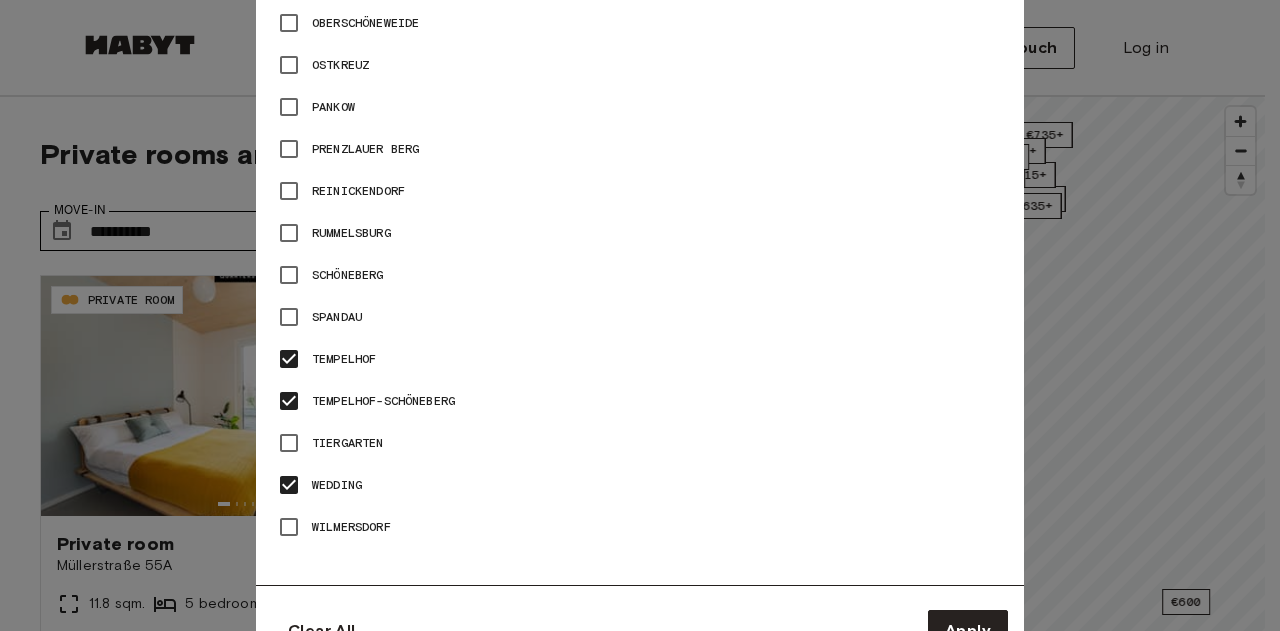 click on "Wedding" at bounding box center (337, 485) 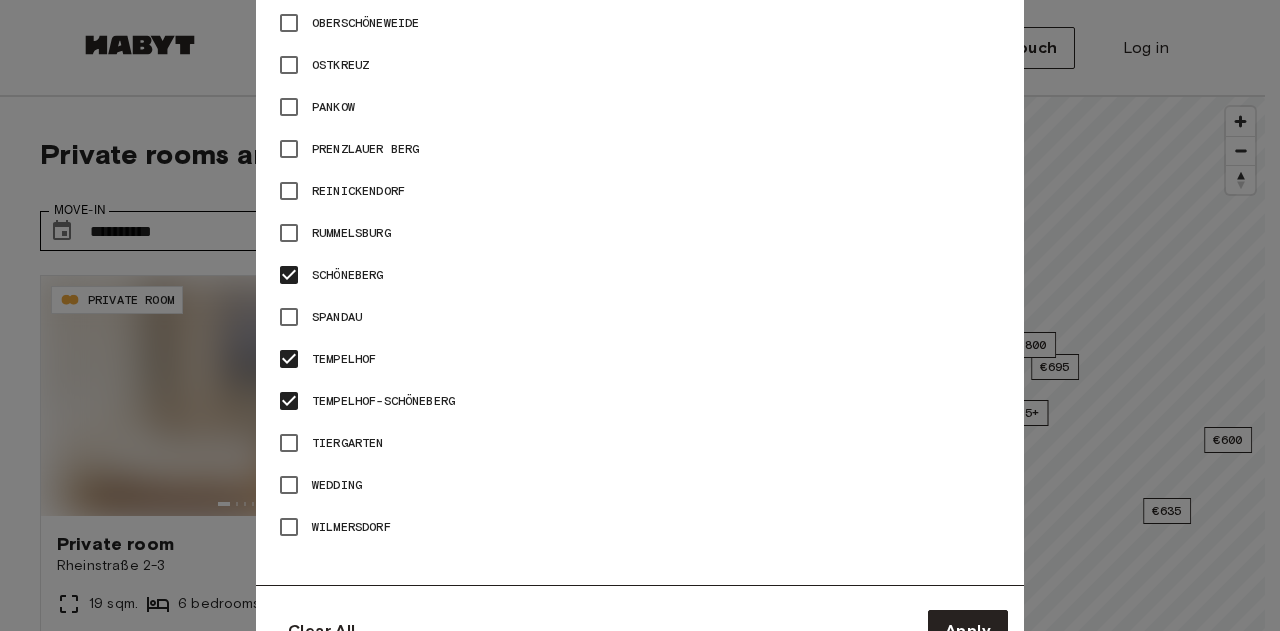 type on "**" 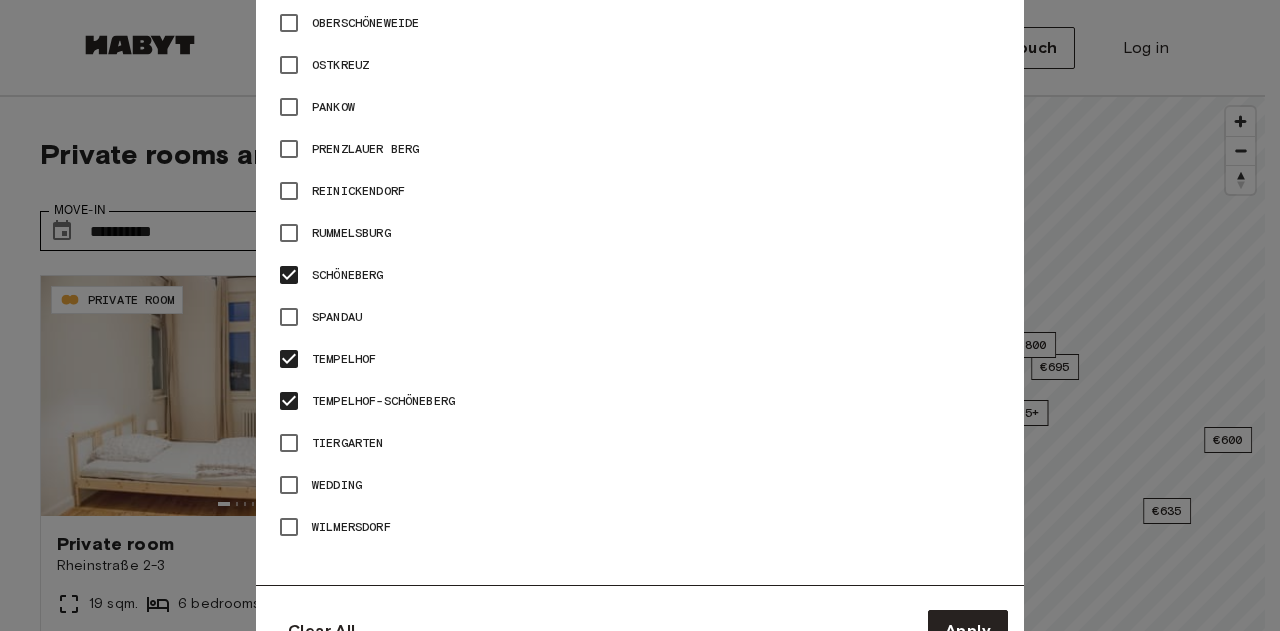 click at bounding box center (640, 315) 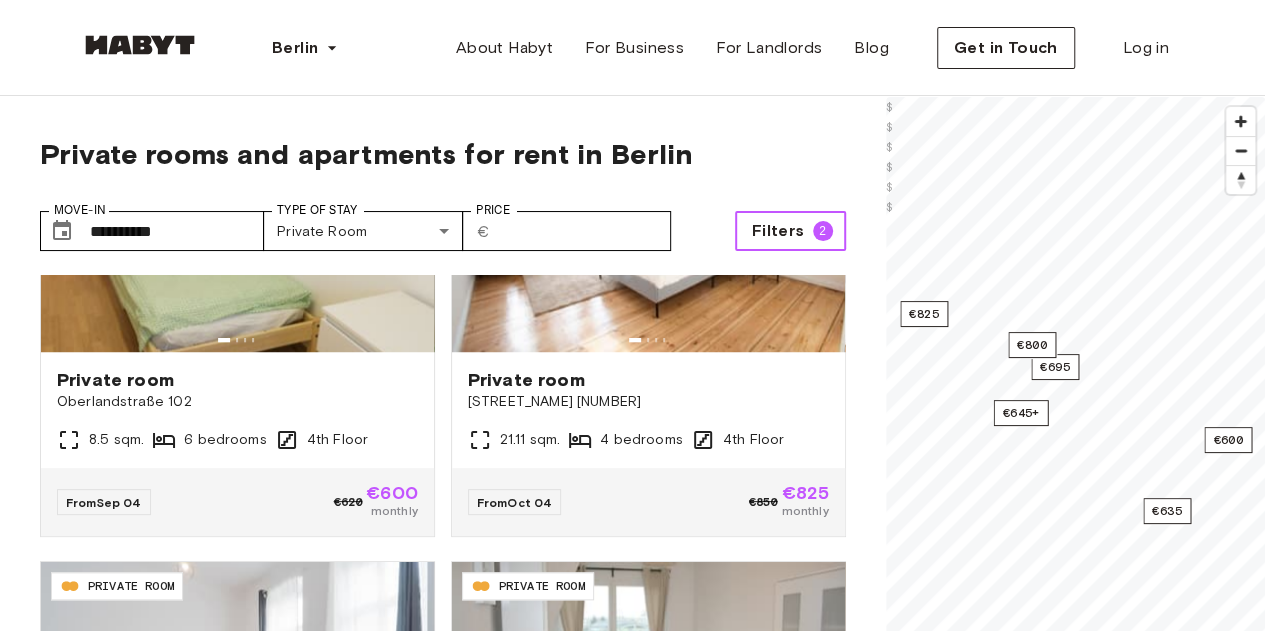 scroll, scrollTop: 1197, scrollLeft: 0, axis: vertical 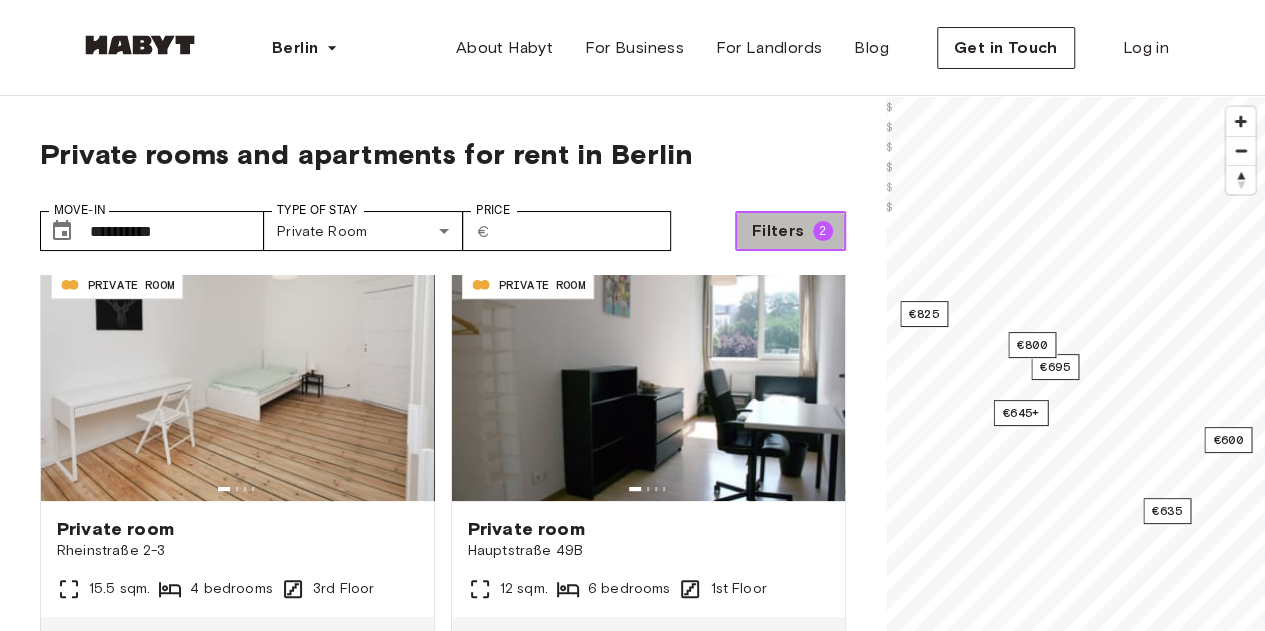 click on "Filters 2" at bounding box center (790, 231) 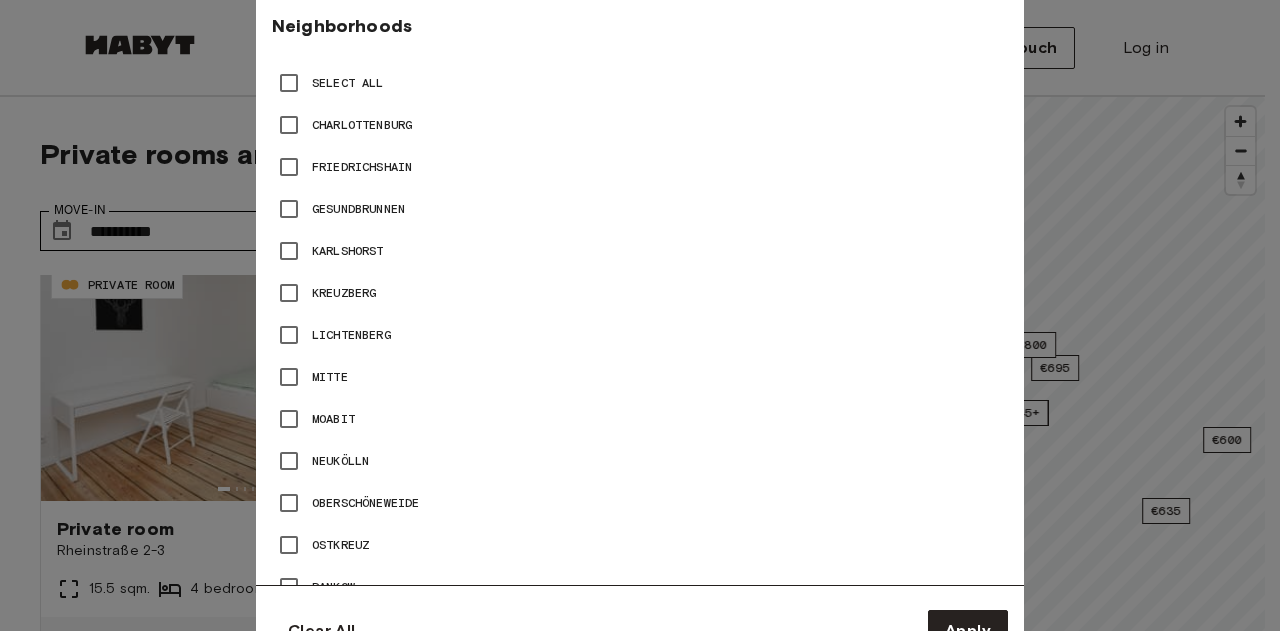scroll, scrollTop: 1389, scrollLeft: 0, axis: vertical 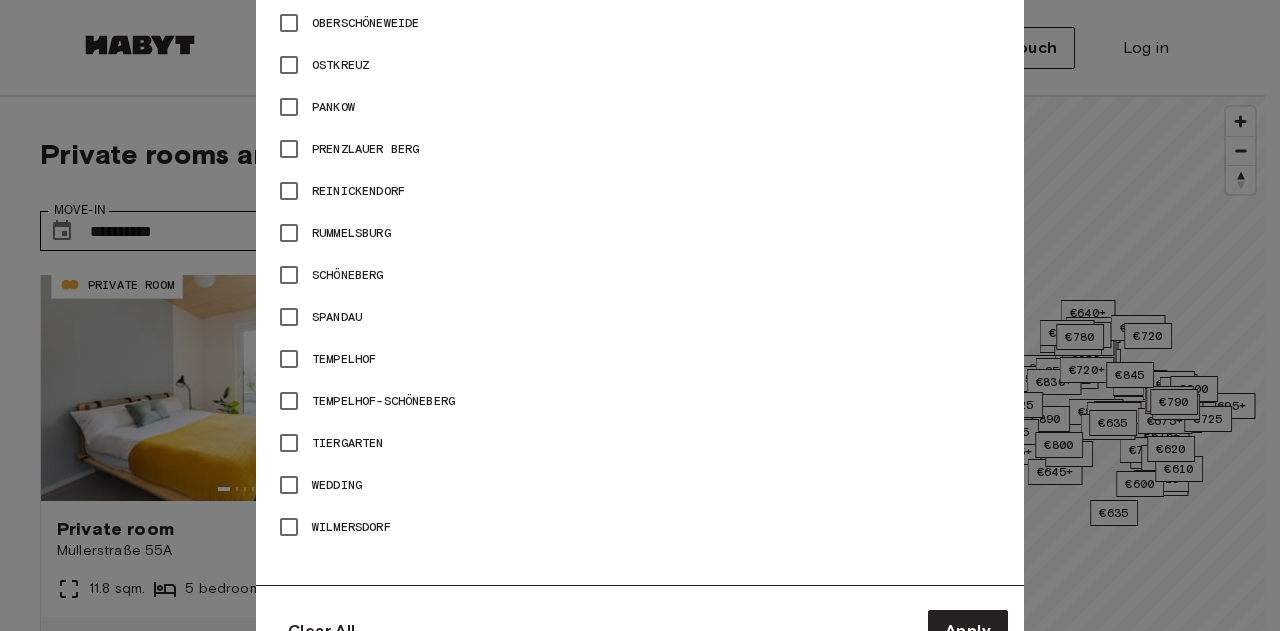click on "Wilmersdorf" at bounding box center [351, 527] 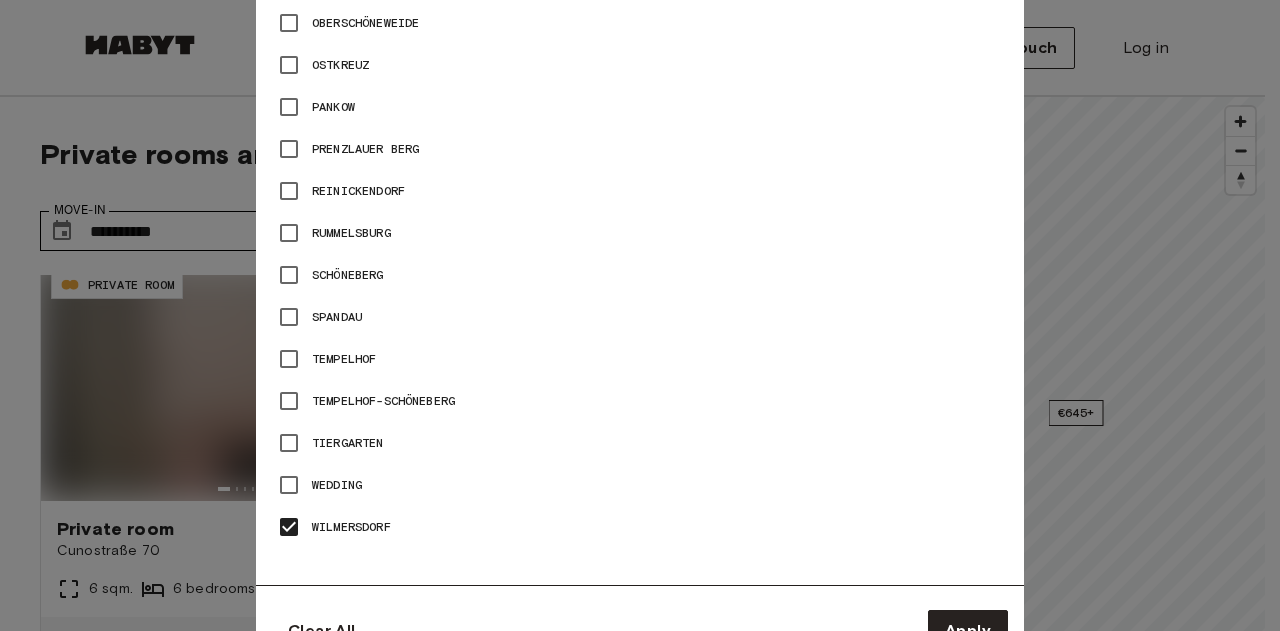 type on "**" 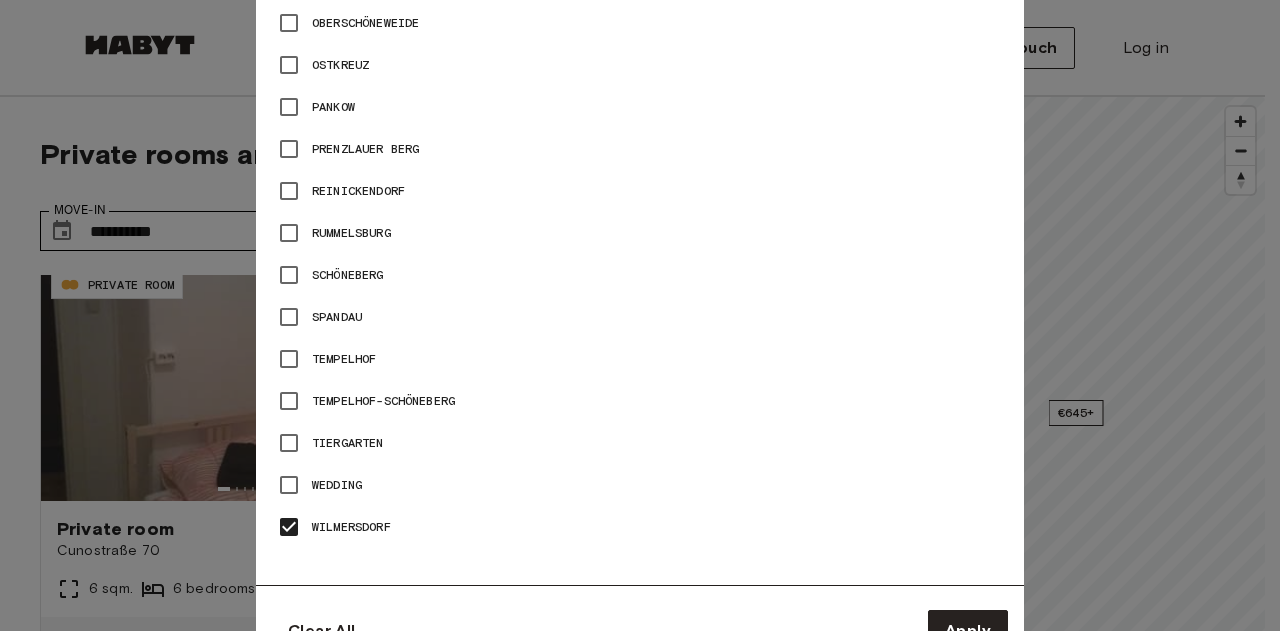 click at bounding box center (640, 315) 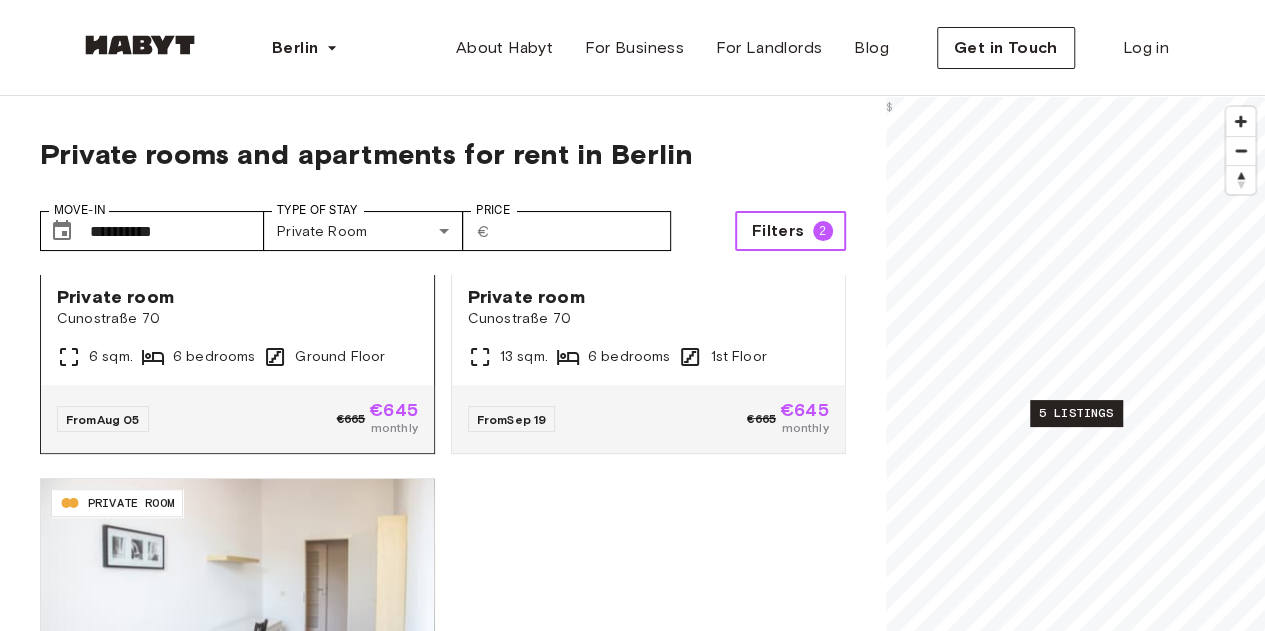 scroll, scrollTop: 748, scrollLeft: 0, axis: vertical 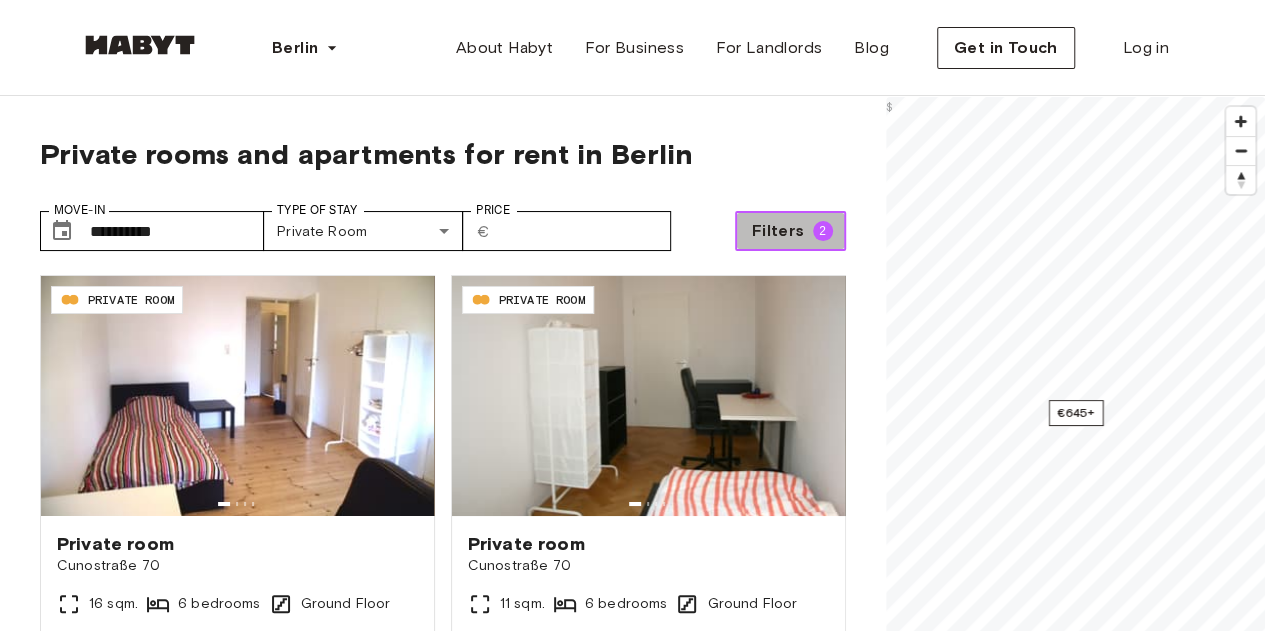 click on "Filters 2" at bounding box center [790, 231] 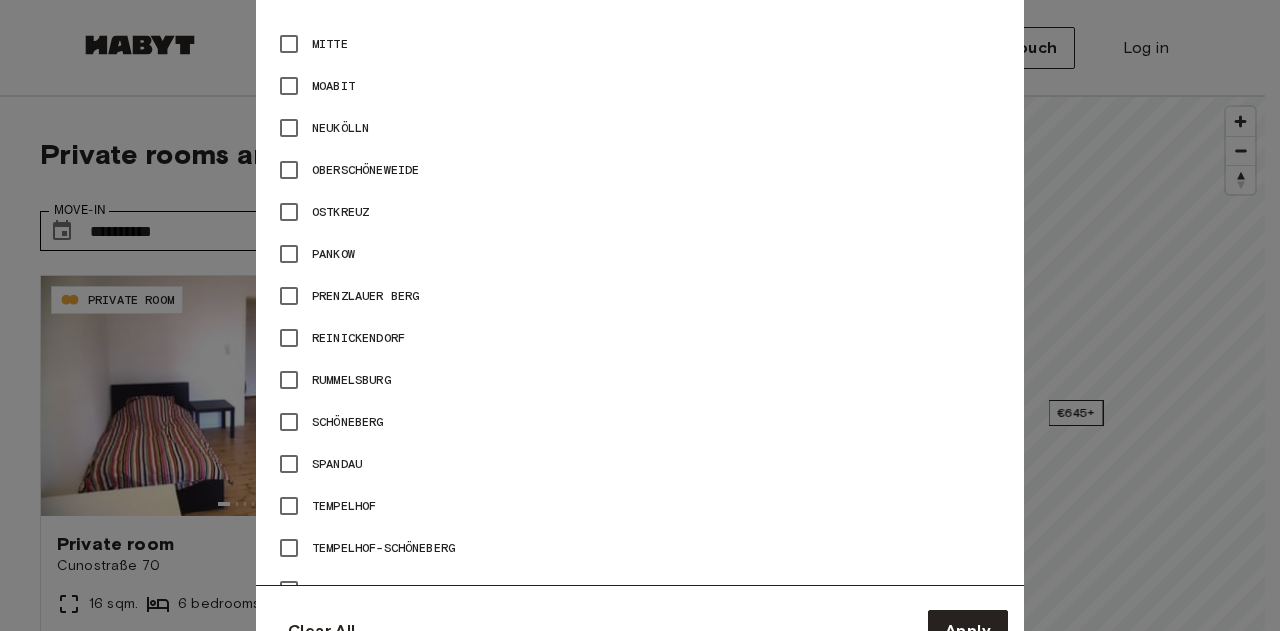 scroll, scrollTop: 1389, scrollLeft: 0, axis: vertical 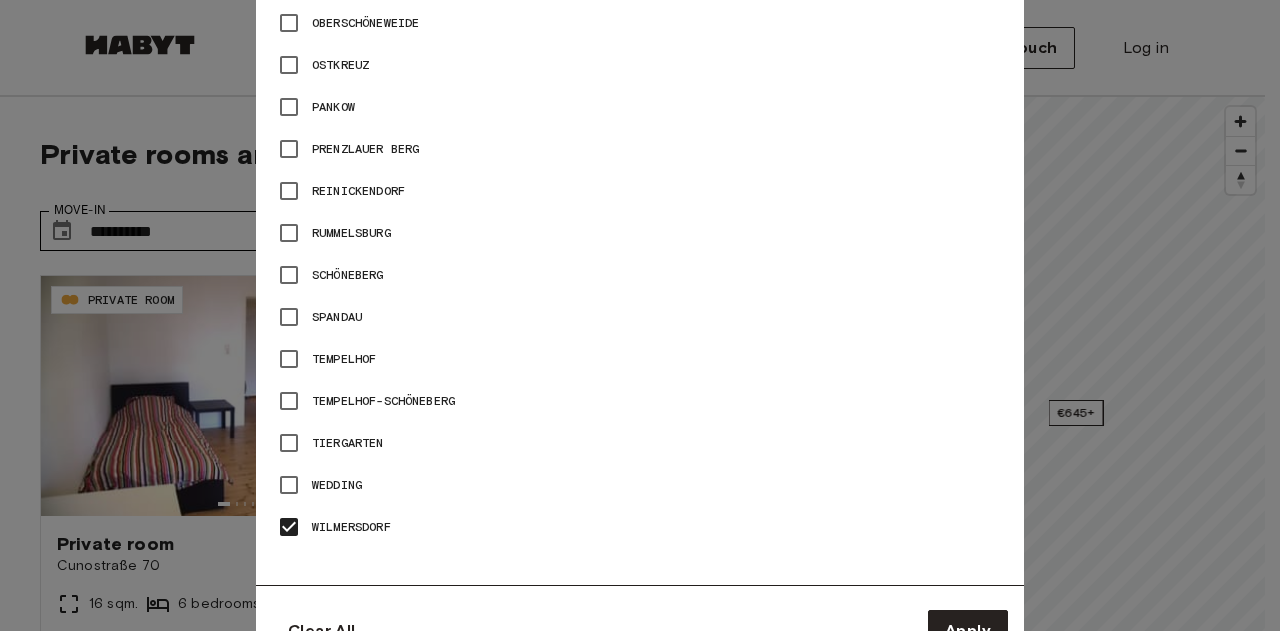 click at bounding box center (640, 315) 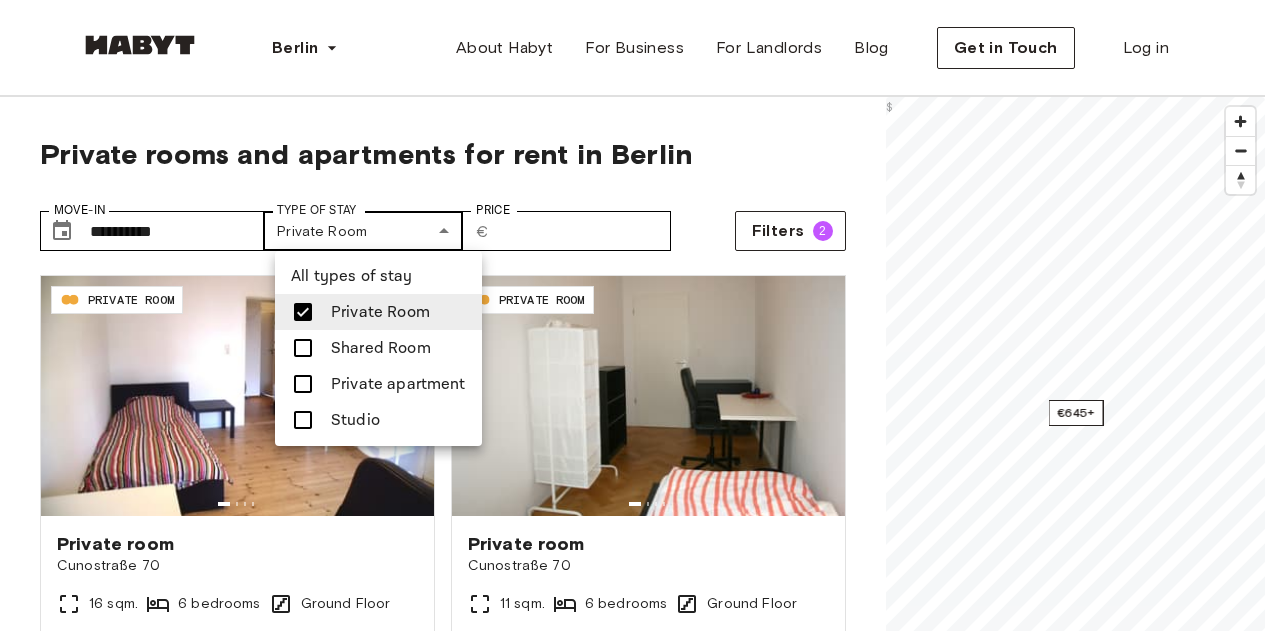 click on "**********" at bounding box center [640, 2430] 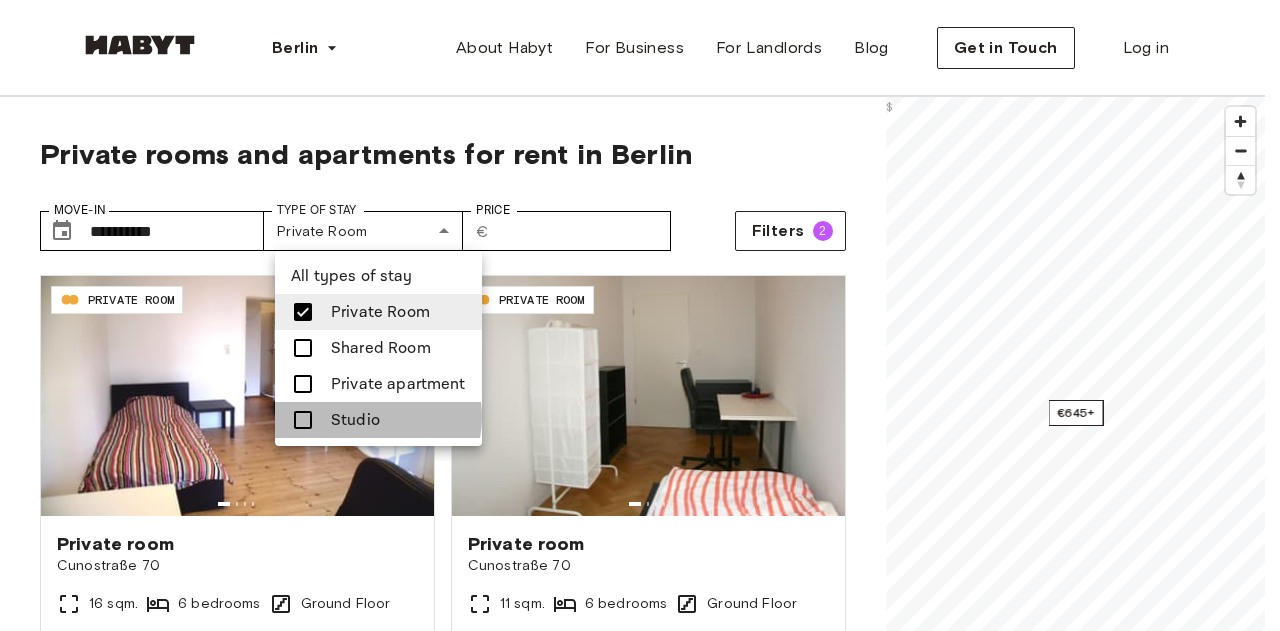 click on "Studio" at bounding box center (355, 420) 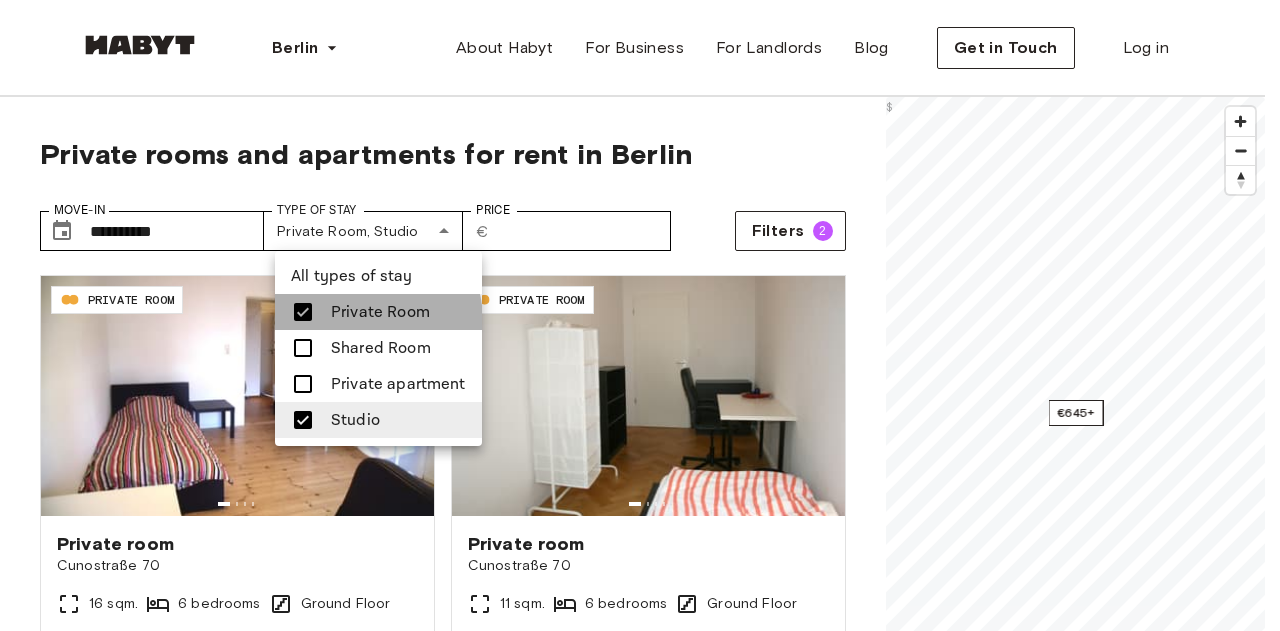 click on "Private Room" at bounding box center (380, 312) 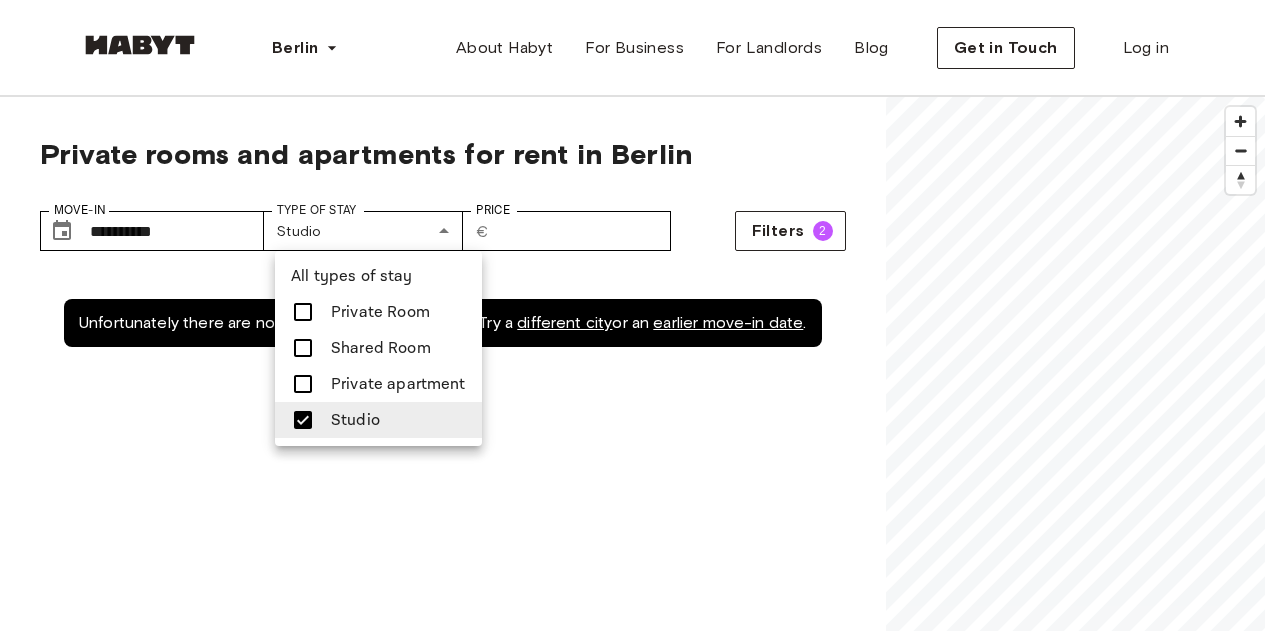 click at bounding box center [640, 315] 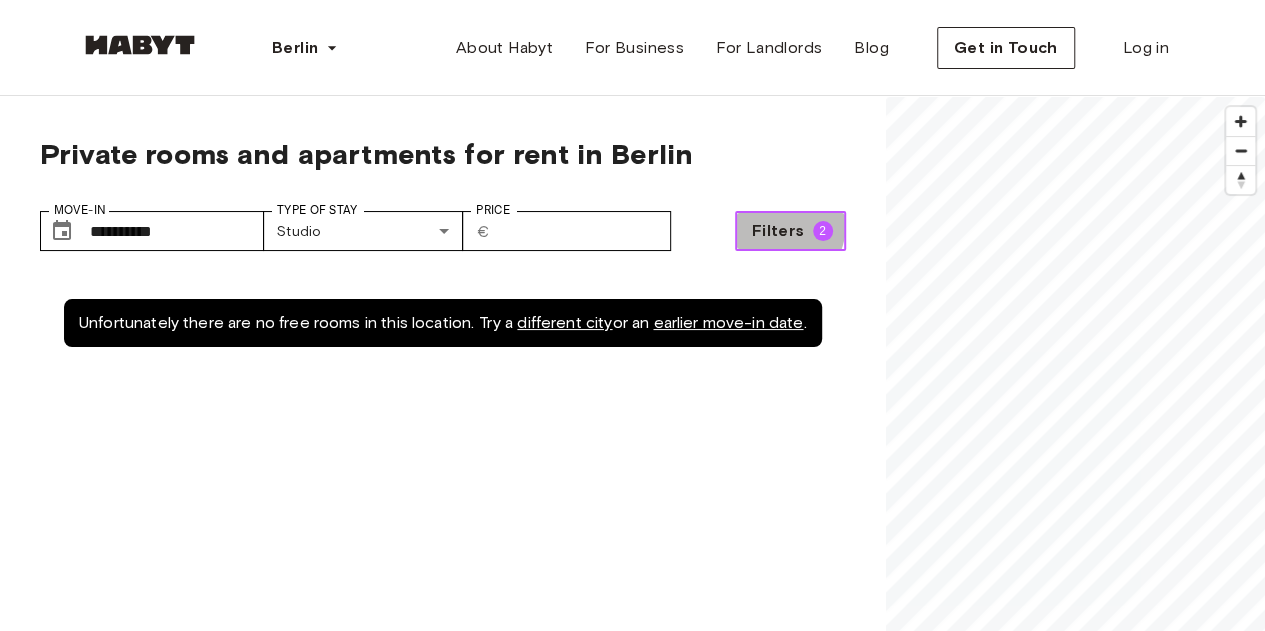 click on "Filters" at bounding box center (778, 231) 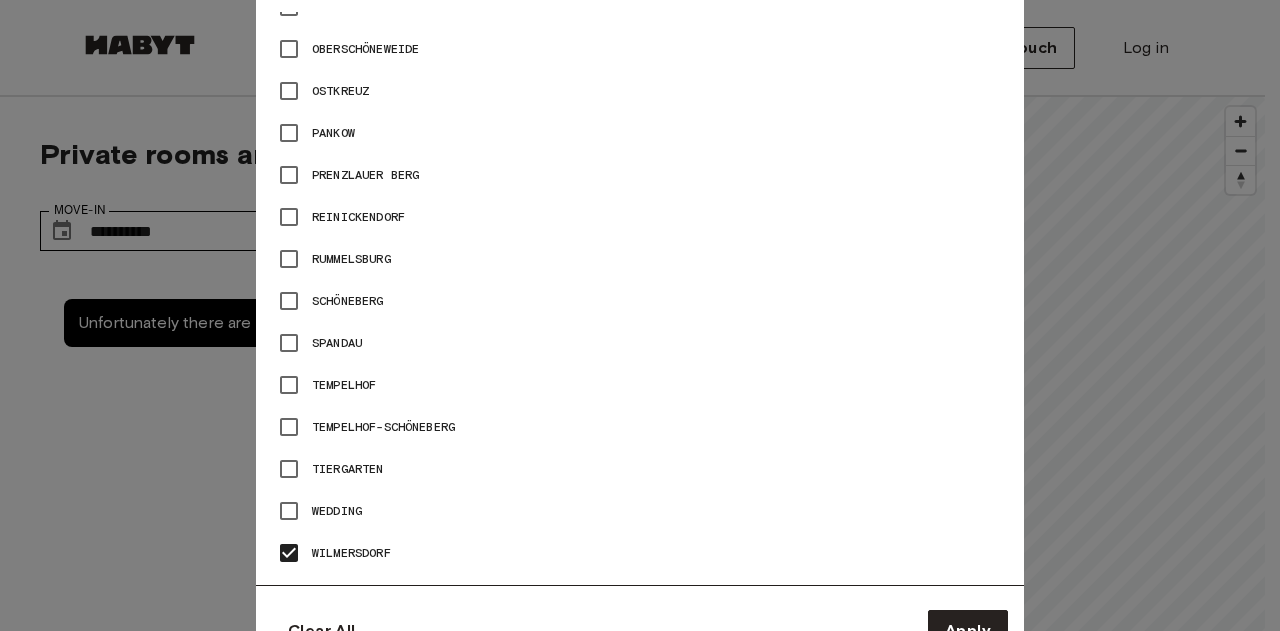 scroll, scrollTop: 1364, scrollLeft: 0, axis: vertical 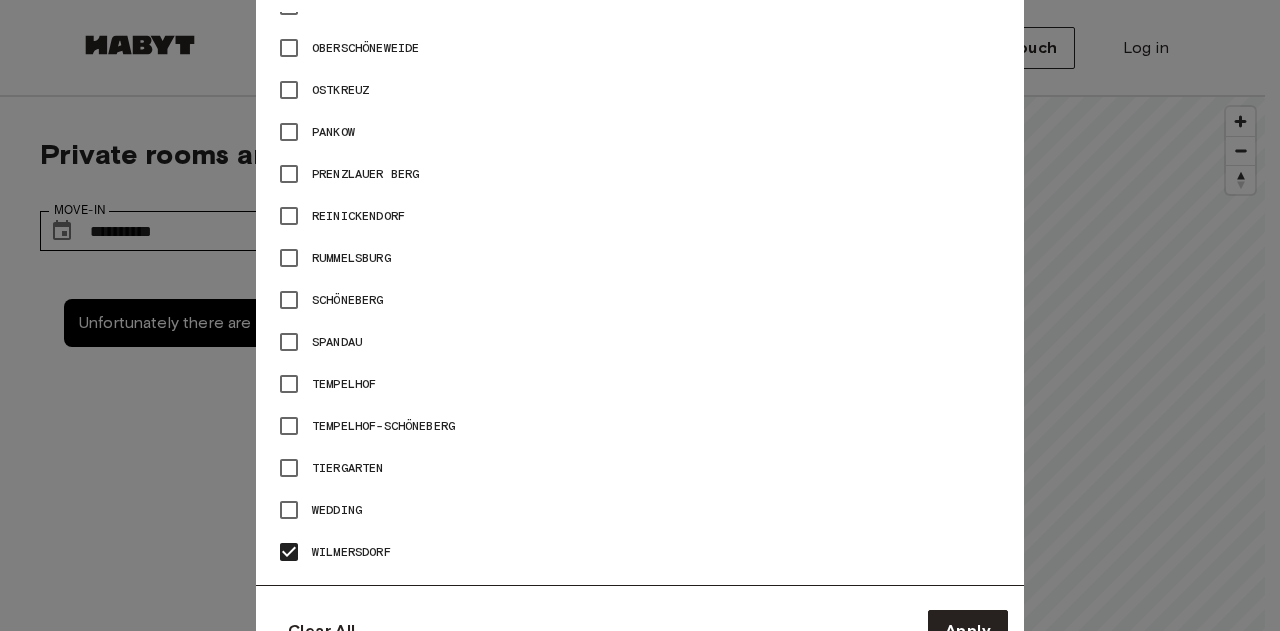 click on "Wilmersdorf" at bounding box center [351, 552] 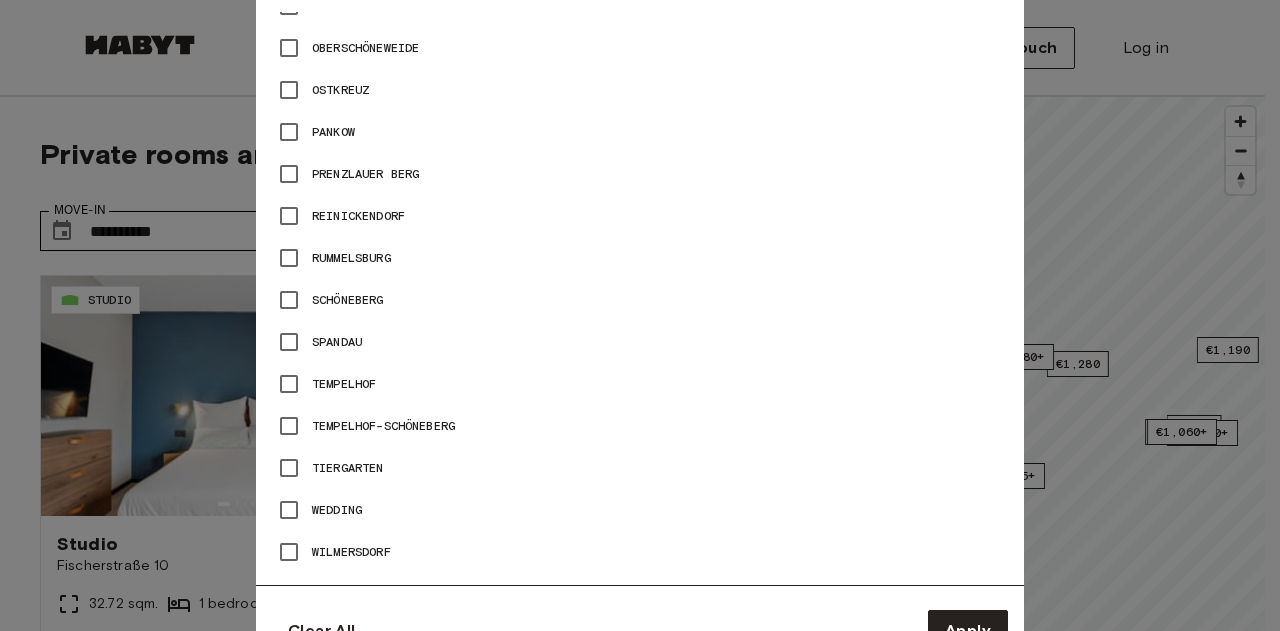 click on "Schöneberg" at bounding box center [348, 300] 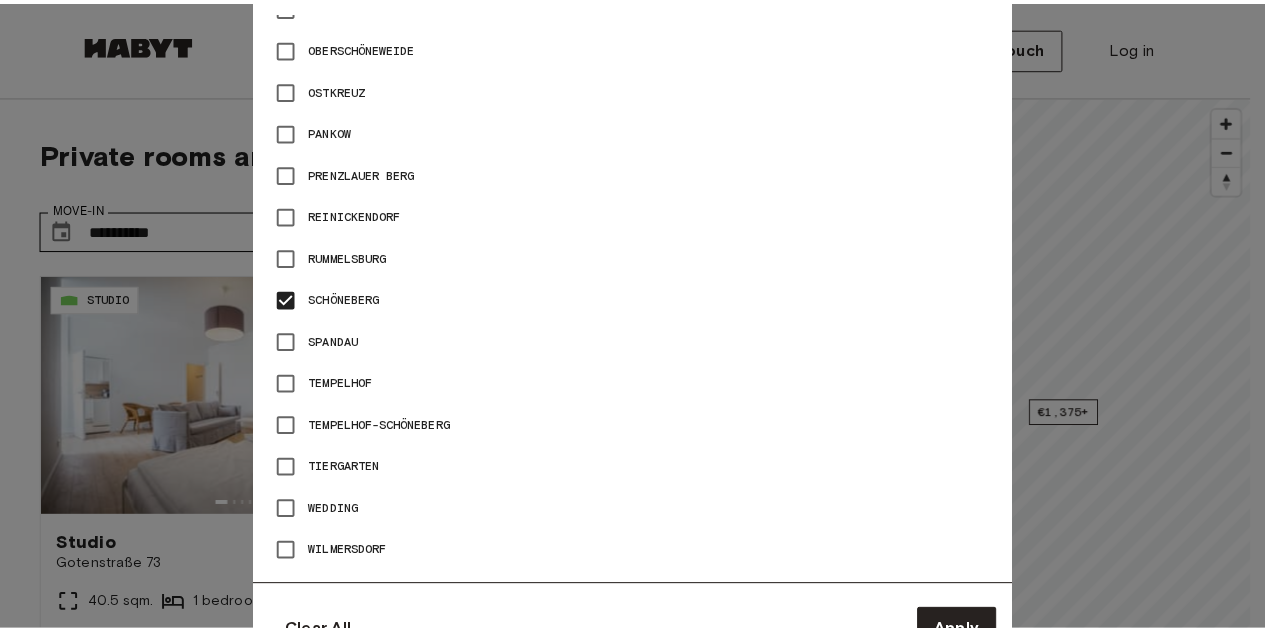 scroll, scrollTop: 1389, scrollLeft: 0, axis: vertical 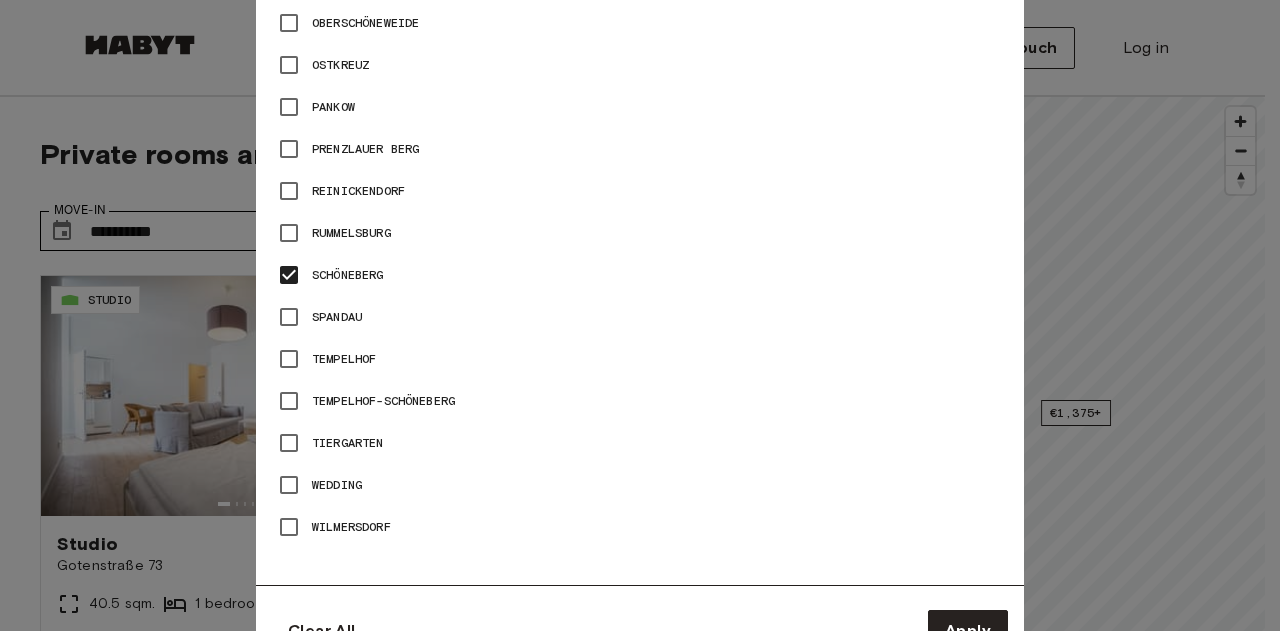 click at bounding box center [308, 359] 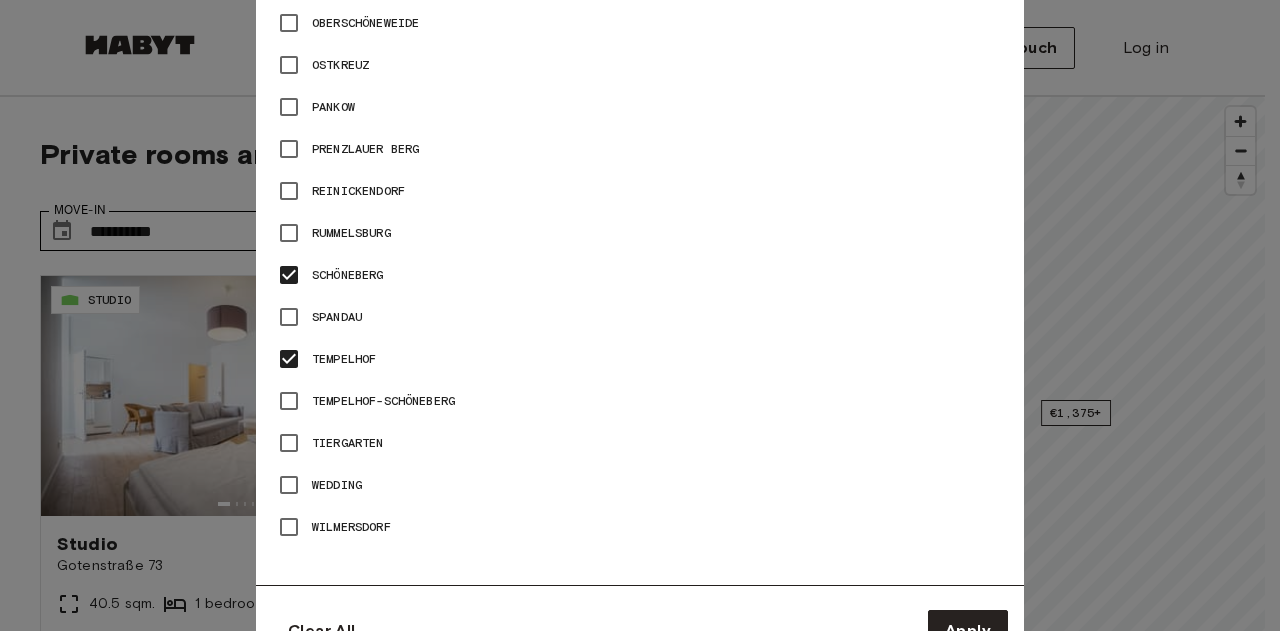 click on "Tempelhof-Schöneberg" at bounding box center (383, 401) 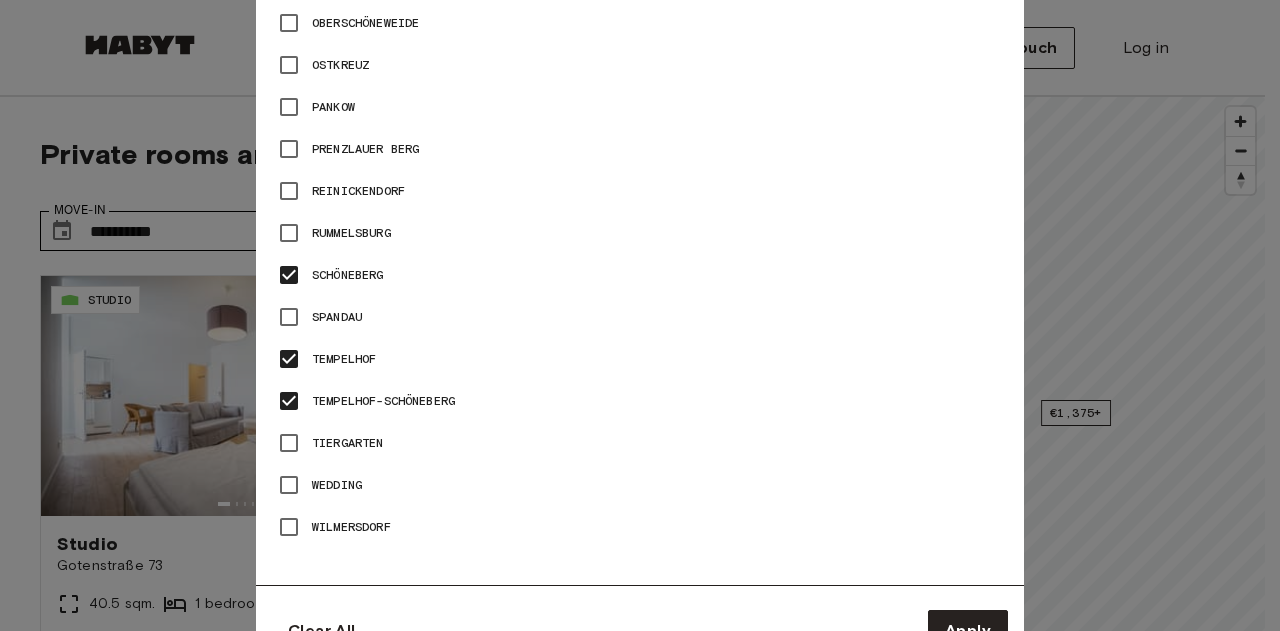 type on "**" 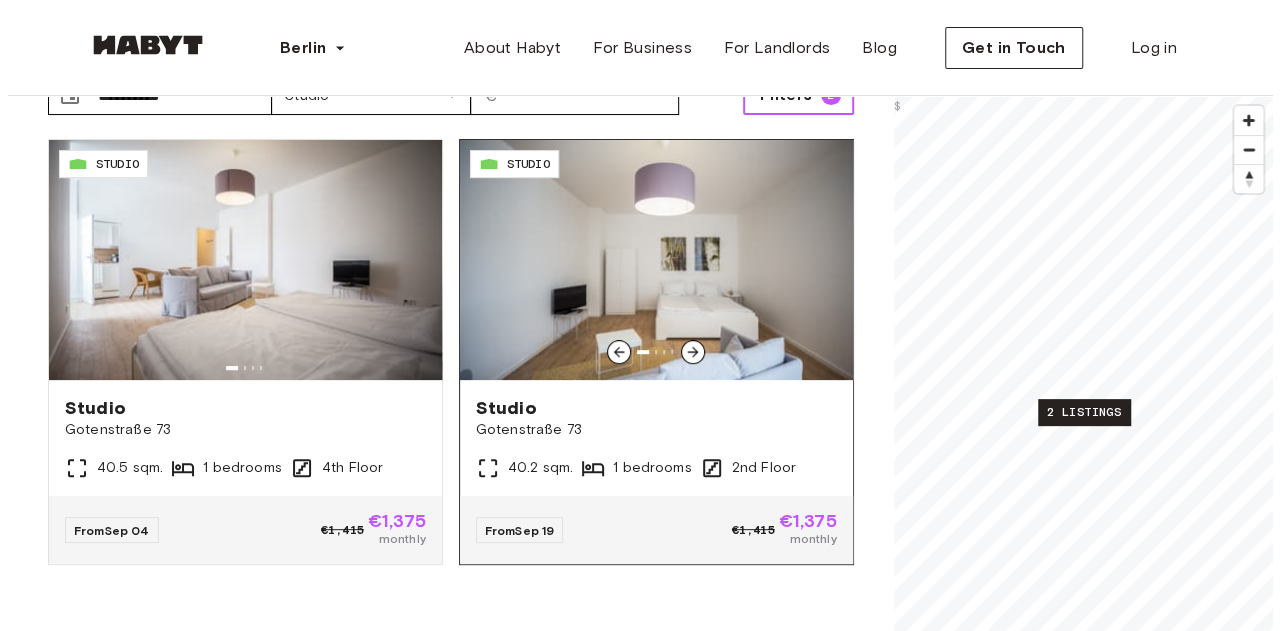 scroll, scrollTop: 0, scrollLeft: 0, axis: both 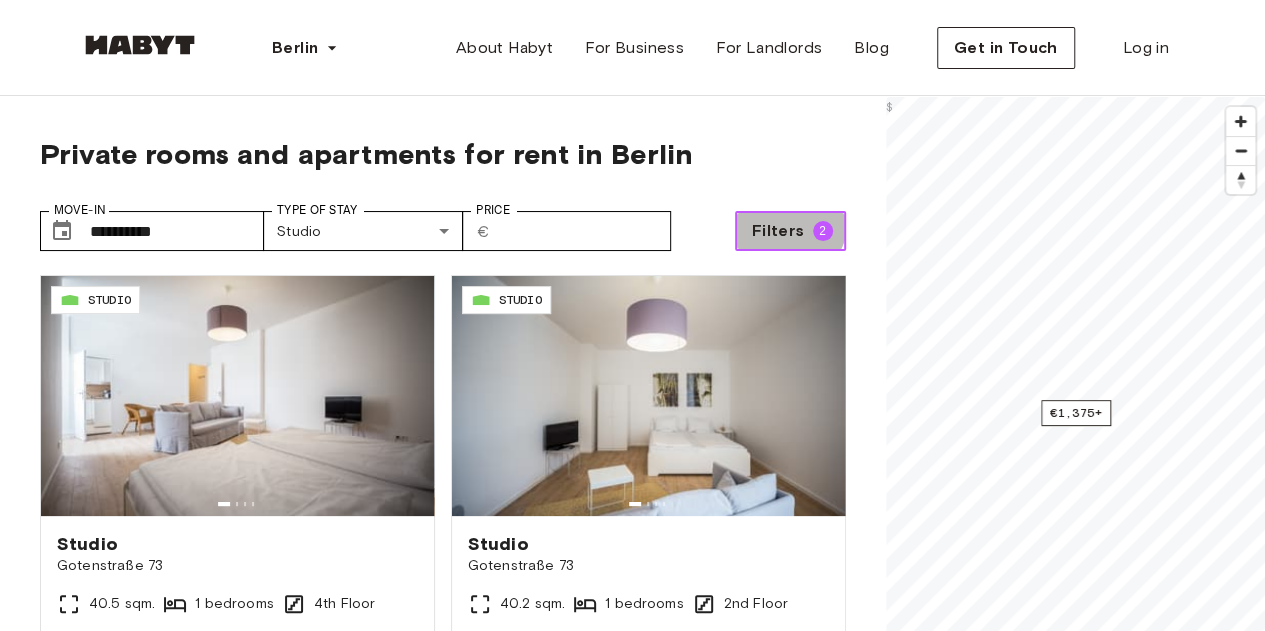 click on "Filters" at bounding box center (778, 231) 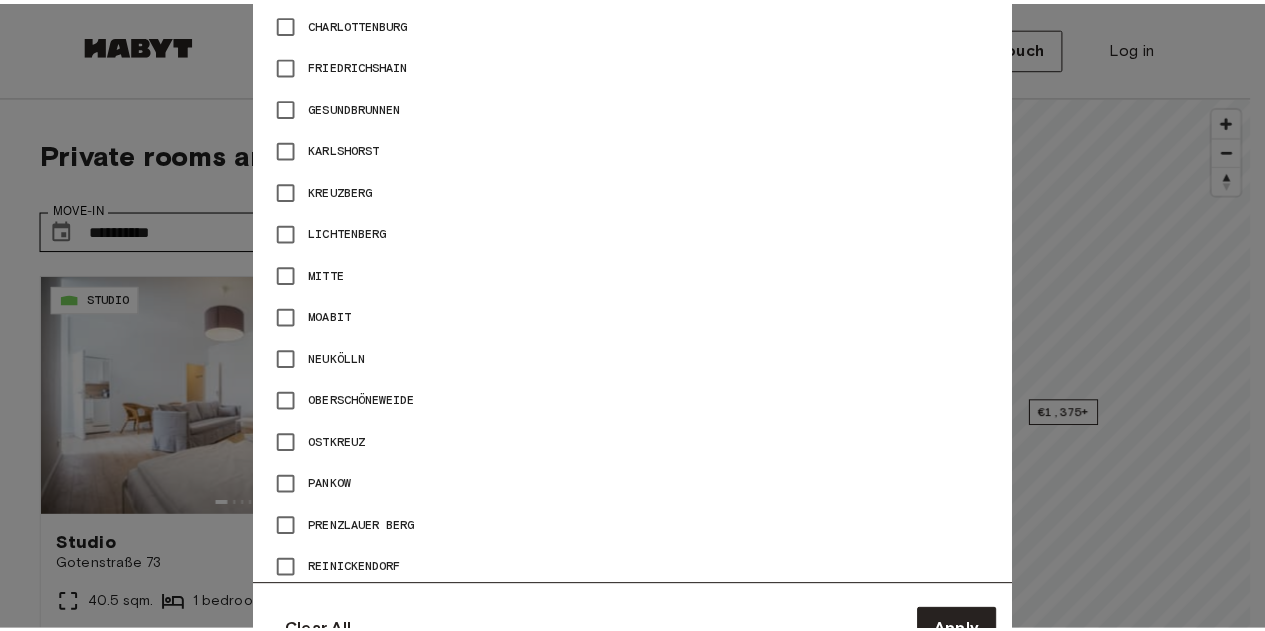 scroll, scrollTop: 1014, scrollLeft: 0, axis: vertical 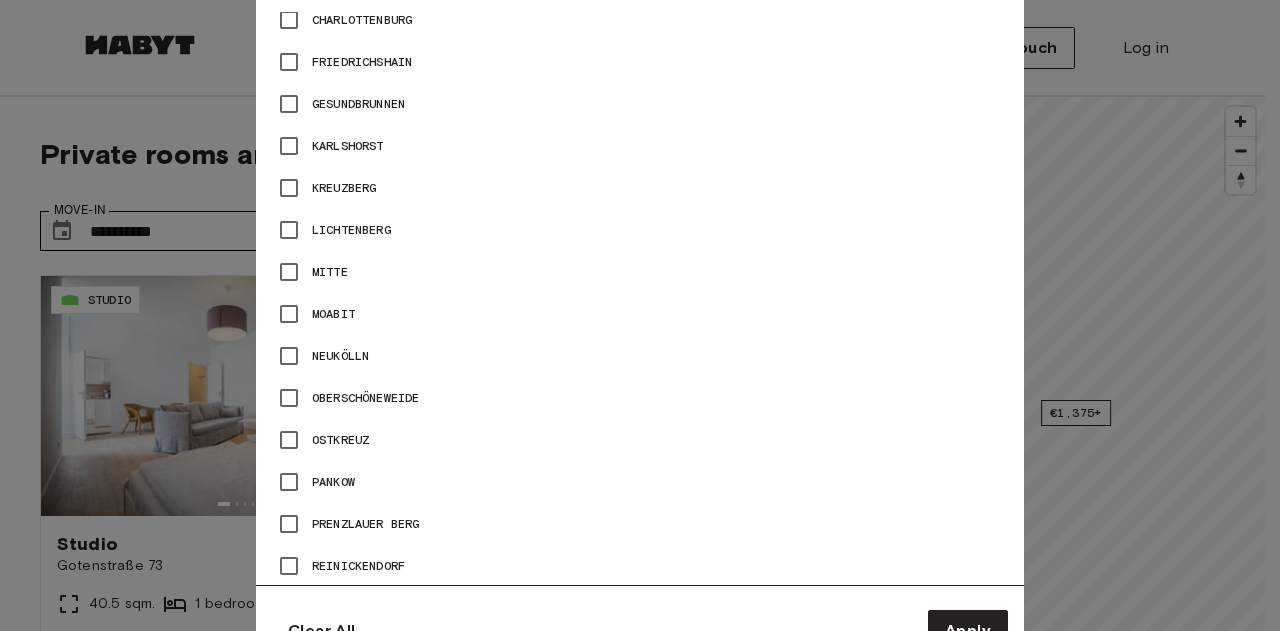 click on "Karlshorst" at bounding box center (348, 146) 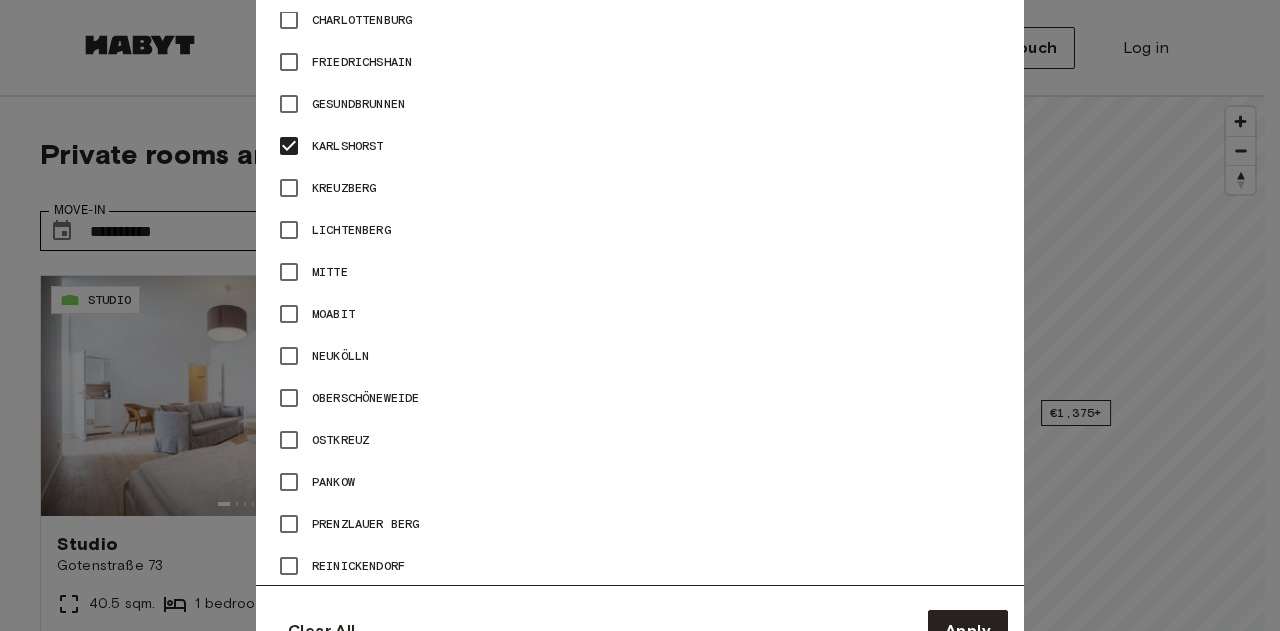 click on "Karlshorst" at bounding box center (348, 146) 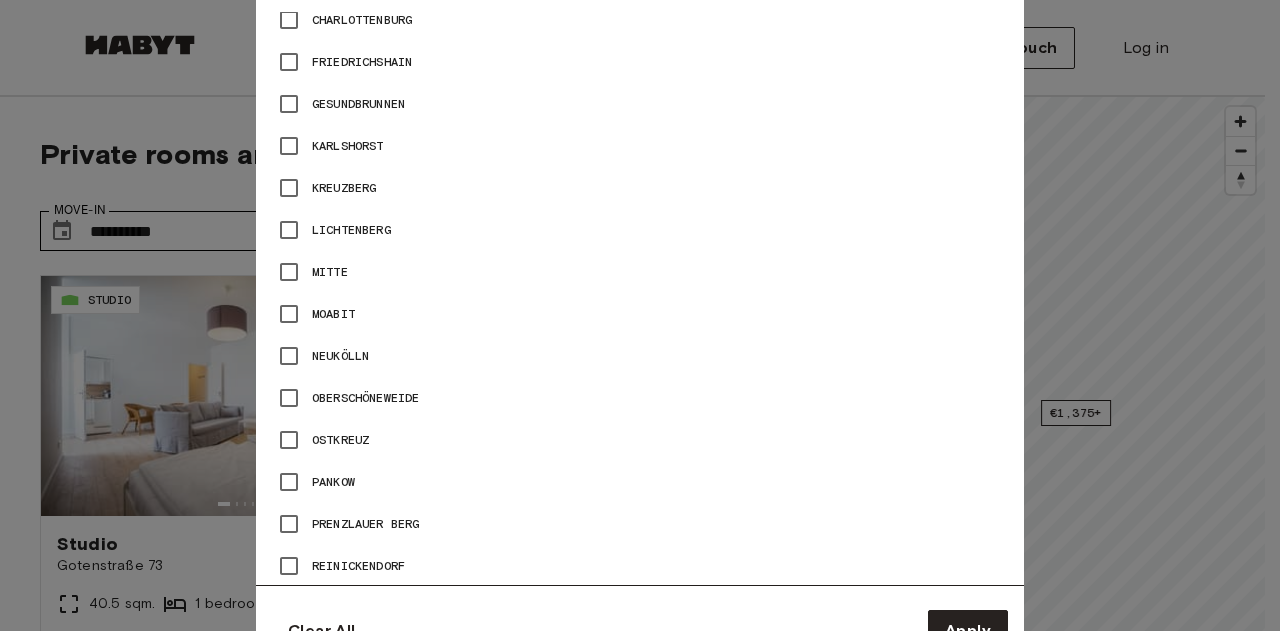 click at bounding box center (640, 315) 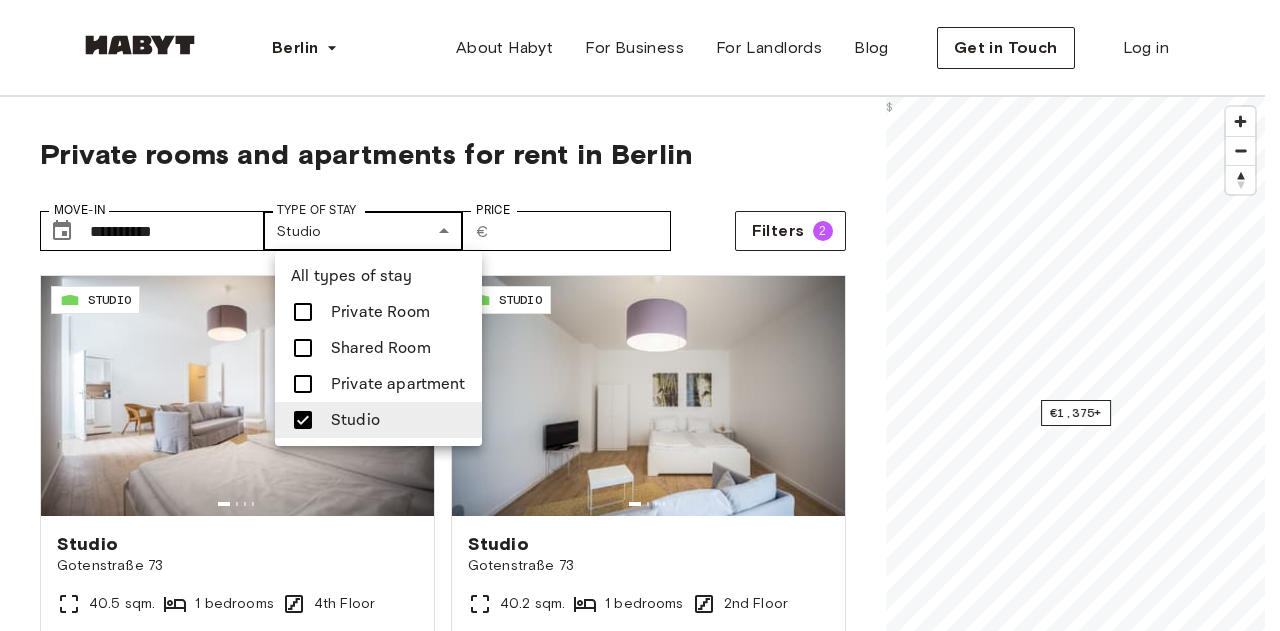 click on "**********" at bounding box center (640, 2430) 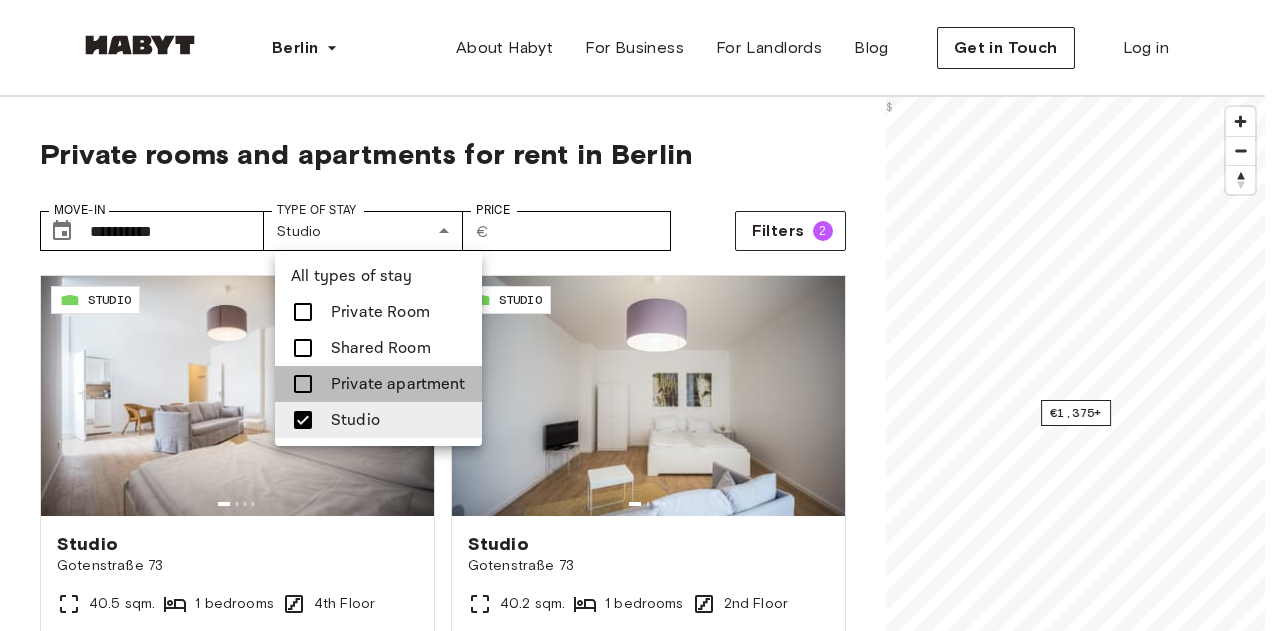 click on "Private apartment" at bounding box center (378, 384) 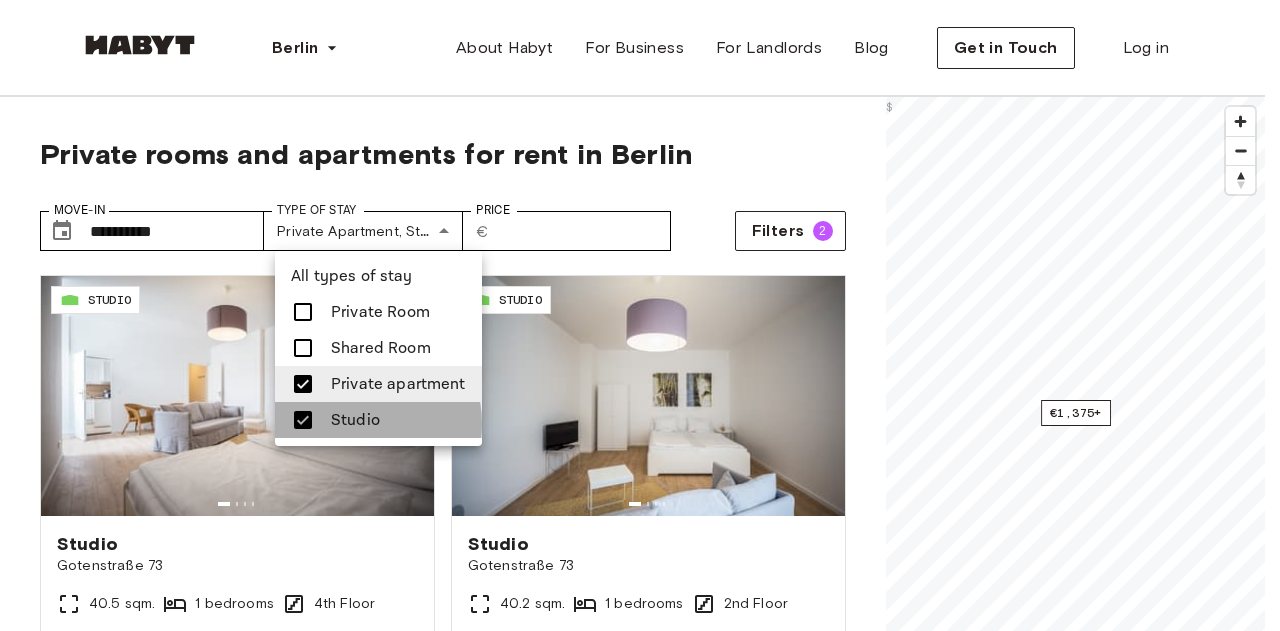 click on "Studio" at bounding box center [355, 420] 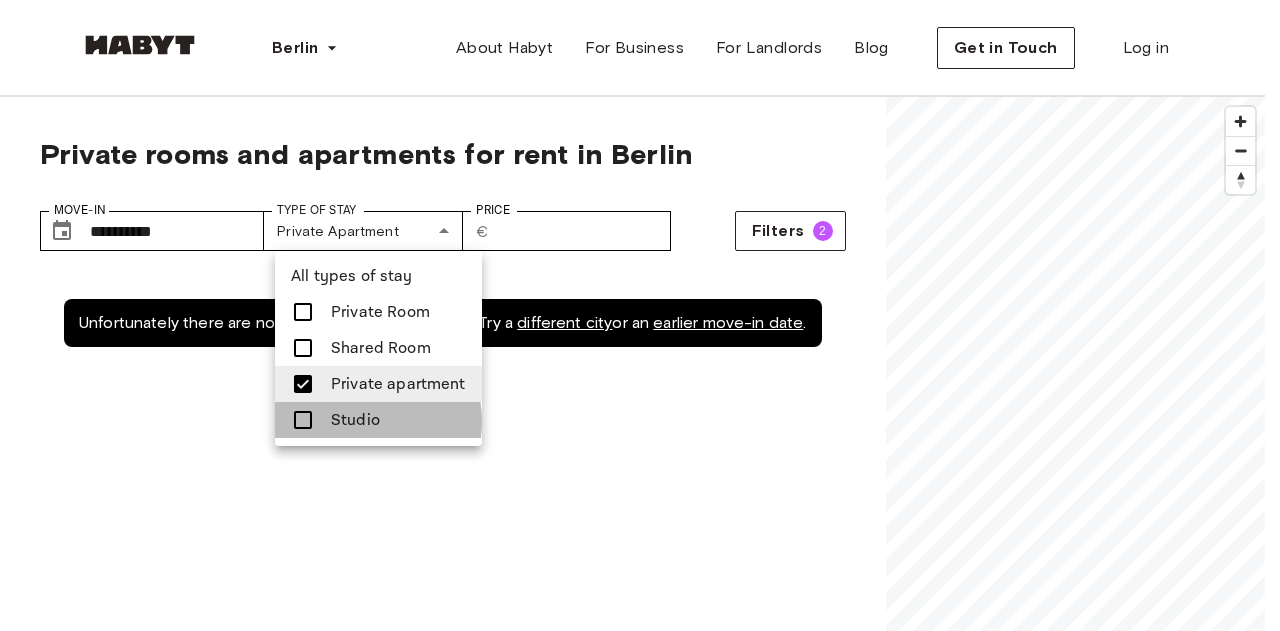 click on "Studio" at bounding box center [355, 420] 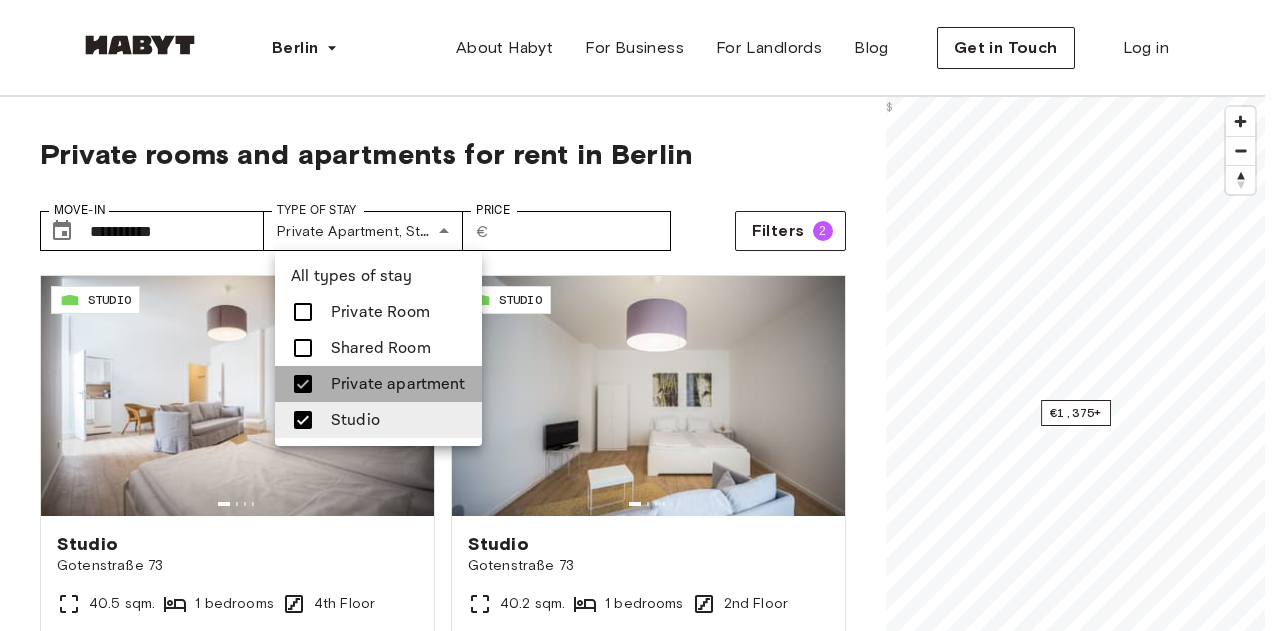 click on "Private apartment" at bounding box center (398, 384) 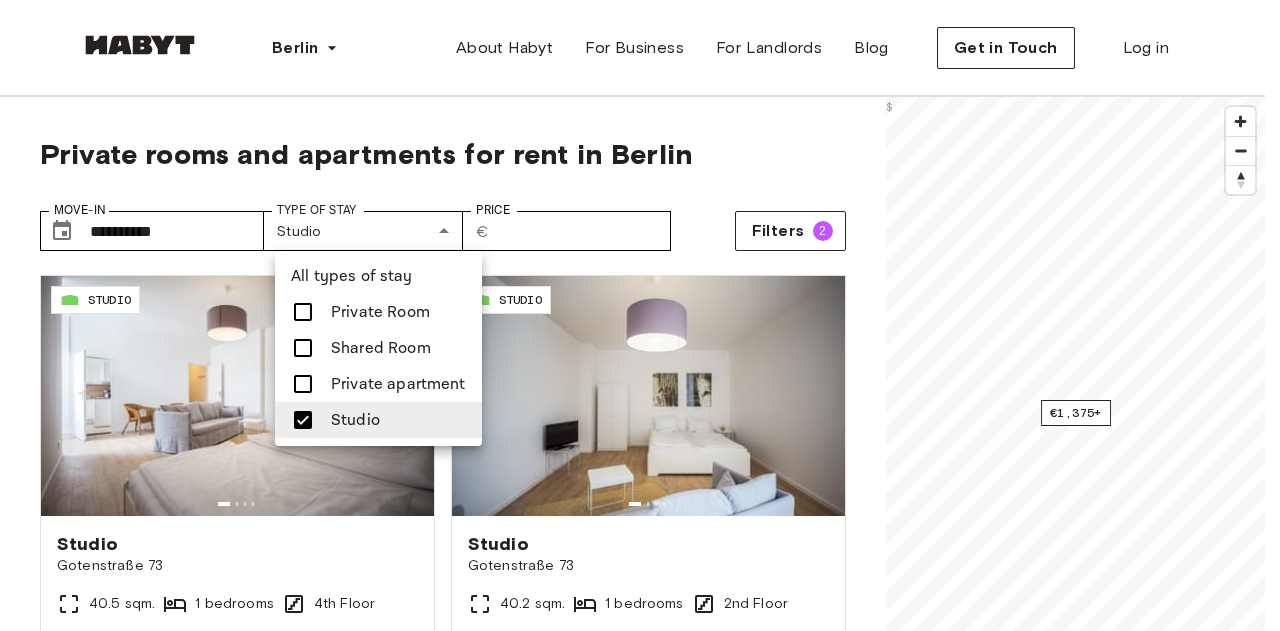 click at bounding box center [640, 315] 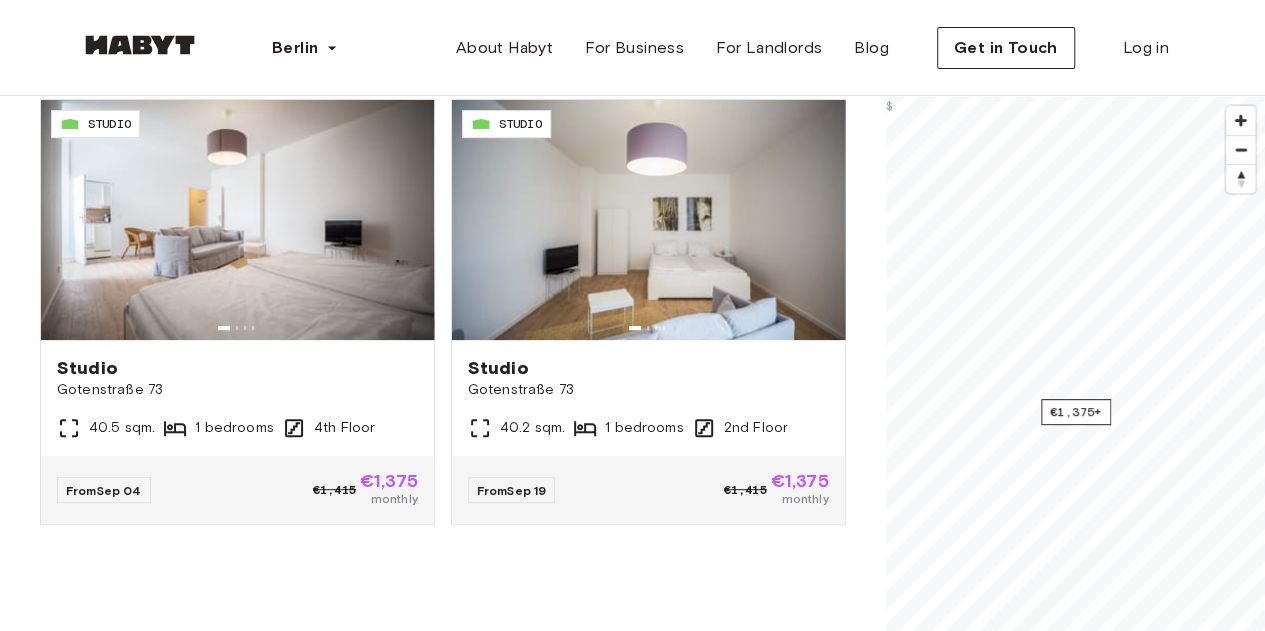 scroll, scrollTop: 0, scrollLeft: 0, axis: both 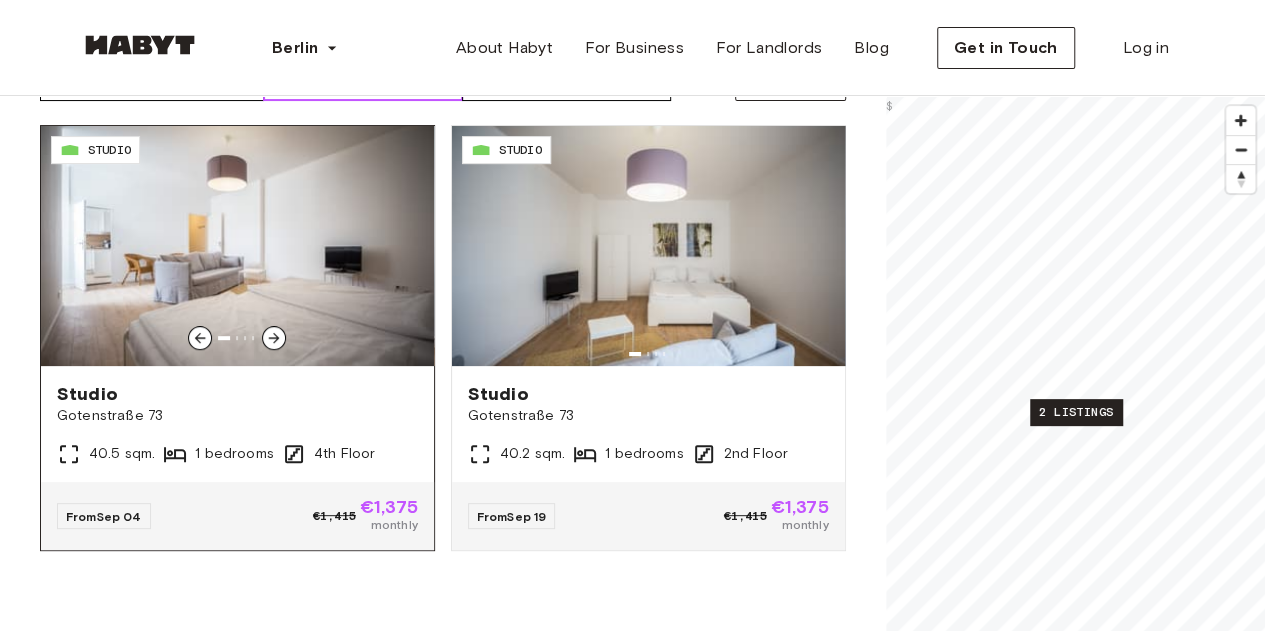 click at bounding box center (237, 246) 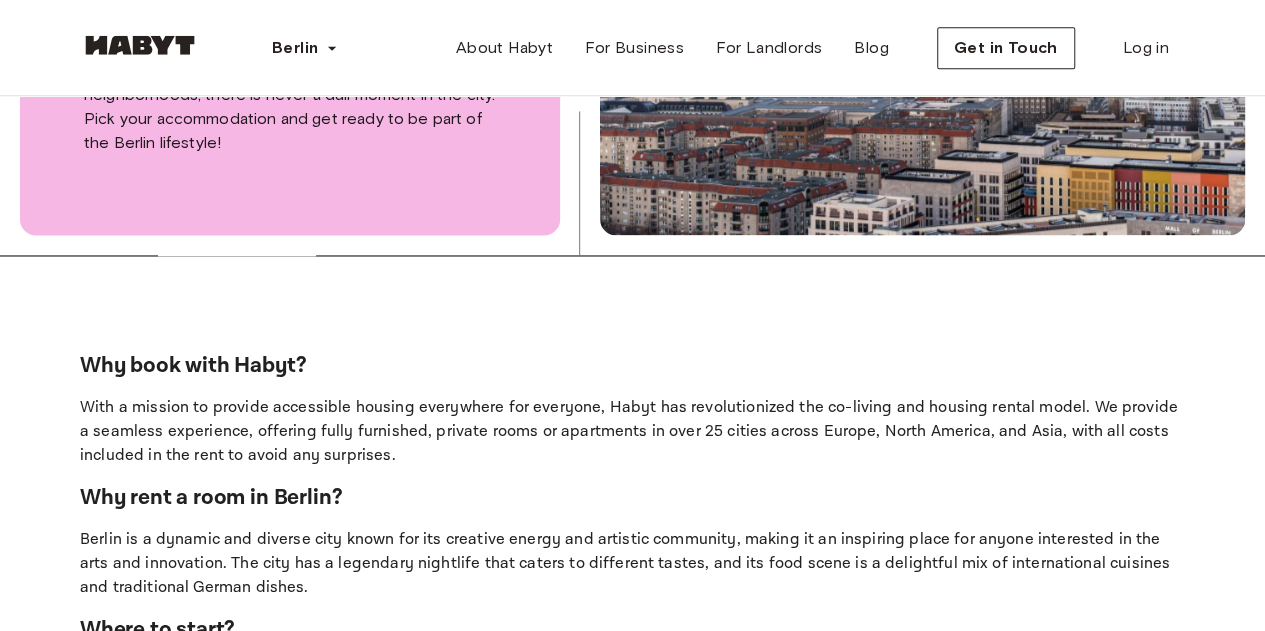 scroll, scrollTop: 1229, scrollLeft: 0, axis: vertical 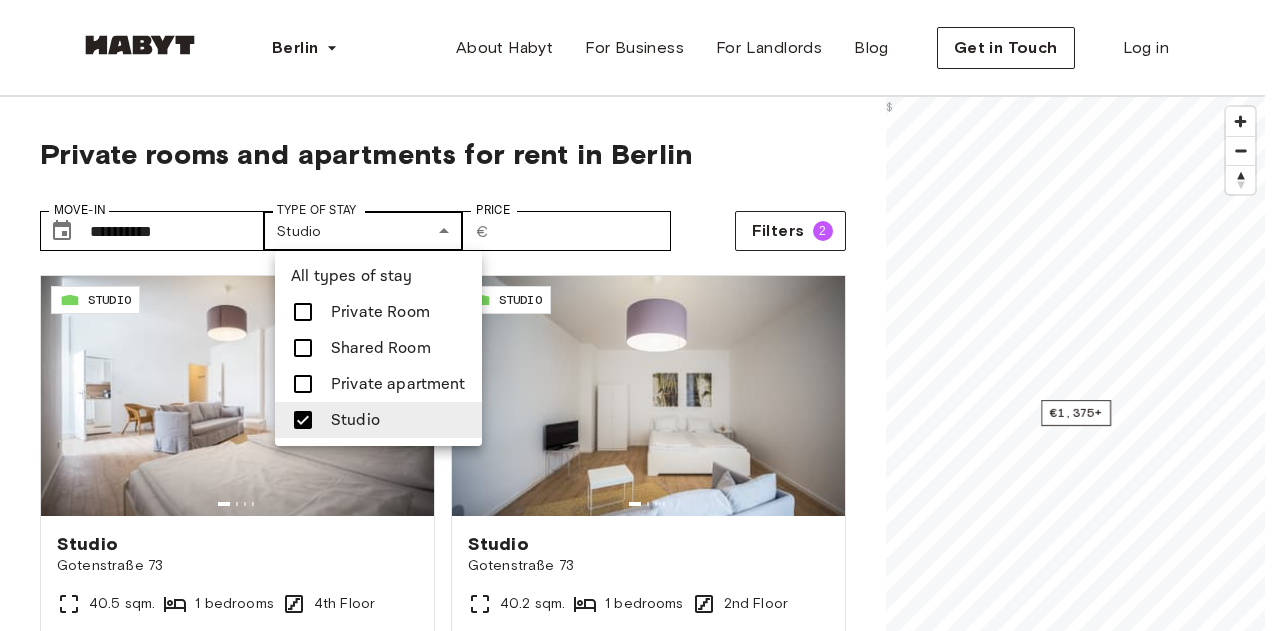 click on "**********" at bounding box center [640, 2430] 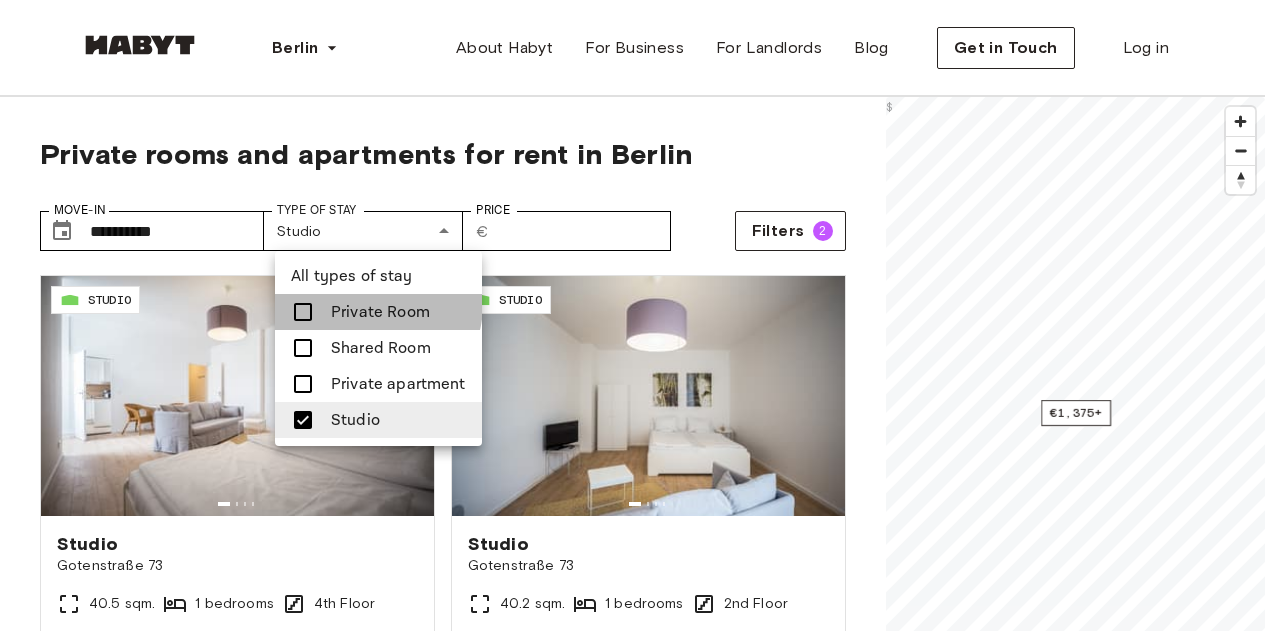 click on "Private Room" at bounding box center [380, 312] 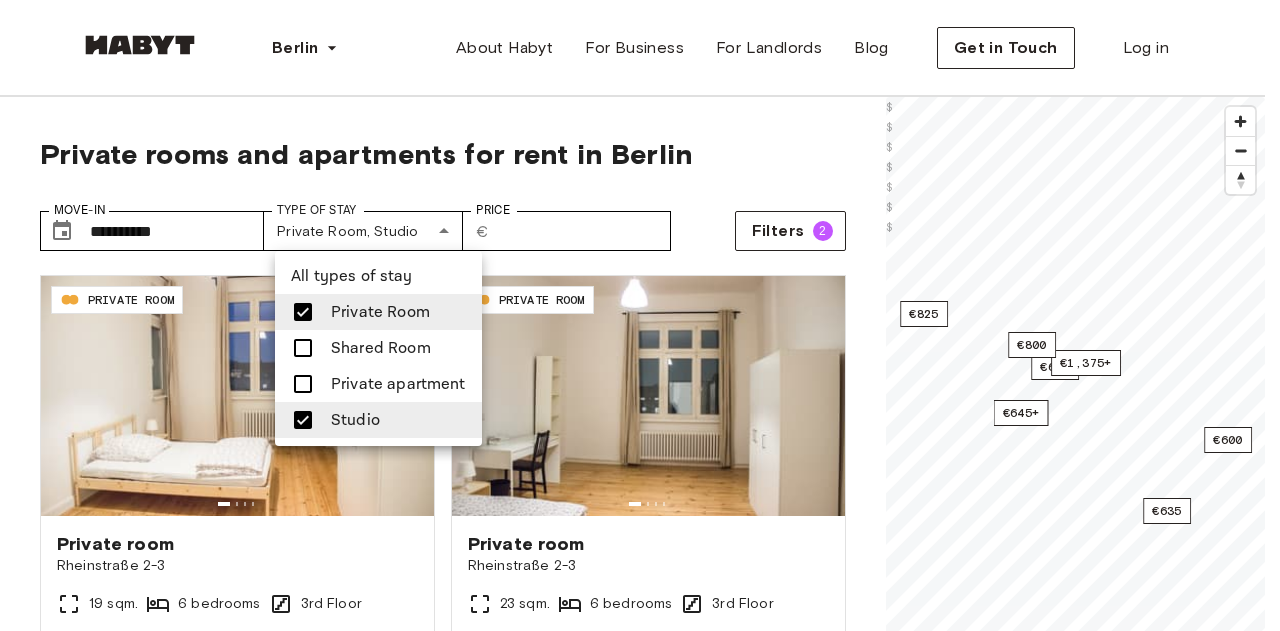 click at bounding box center (640, 315) 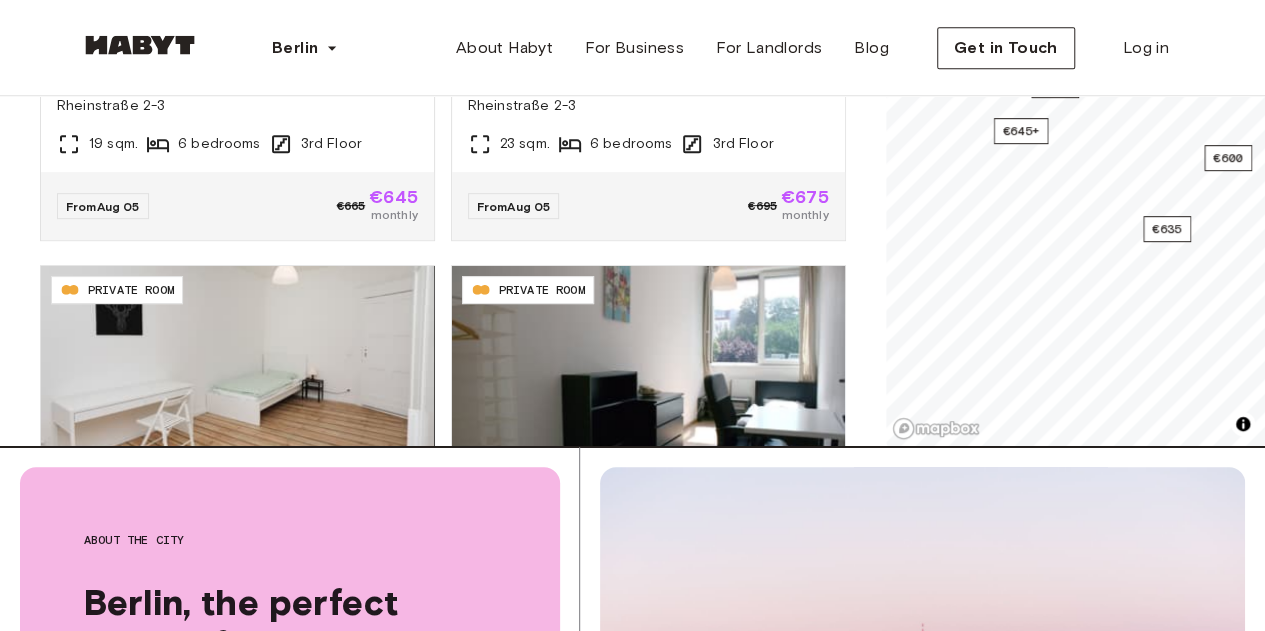 scroll, scrollTop: 461, scrollLeft: 0, axis: vertical 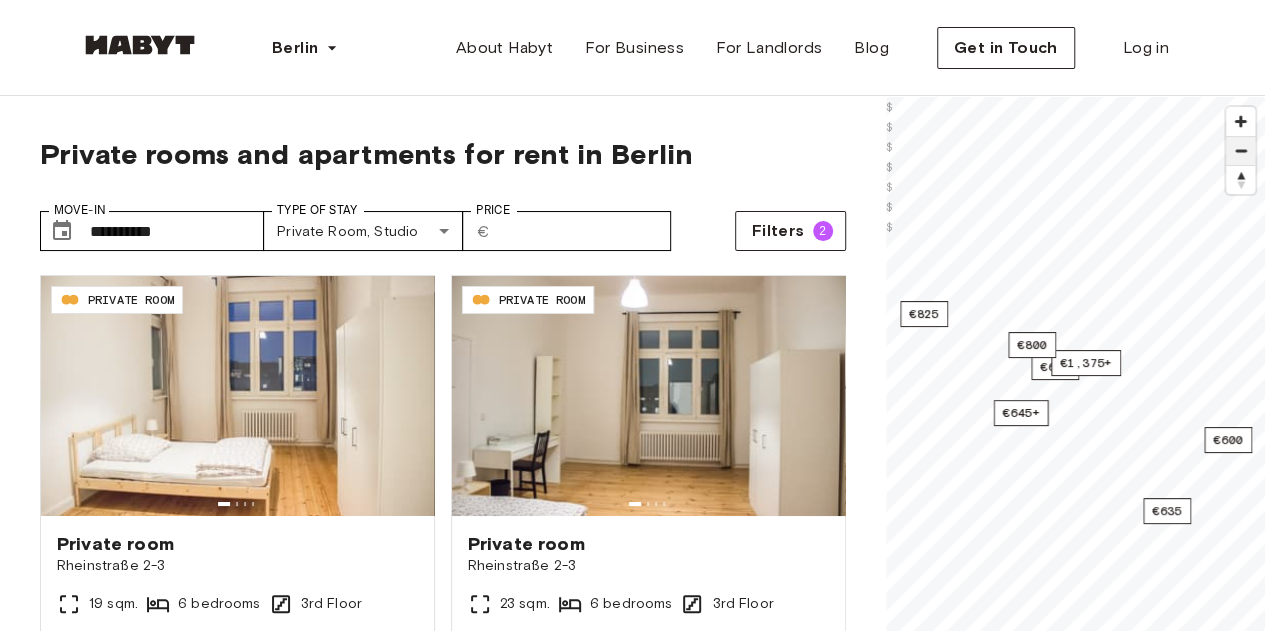 click at bounding box center (1240, 151) 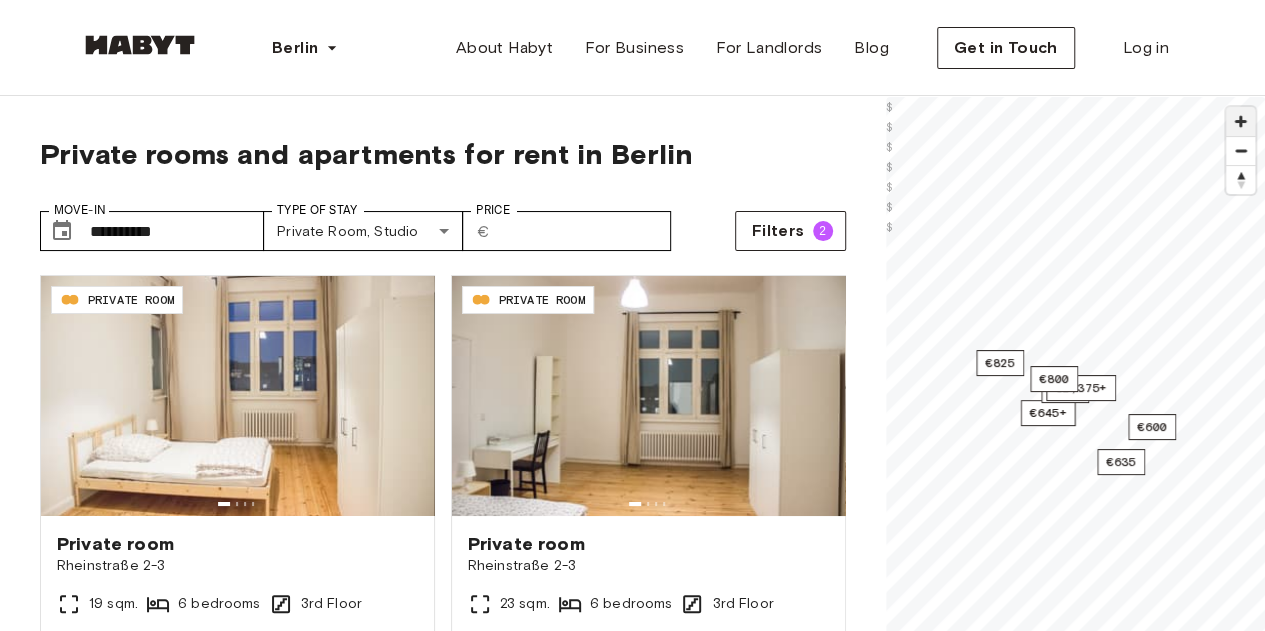 click at bounding box center [1240, 121] 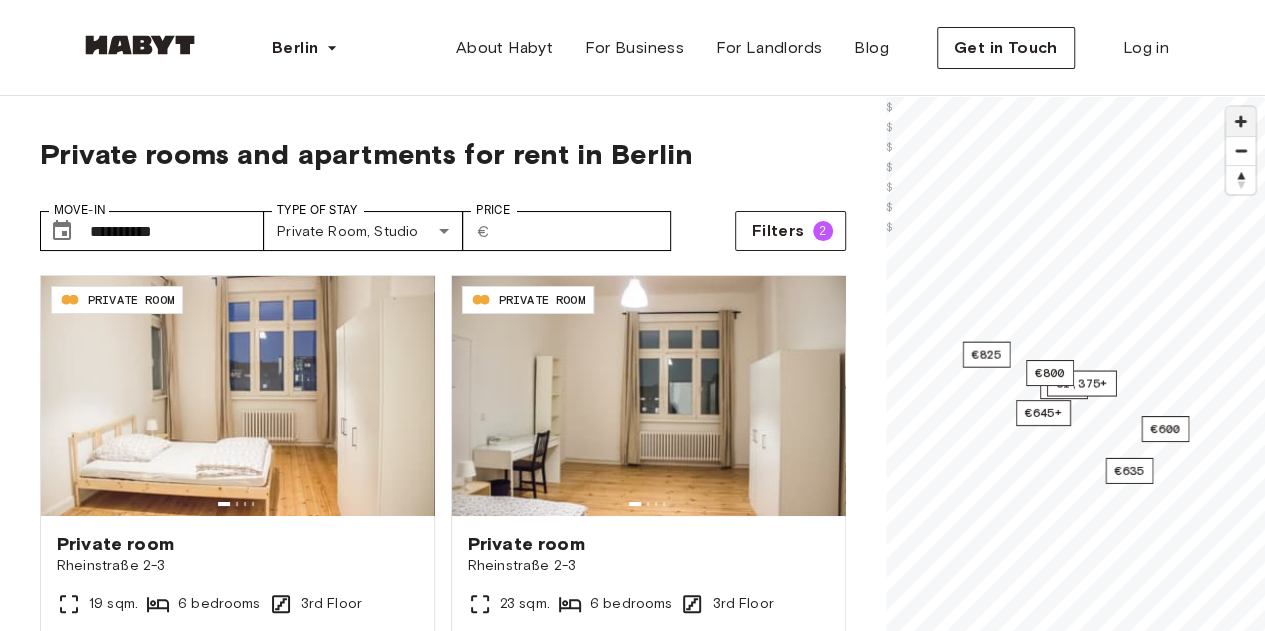 click at bounding box center [1240, 121] 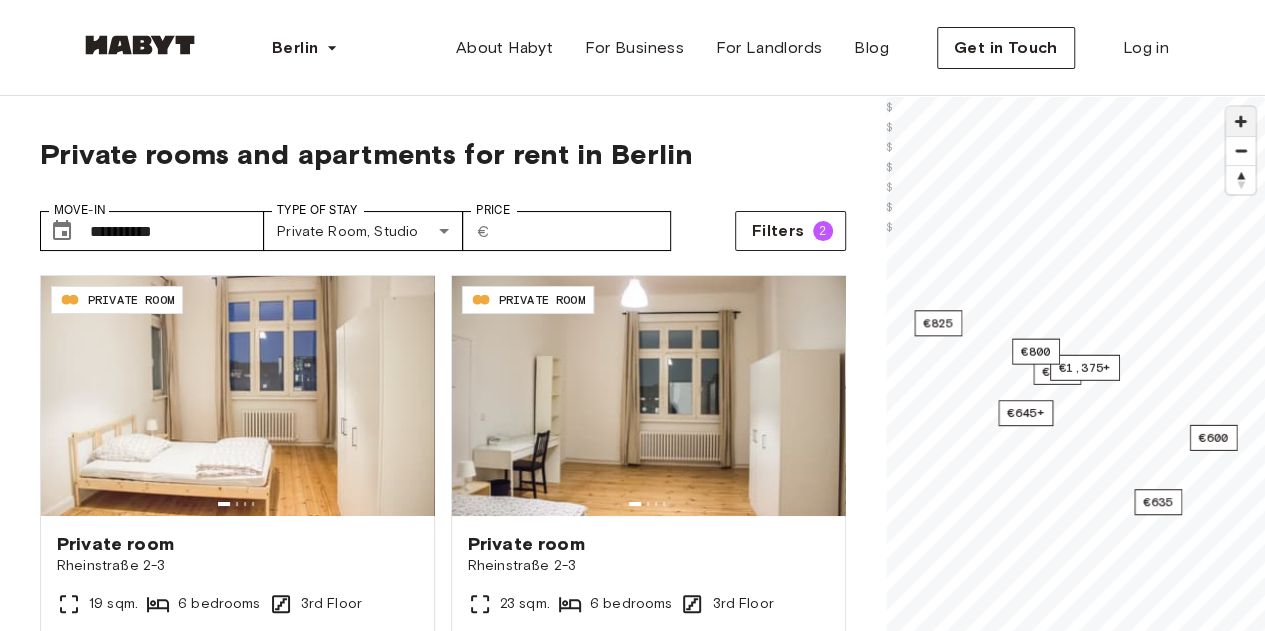 click at bounding box center (1240, 121) 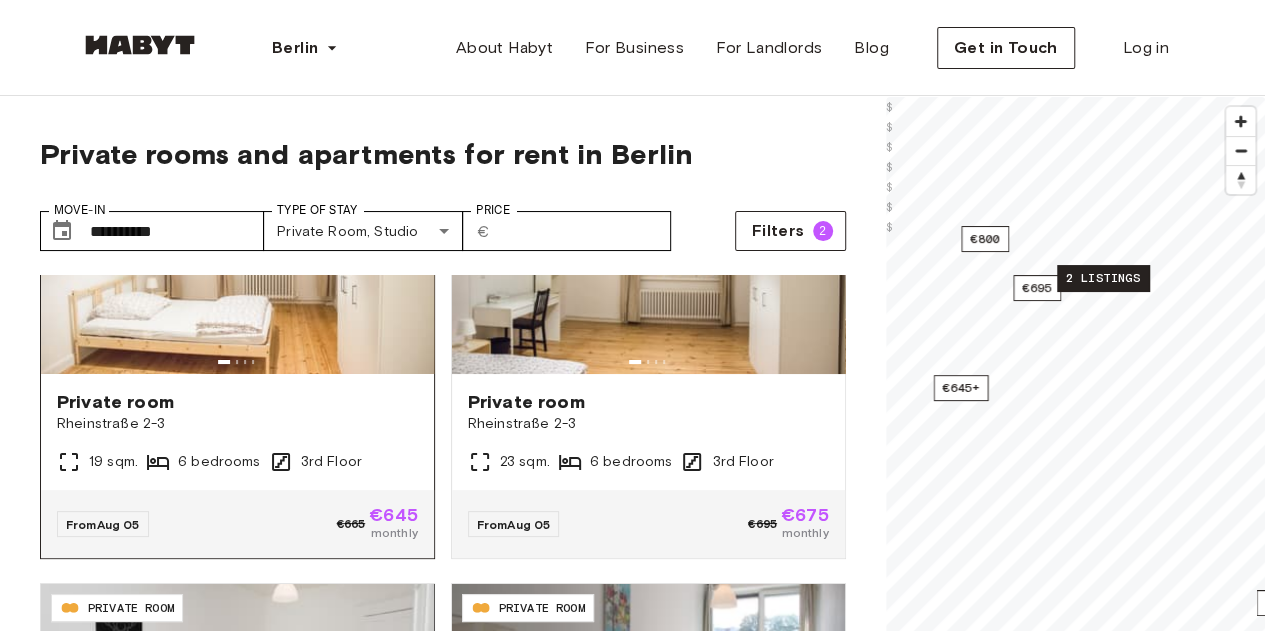 scroll, scrollTop: 0, scrollLeft: 0, axis: both 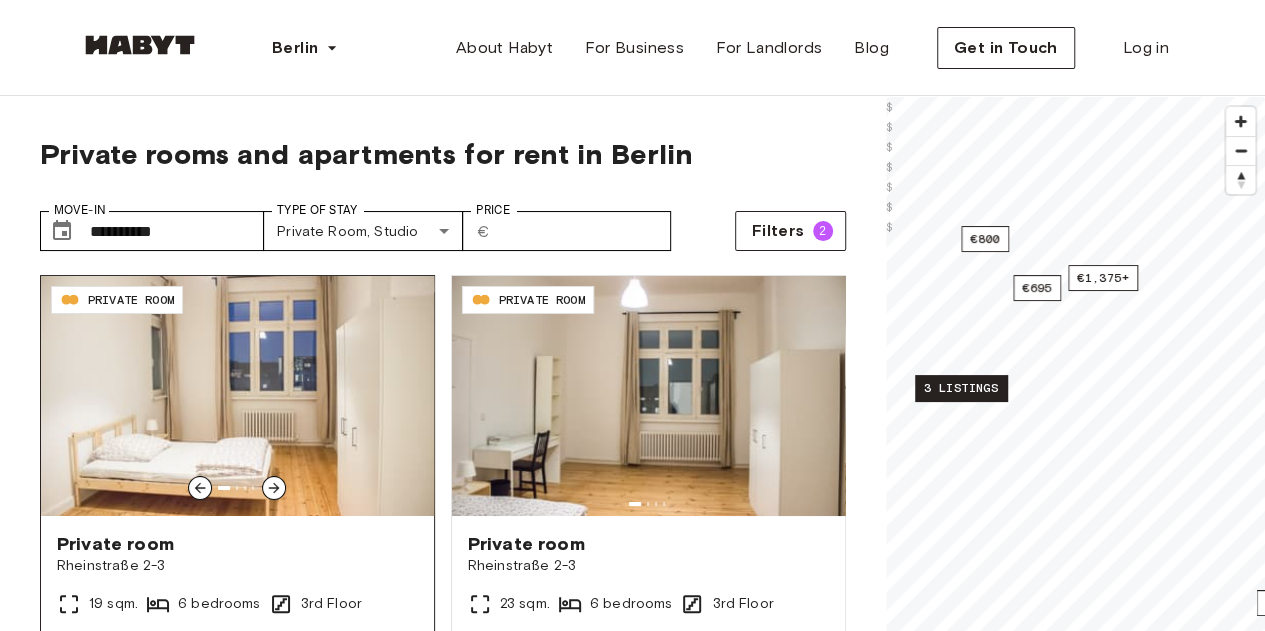 click at bounding box center [237, 396] 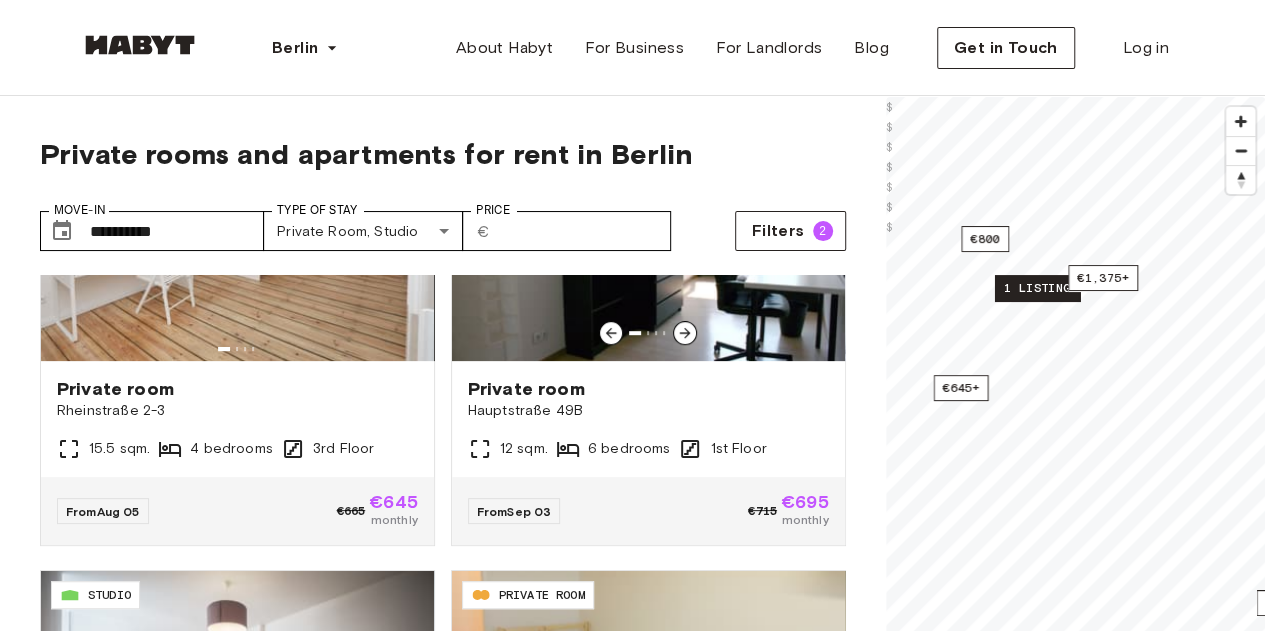 scroll, scrollTop: 606, scrollLeft: 0, axis: vertical 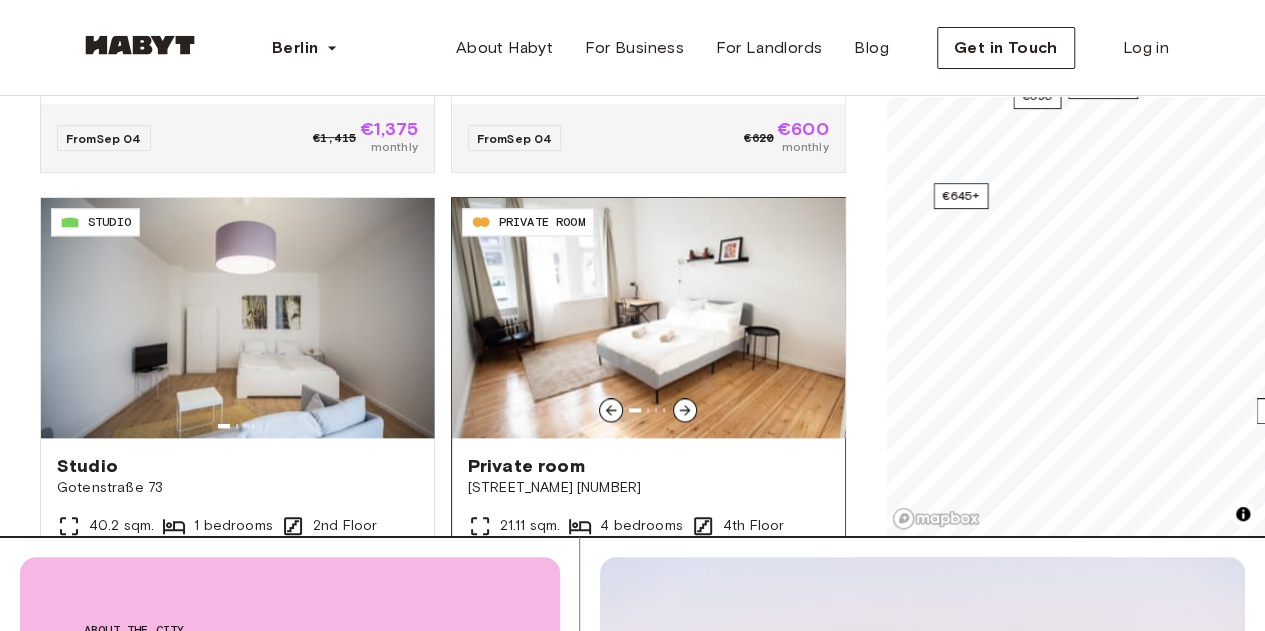 click at bounding box center [648, 318] 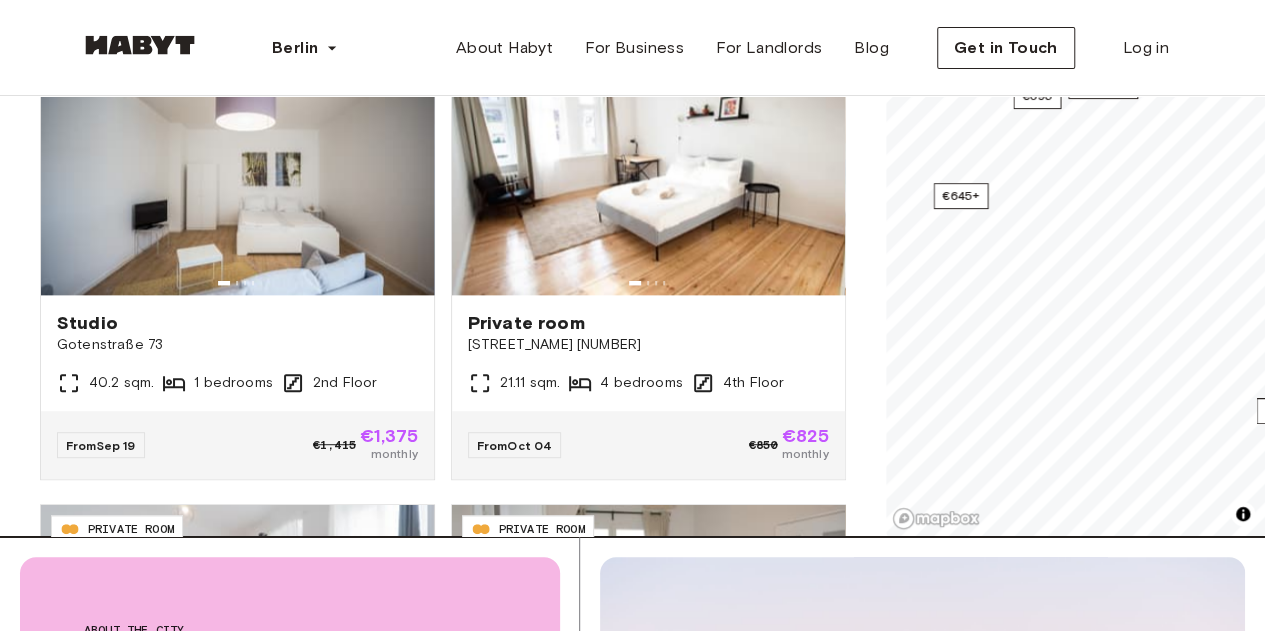 scroll, scrollTop: 1249, scrollLeft: 0, axis: vertical 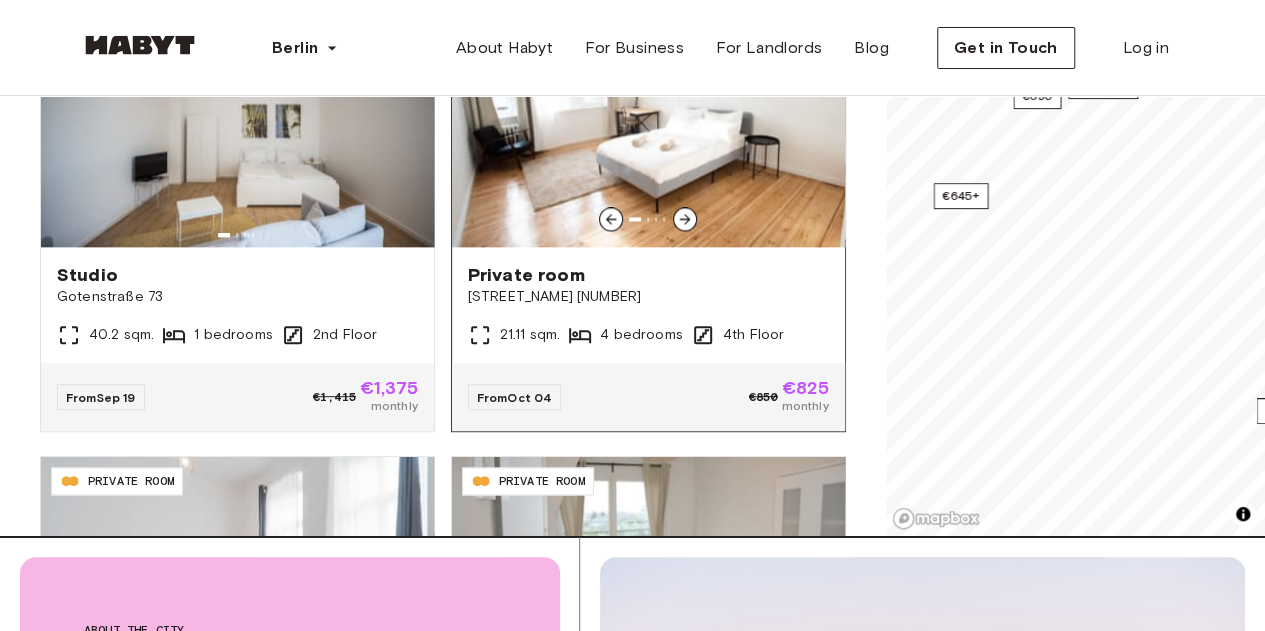 click on "Treuchtlinger Str. 3" at bounding box center [648, 297] 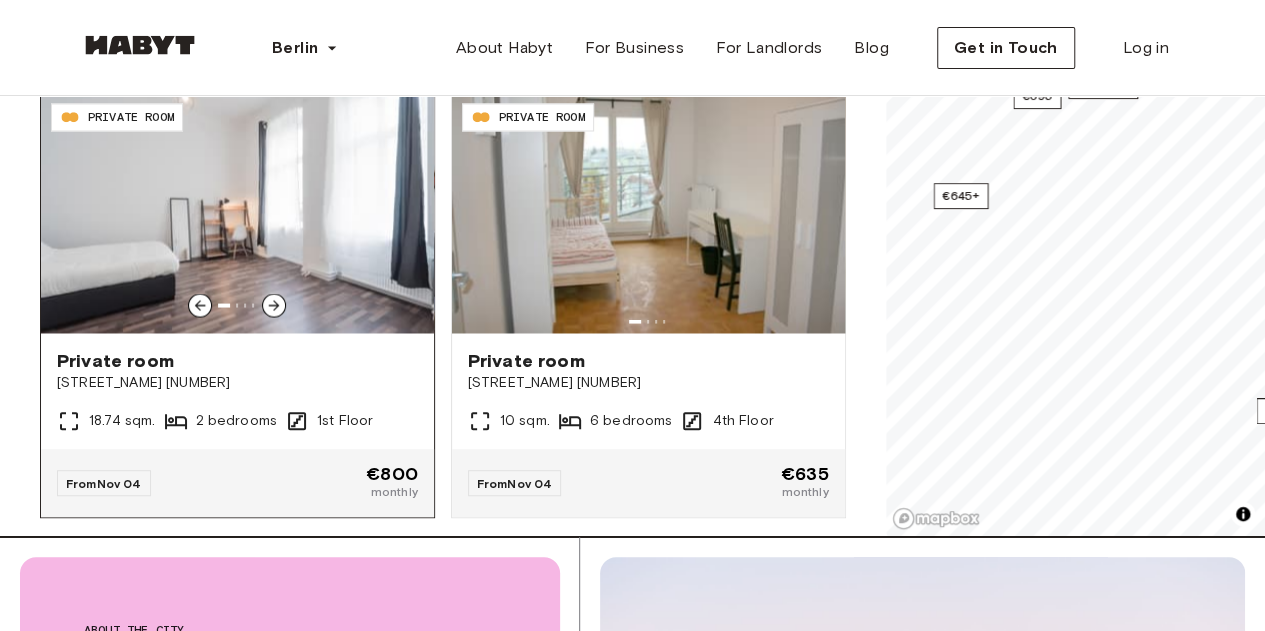 scroll, scrollTop: 1646, scrollLeft: 0, axis: vertical 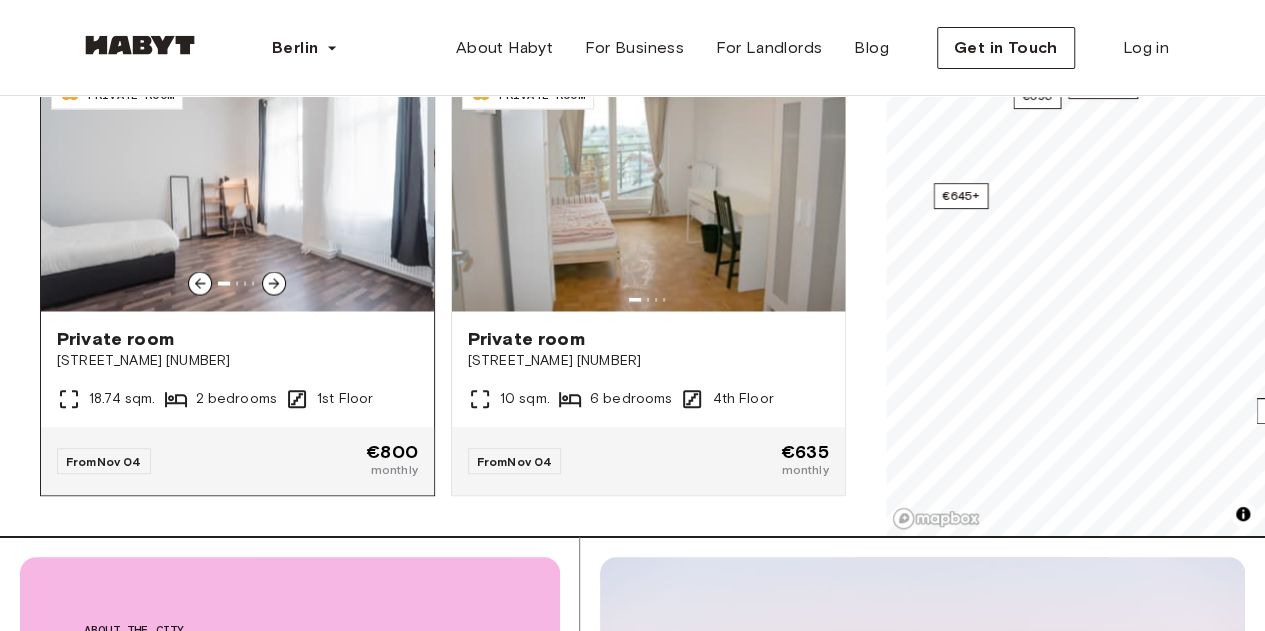 click at bounding box center [237, 191] 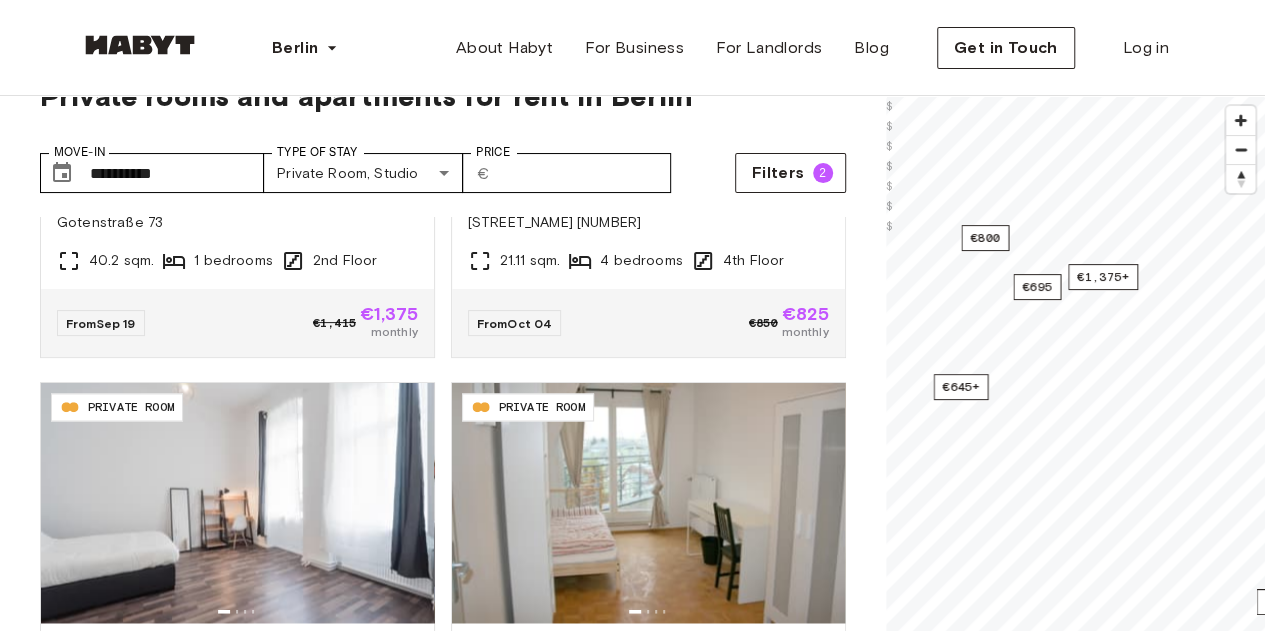 scroll, scrollTop: 57, scrollLeft: 0, axis: vertical 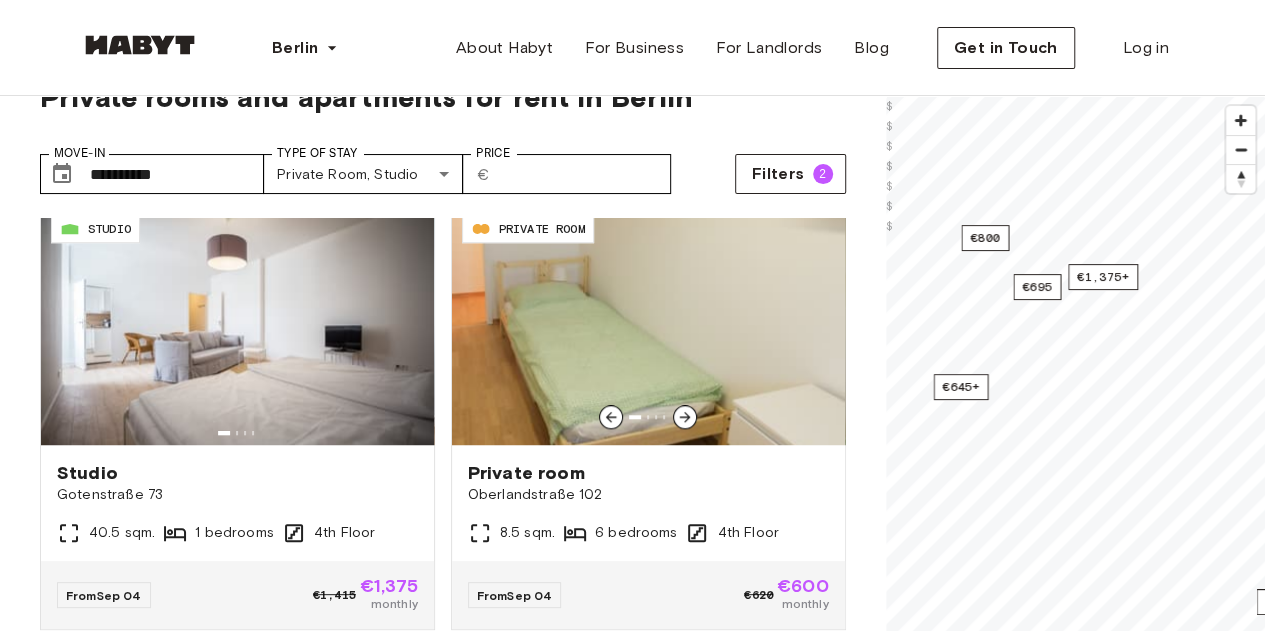 click on "Oberlandstraße 102" at bounding box center (648, 495) 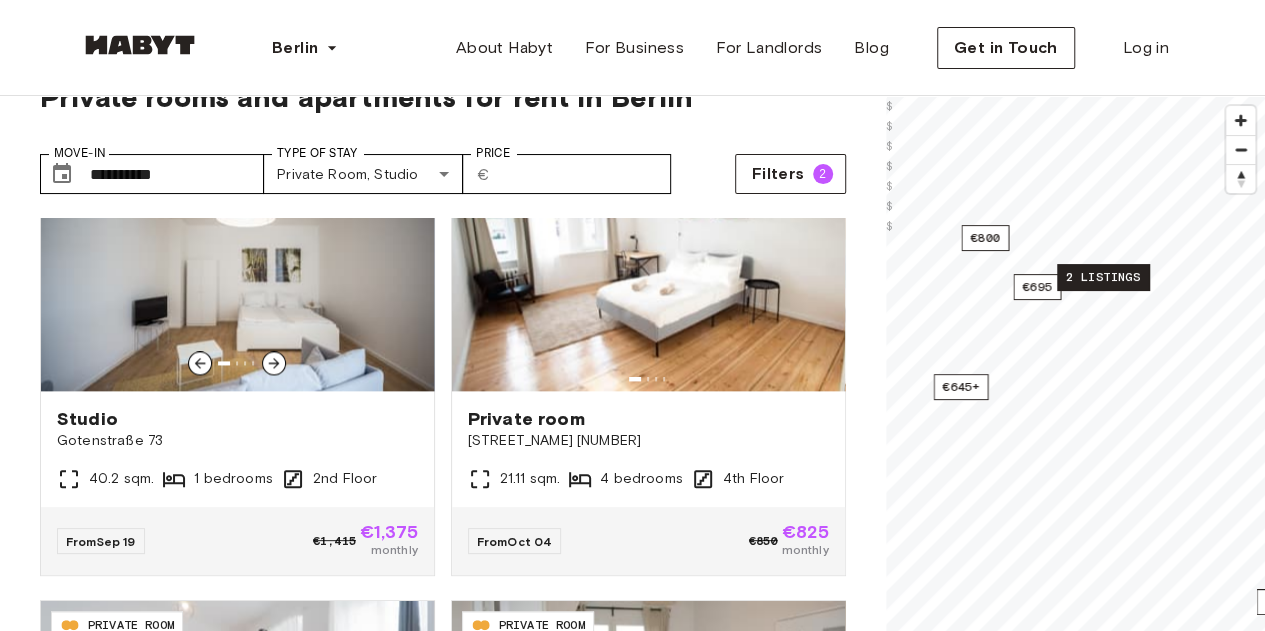 scroll, scrollTop: 1646, scrollLeft: 0, axis: vertical 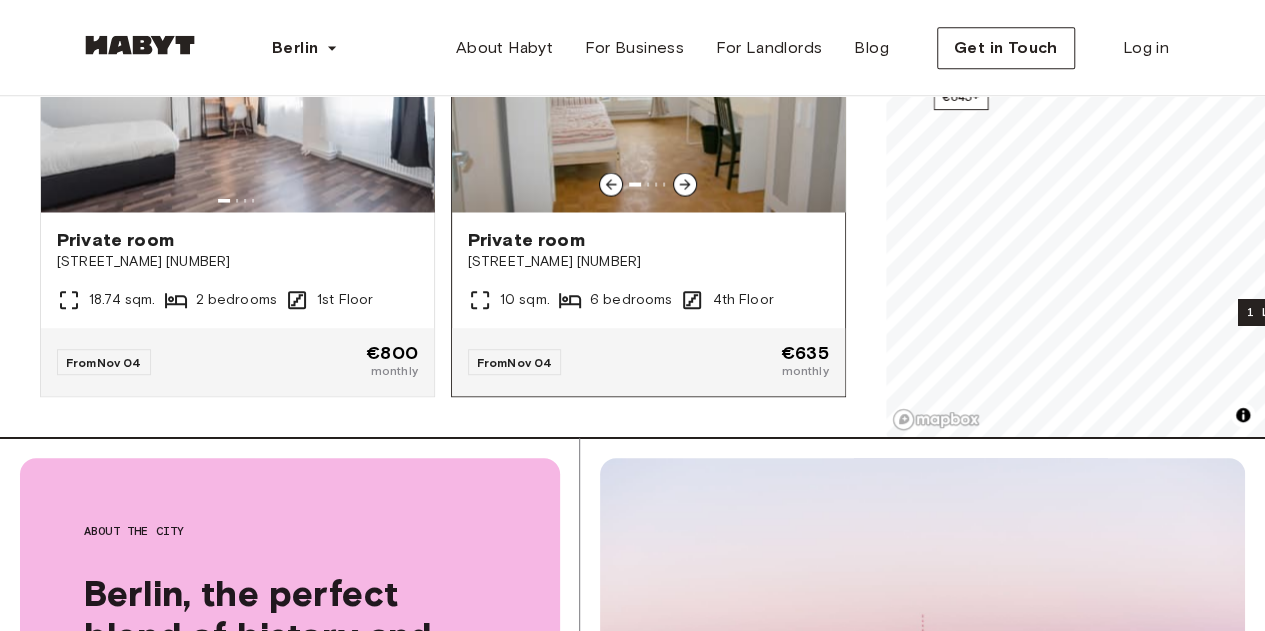 click on "Eisenacher Str. 19" at bounding box center (648, 262) 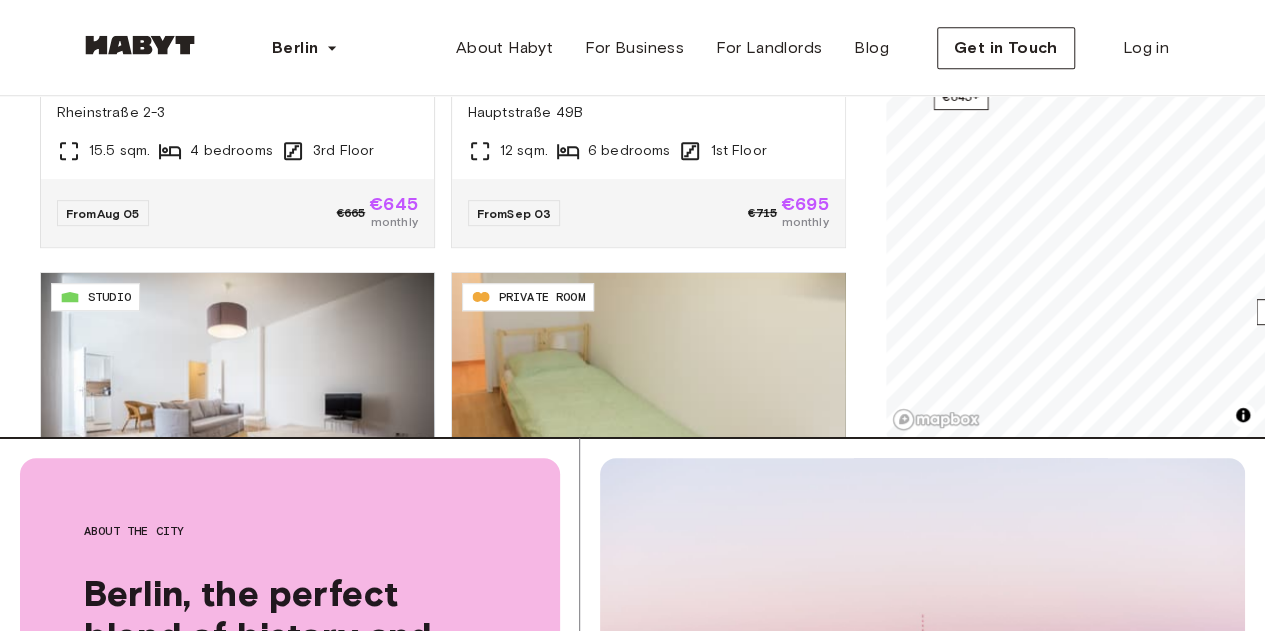 scroll, scrollTop: 0, scrollLeft: 0, axis: both 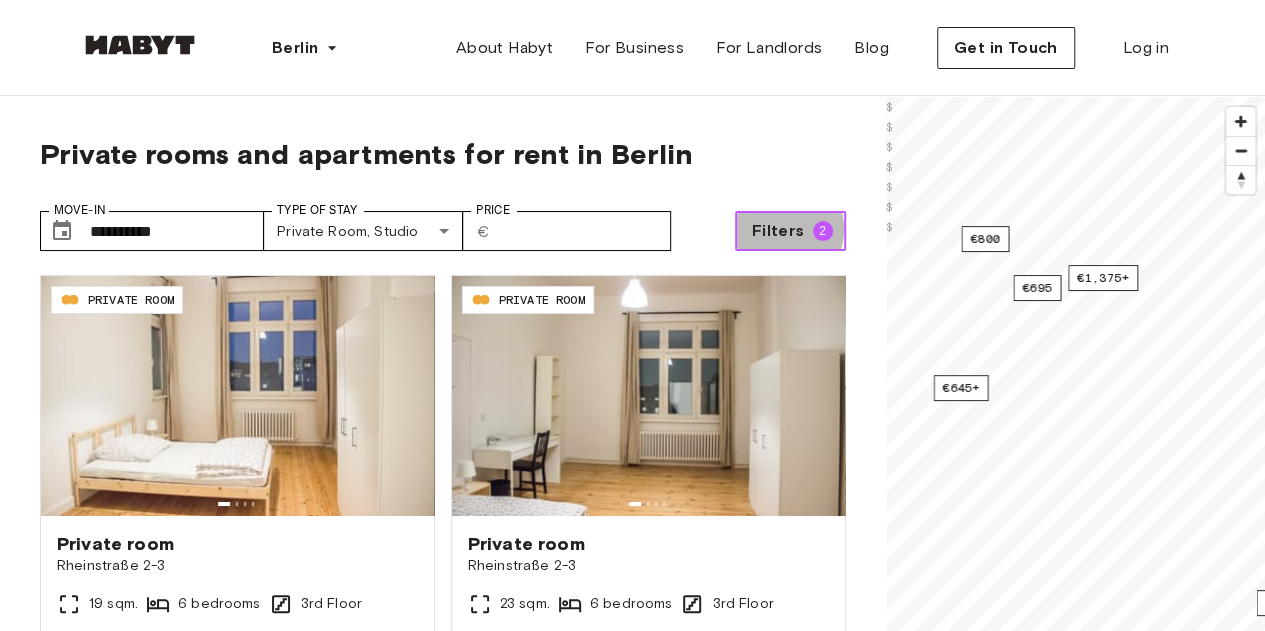 click on "Filters" at bounding box center [778, 231] 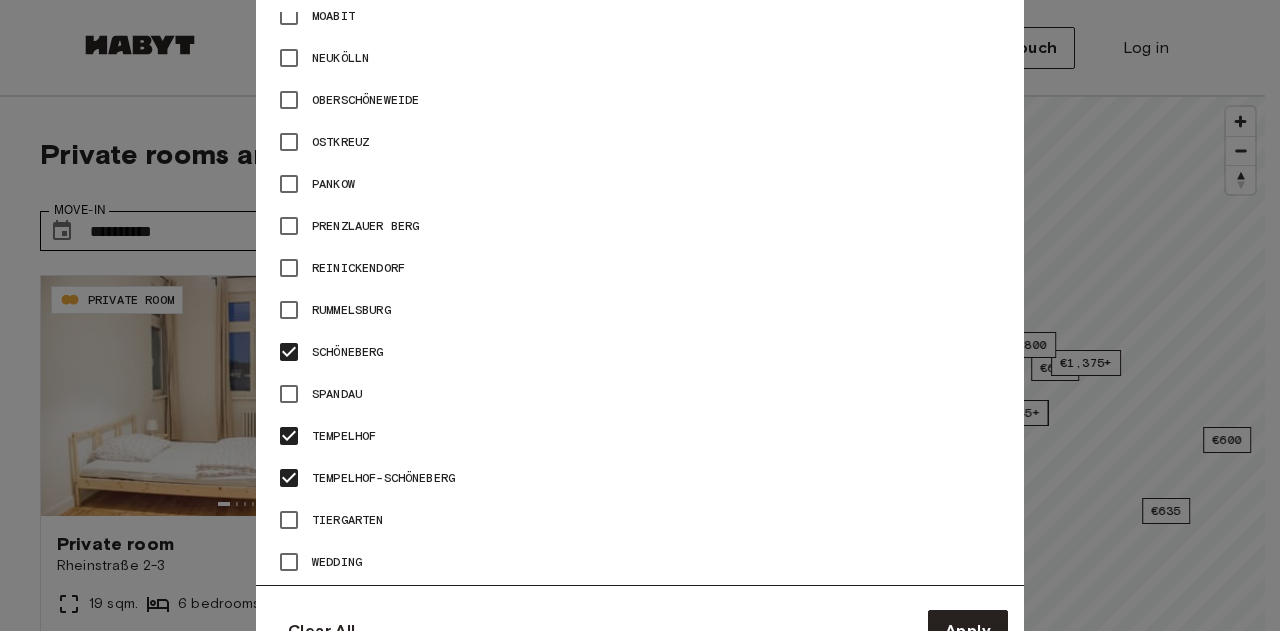 scroll, scrollTop: 1313, scrollLeft: 0, axis: vertical 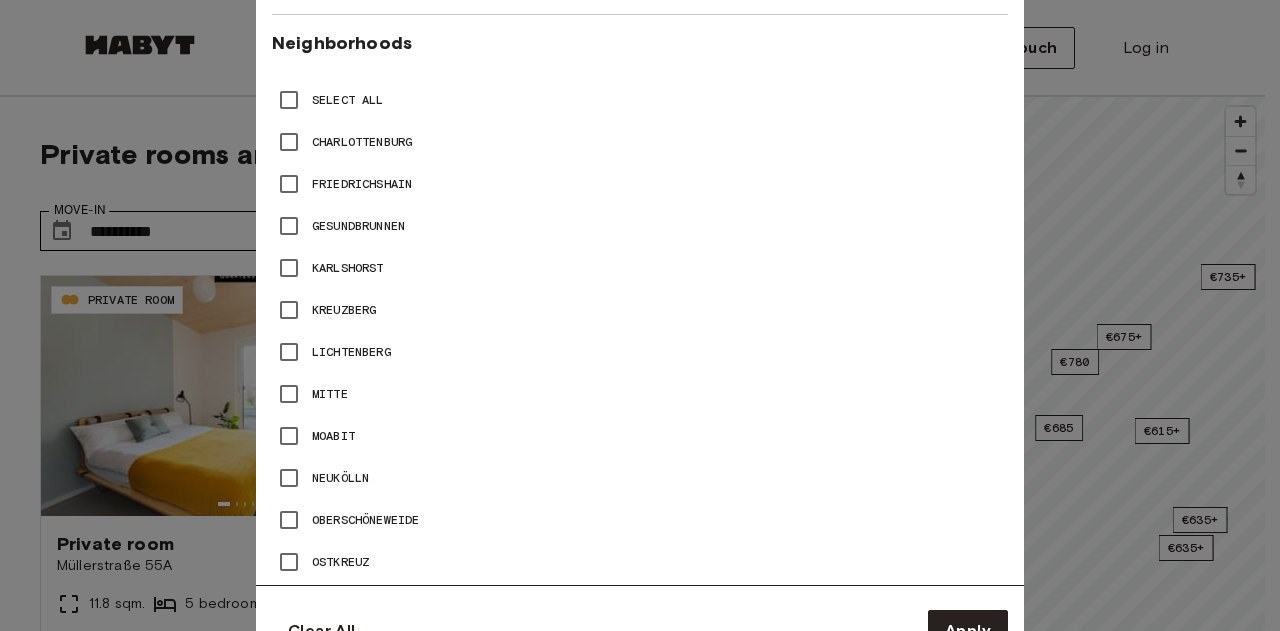 click on "Gesundbrunnen" at bounding box center (358, 226) 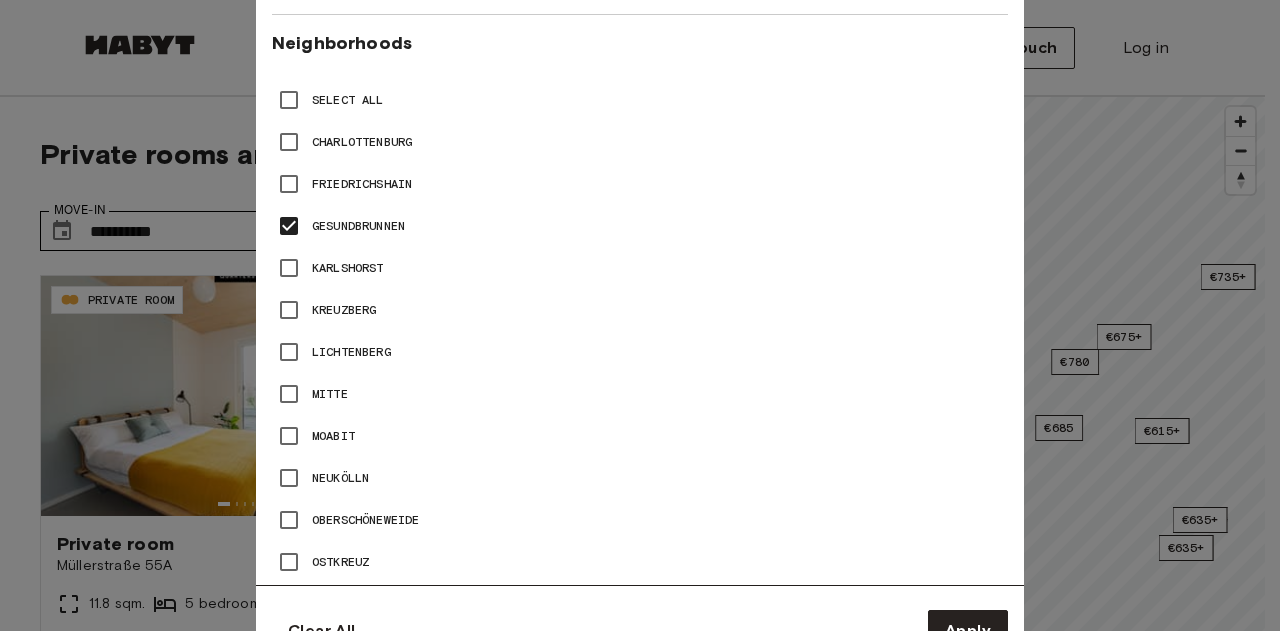 type on "**" 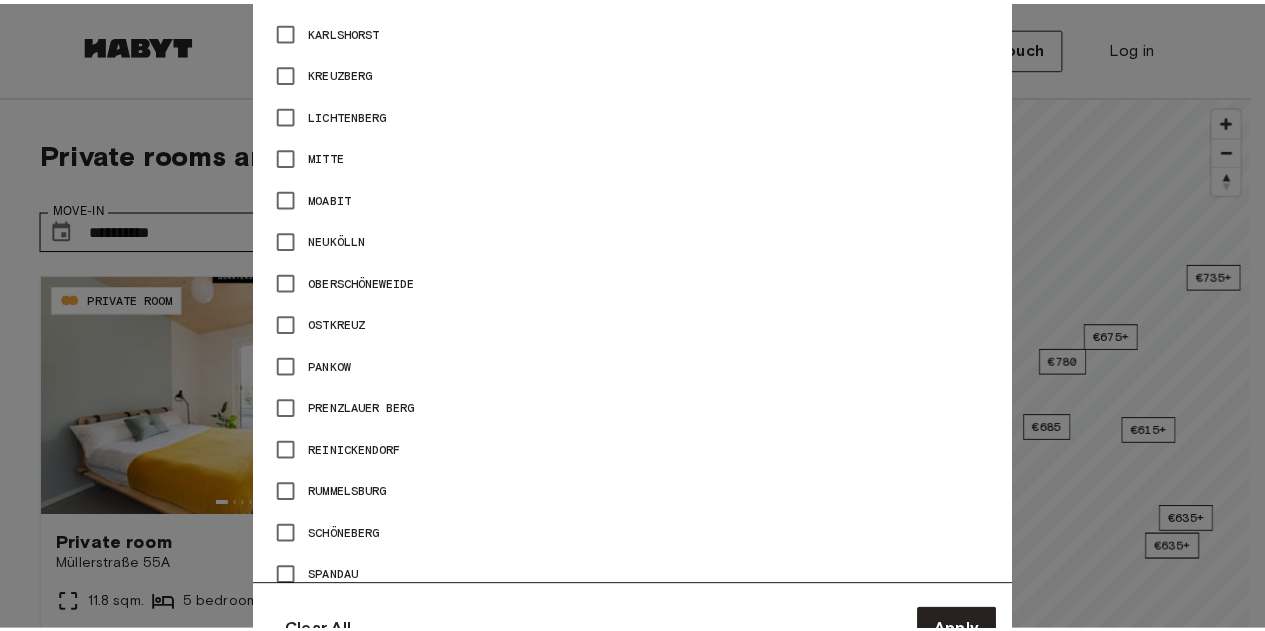 scroll, scrollTop: 1130, scrollLeft: 0, axis: vertical 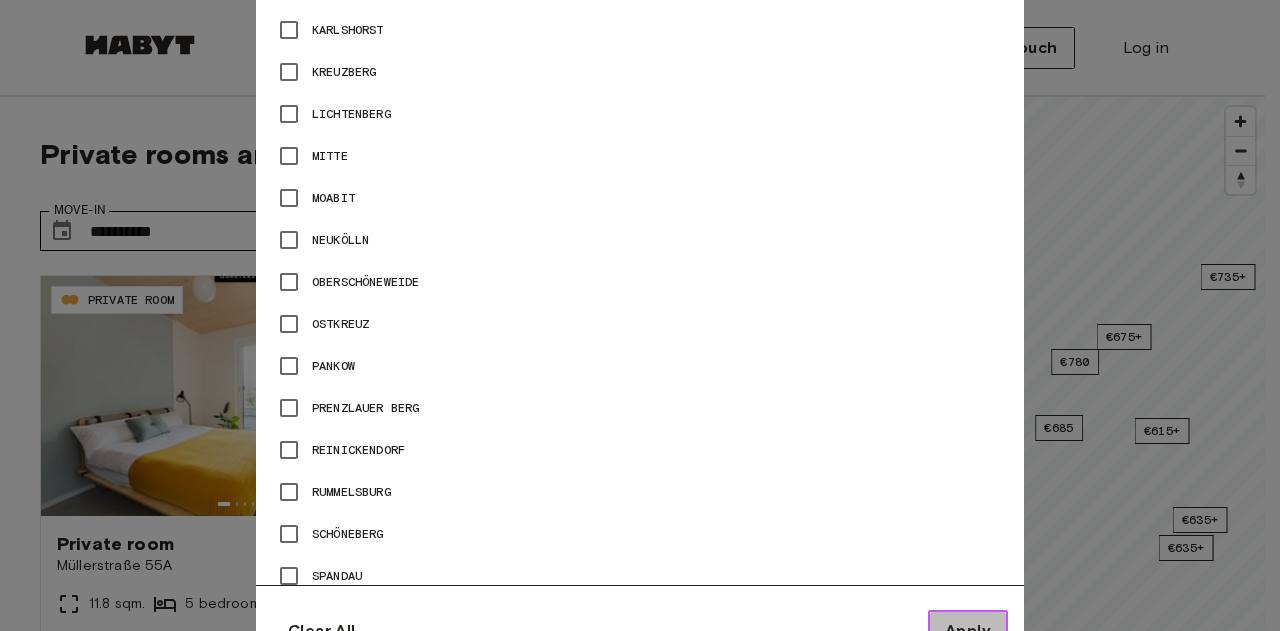click on "Apply" at bounding box center [968, 631] 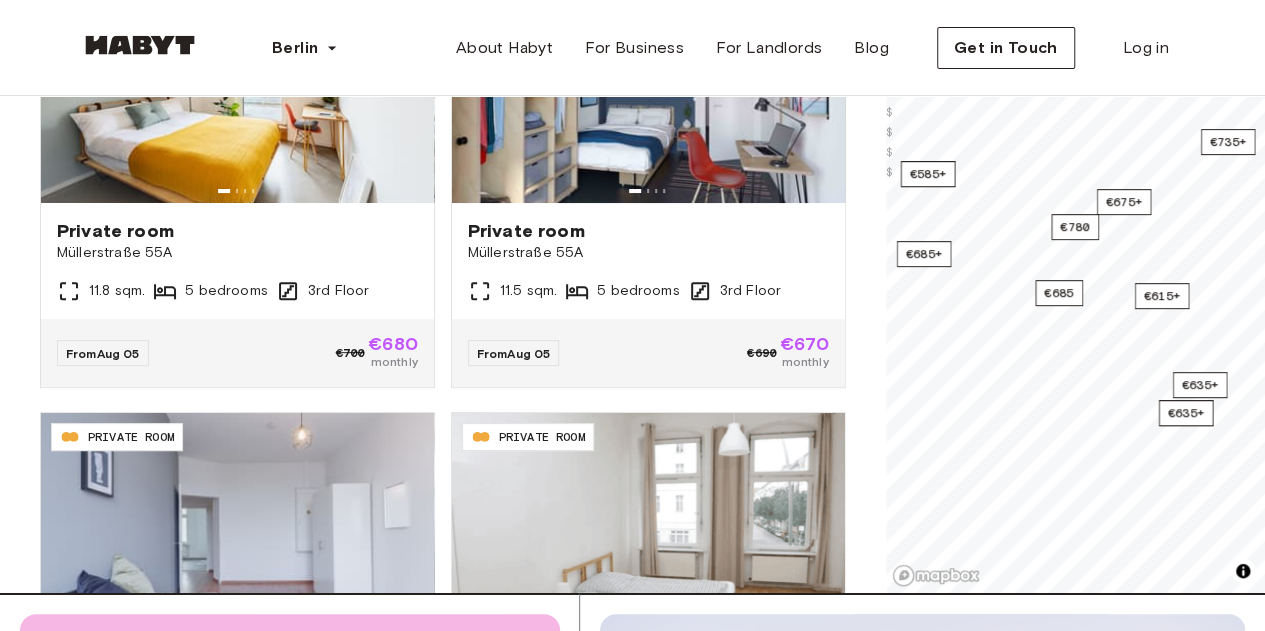 scroll, scrollTop: 311, scrollLeft: 0, axis: vertical 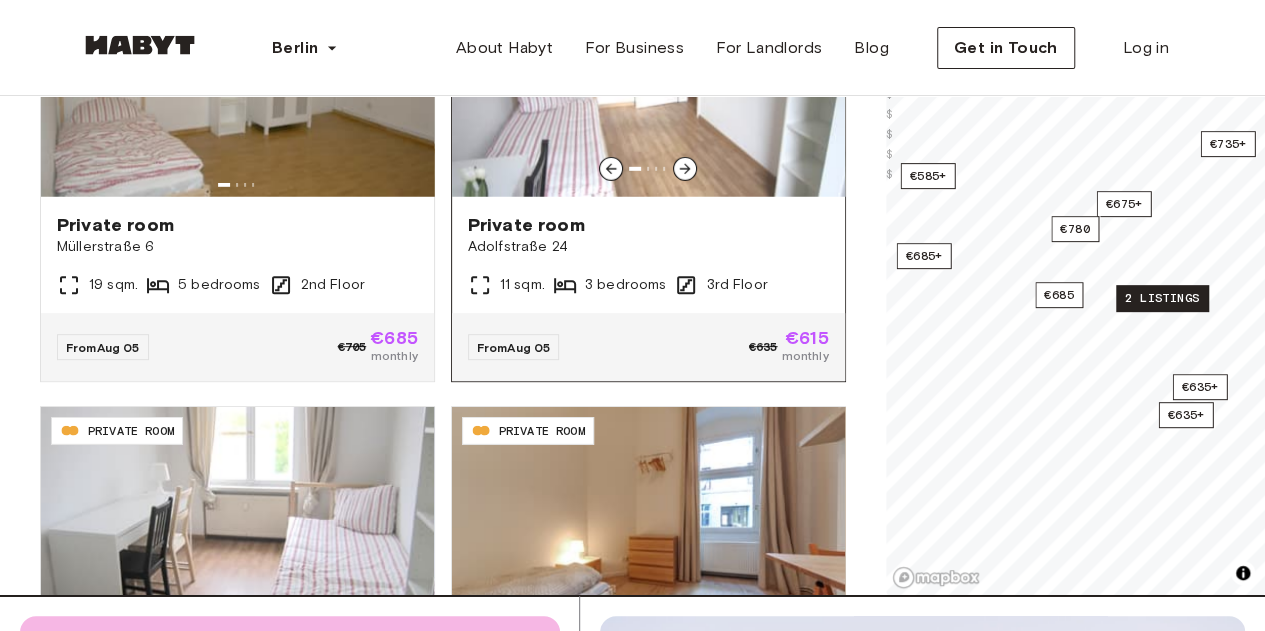 click on "Adolfstraße 24" at bounding box center [648, 247] 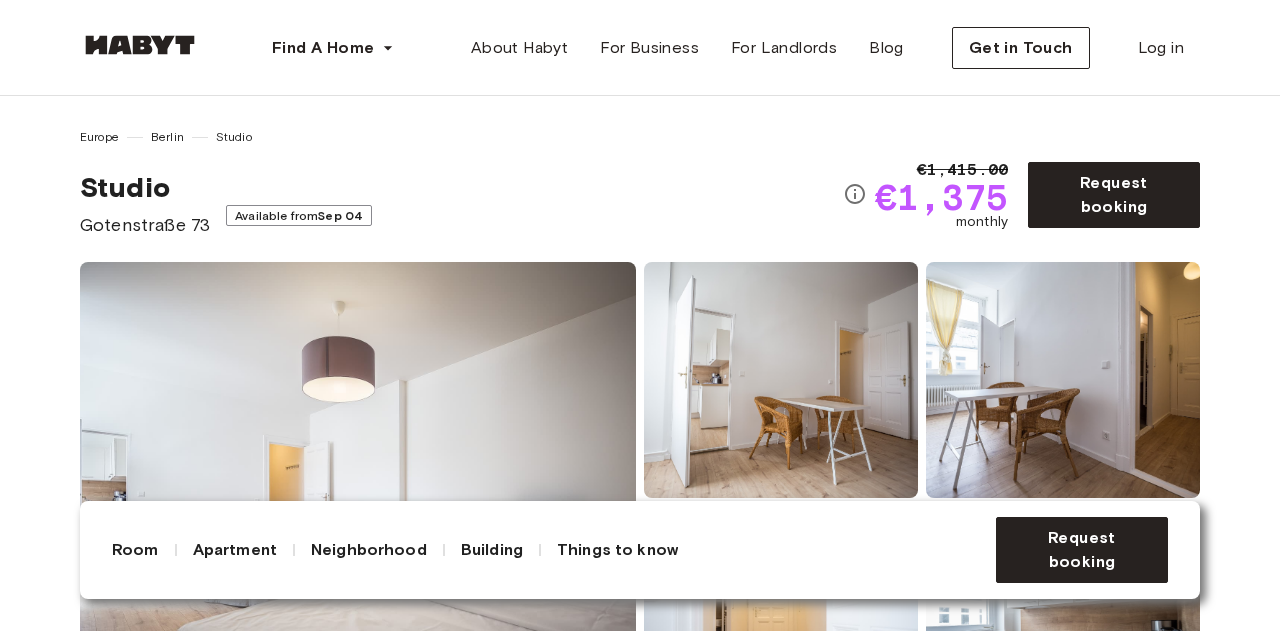 scroll, scrollTop: 187, scrollLeft: 0, axis: vertical 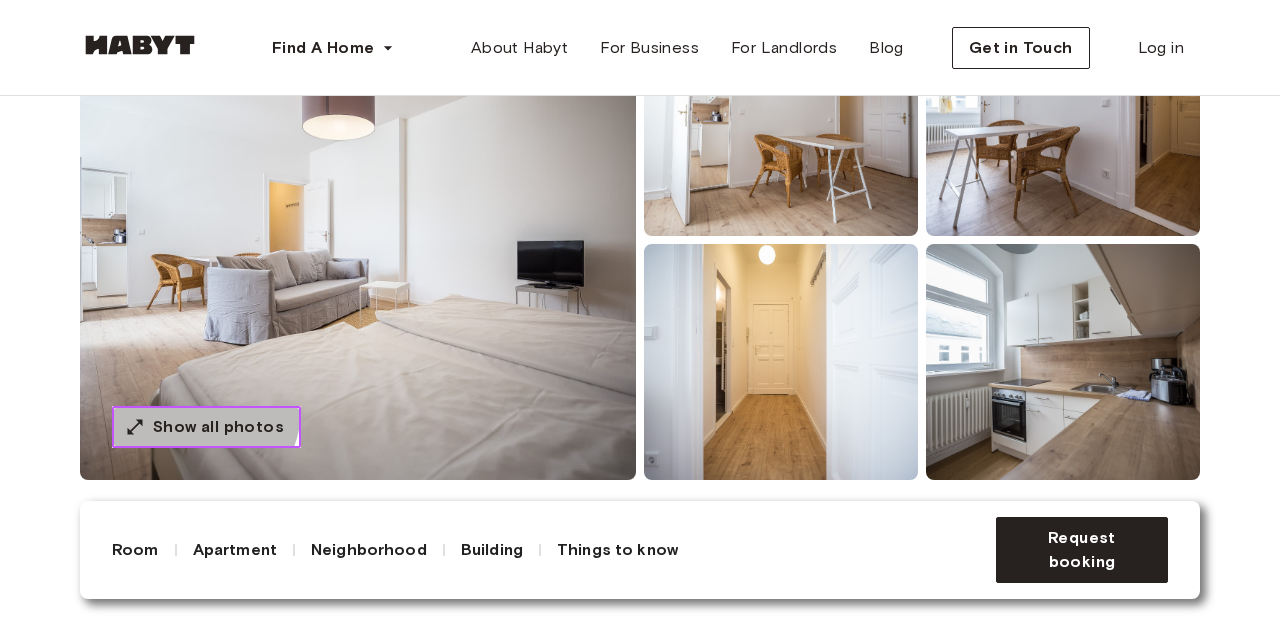 click on "Show all photos" at bounding box center [206, 427] 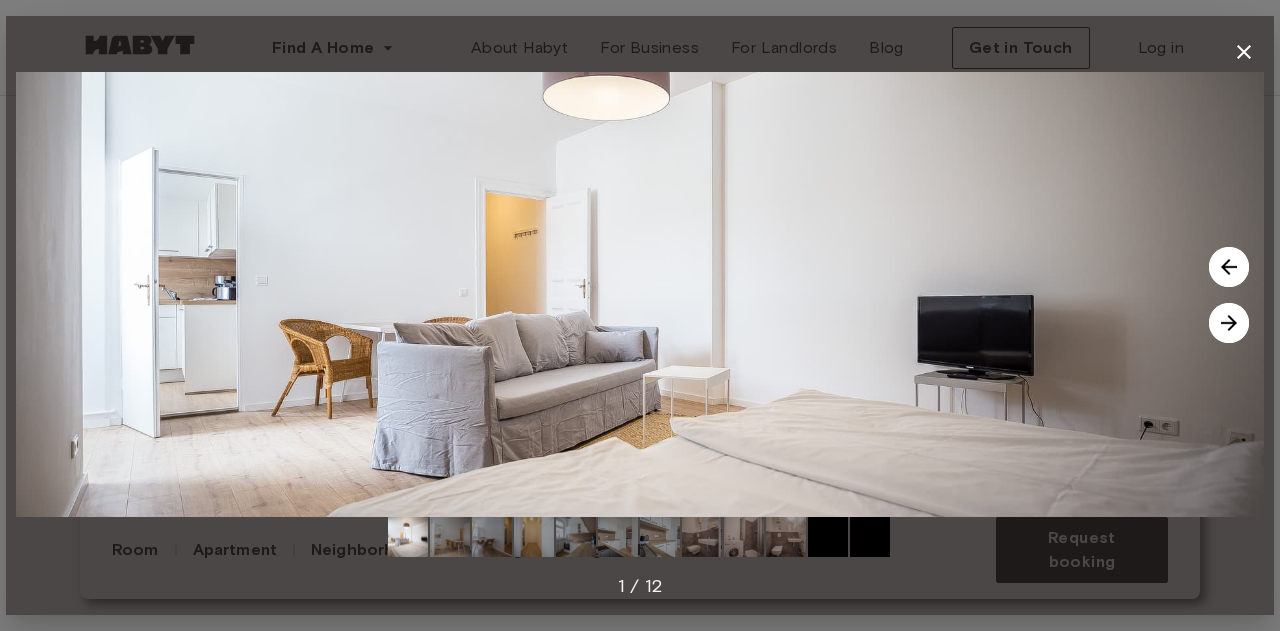 click at bounding box center [1229, 323] 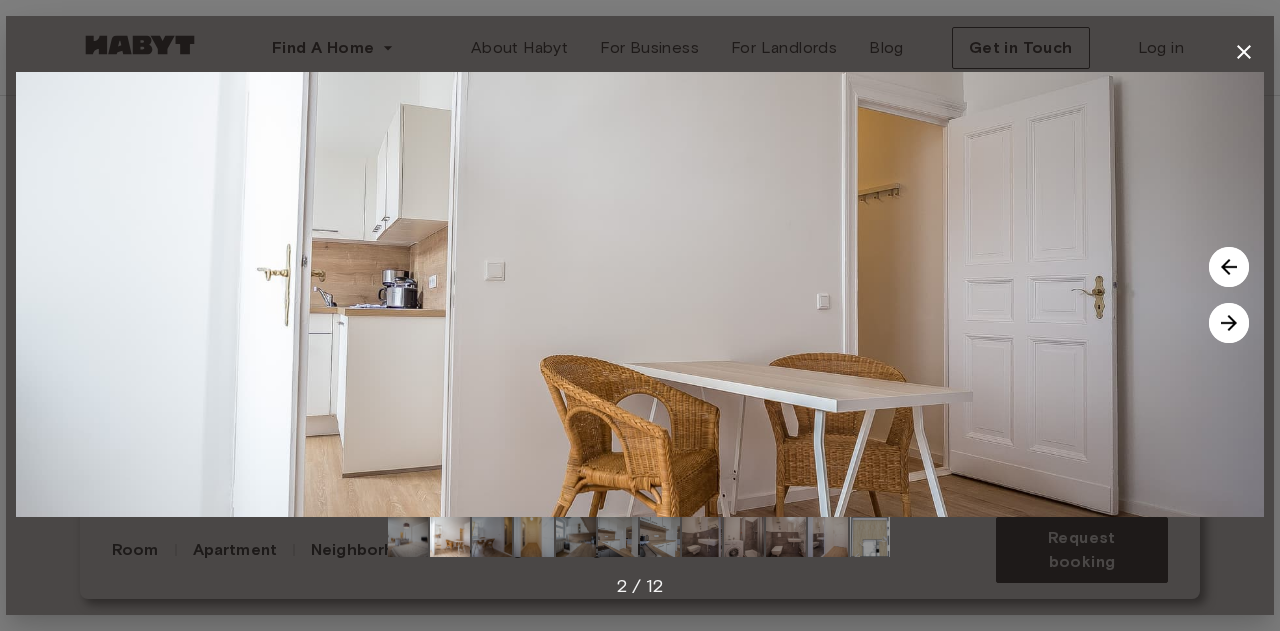 click at bounding box center [1229, 323] 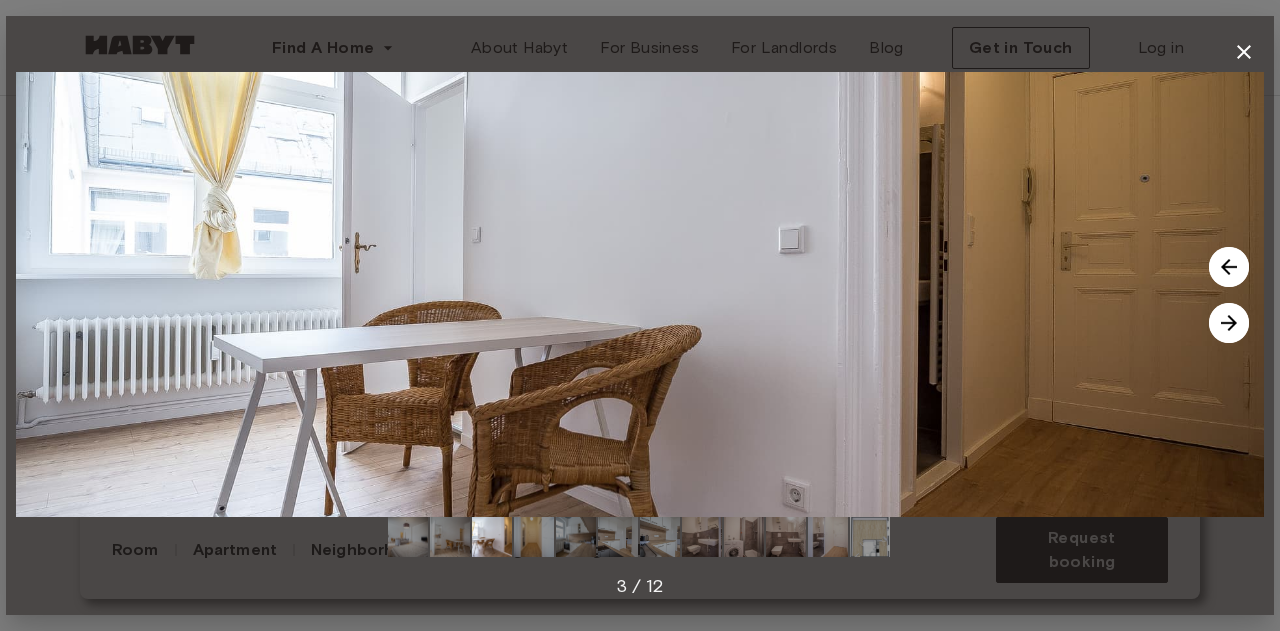 click at bounding box center (1229, 323) 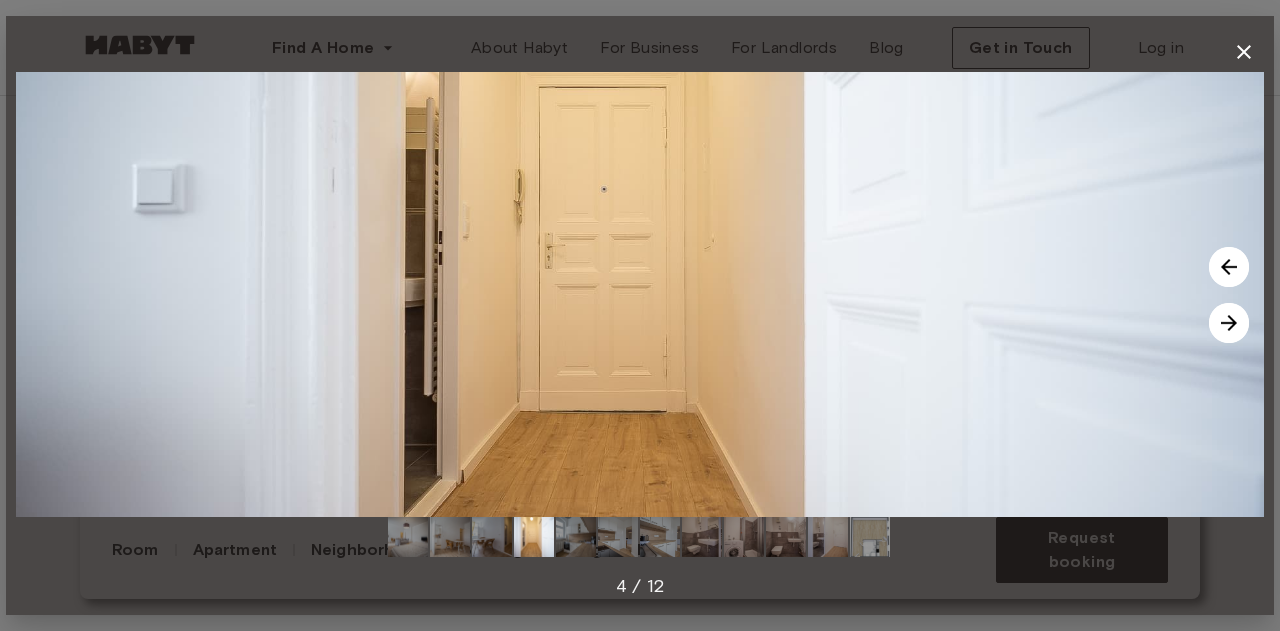 click at bounding box center [1229, 323] 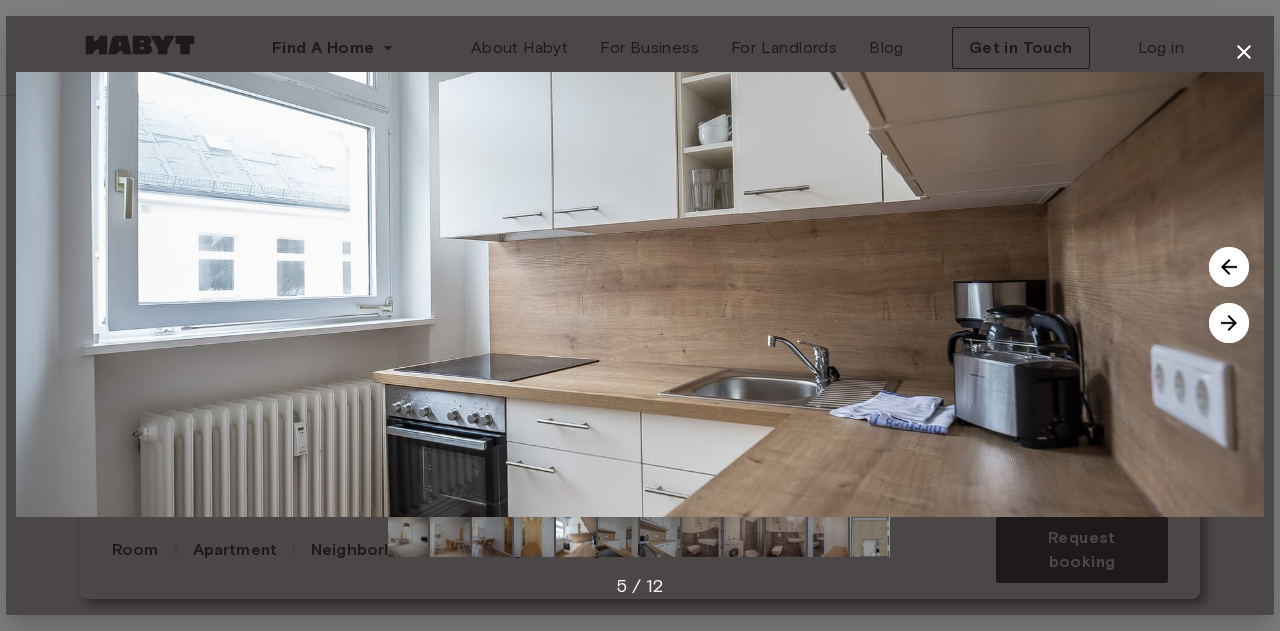 click at bounding box center [1229, 323] 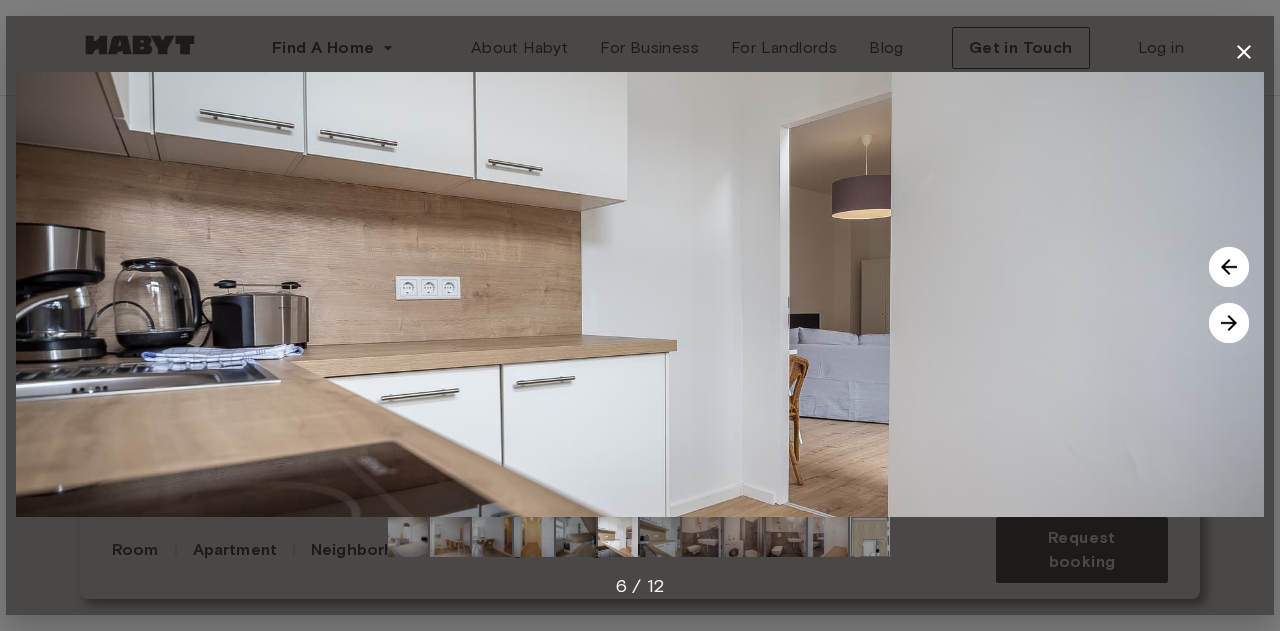 click at bounding box center [1229, 323] 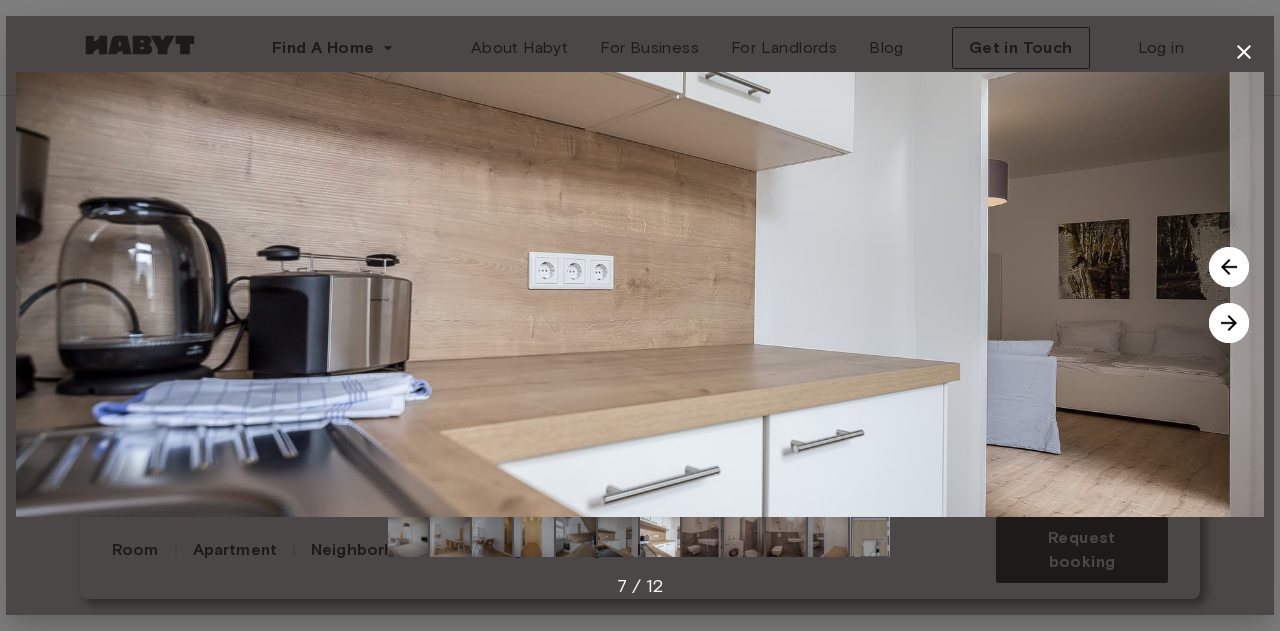 click at bounding box center (1229, 323) 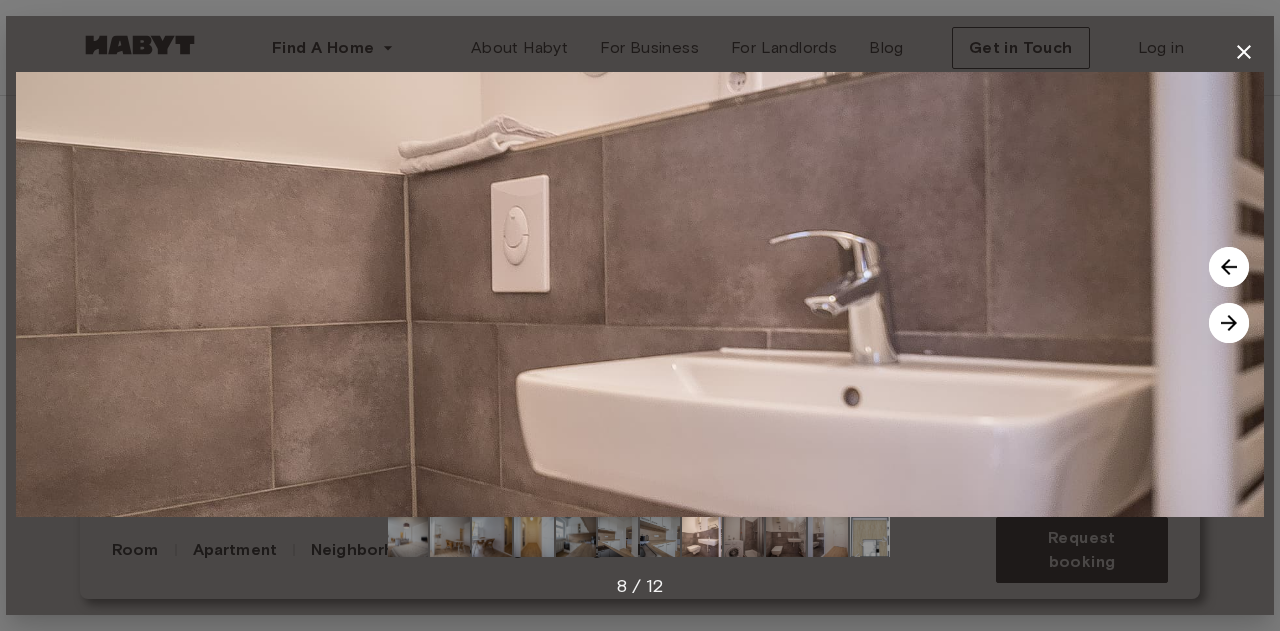 click at bounding box center [1229, 323] 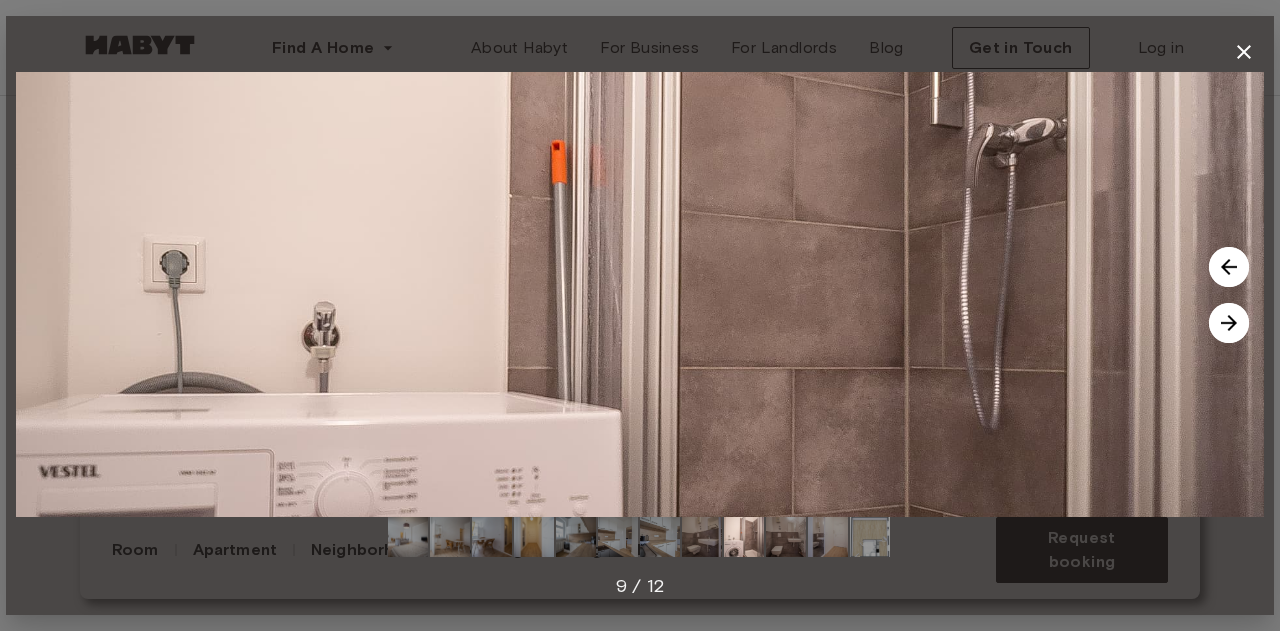 click at bounding box center [1229, 323] 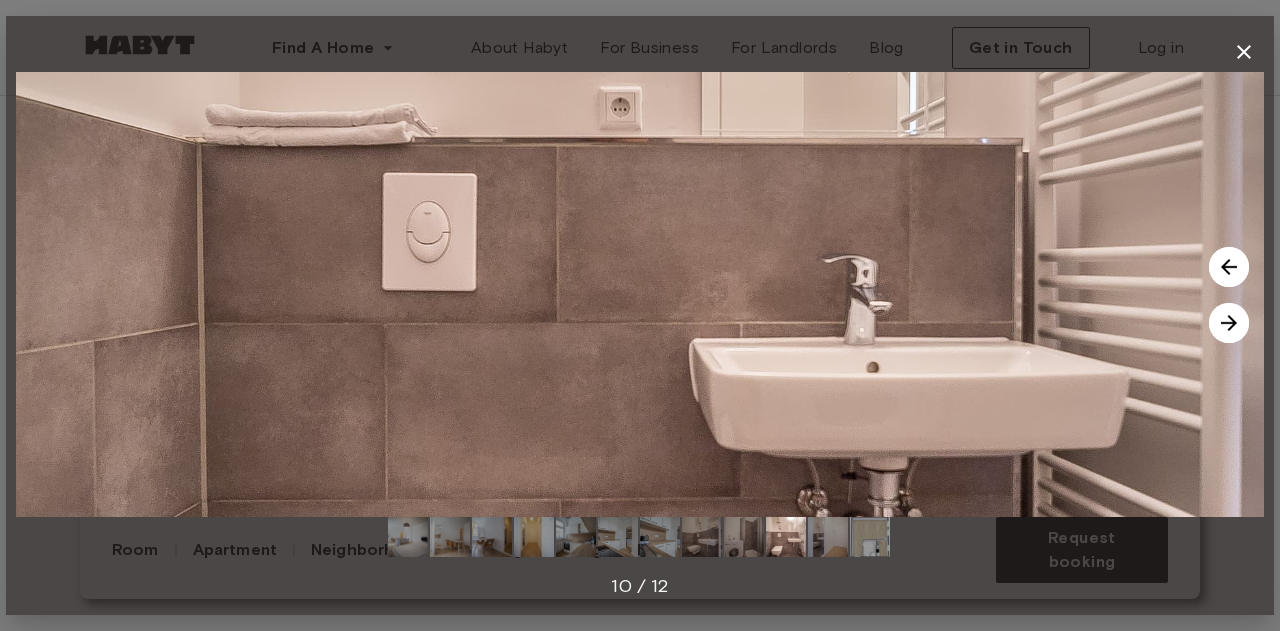 click at bounding box center (1229, 323) 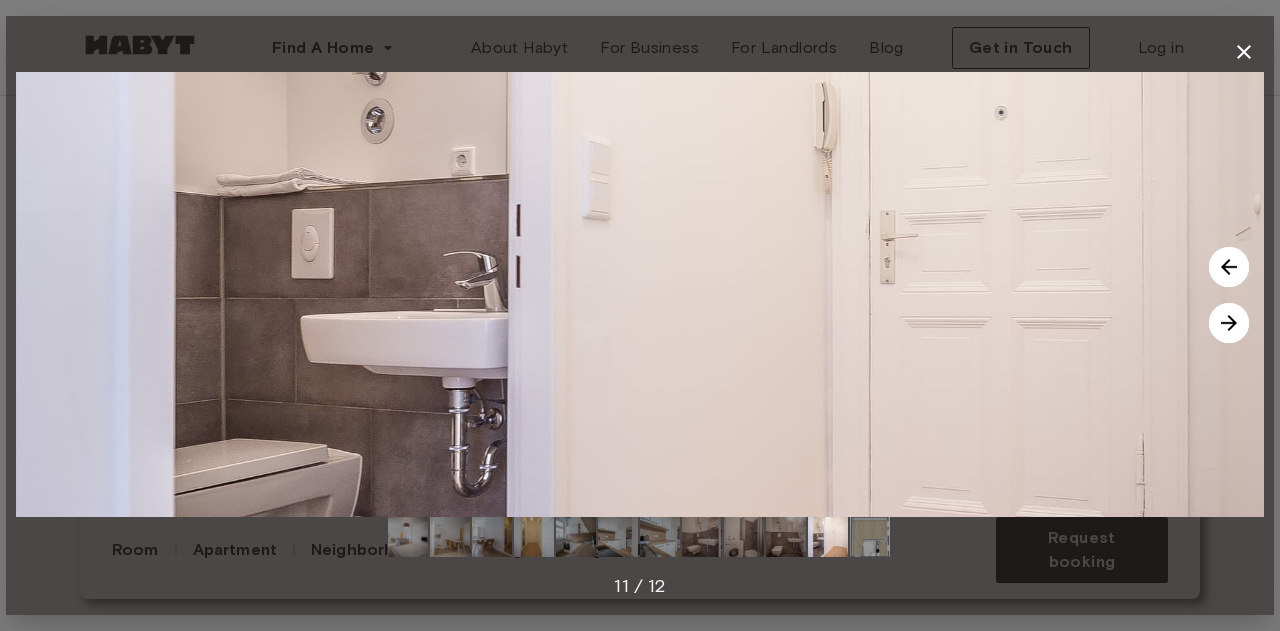 click at bounding box center (1229, 323) 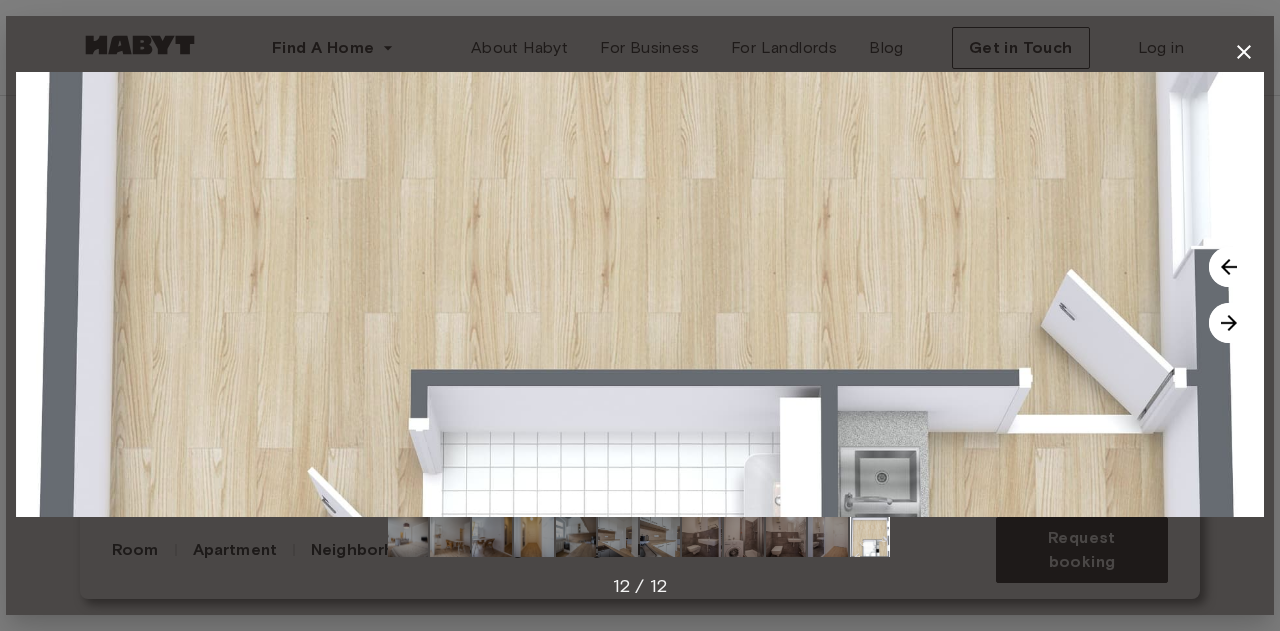 click at bounding box center [1229, 323] 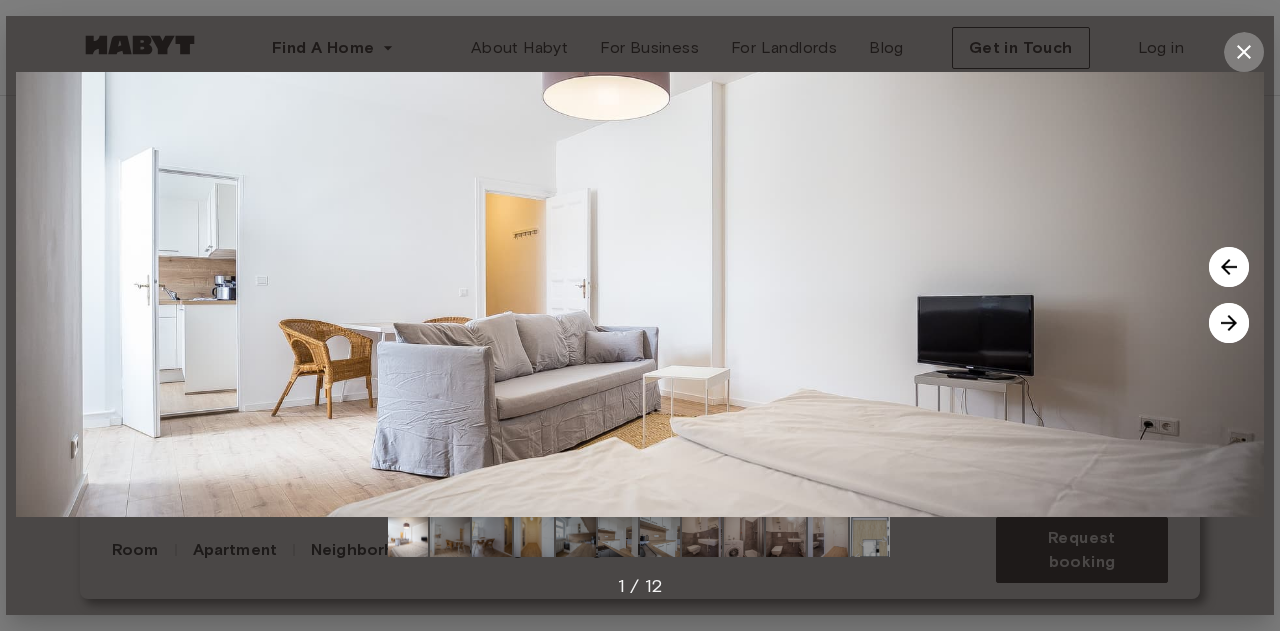 click at bounding box center (1244, 52) 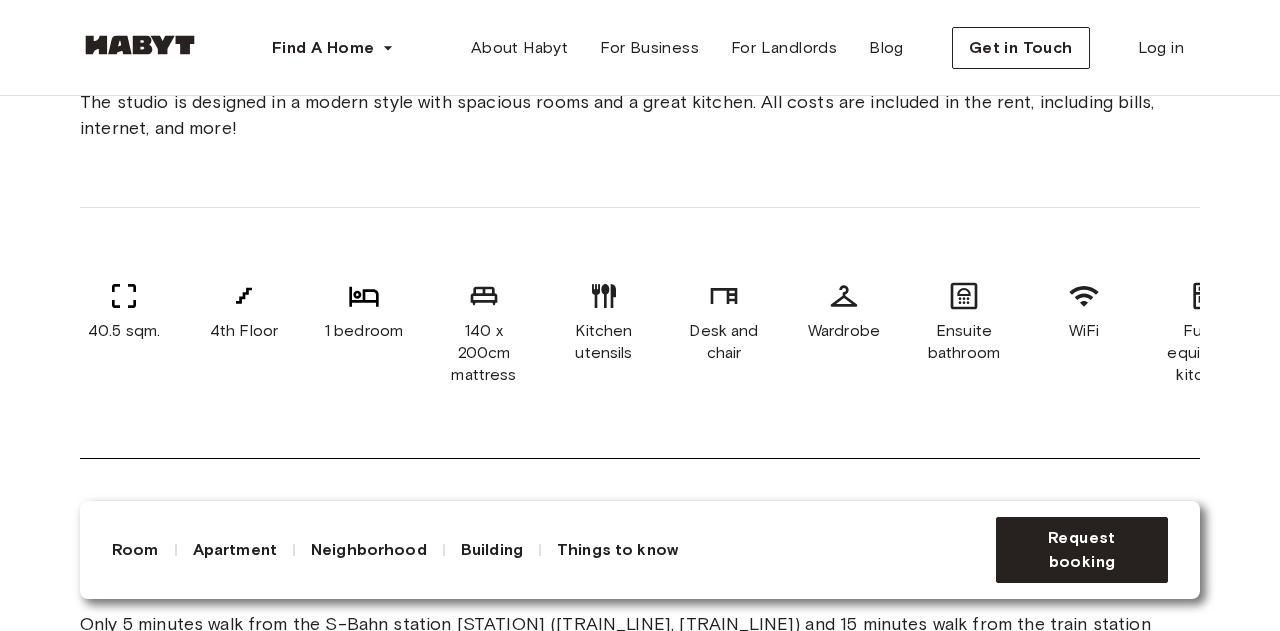 scroll, scrollTop: 810, scrollLeft: 0, axis: vertical 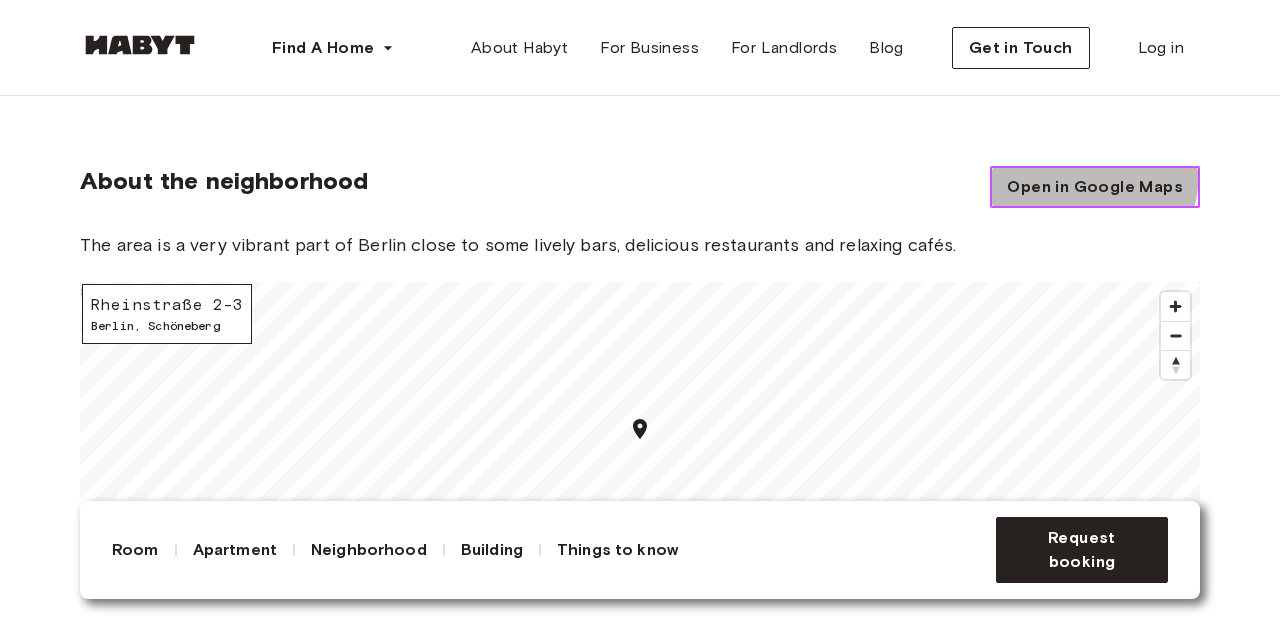 click on "Open in Google Maps" at bounding box center (1095, 187) 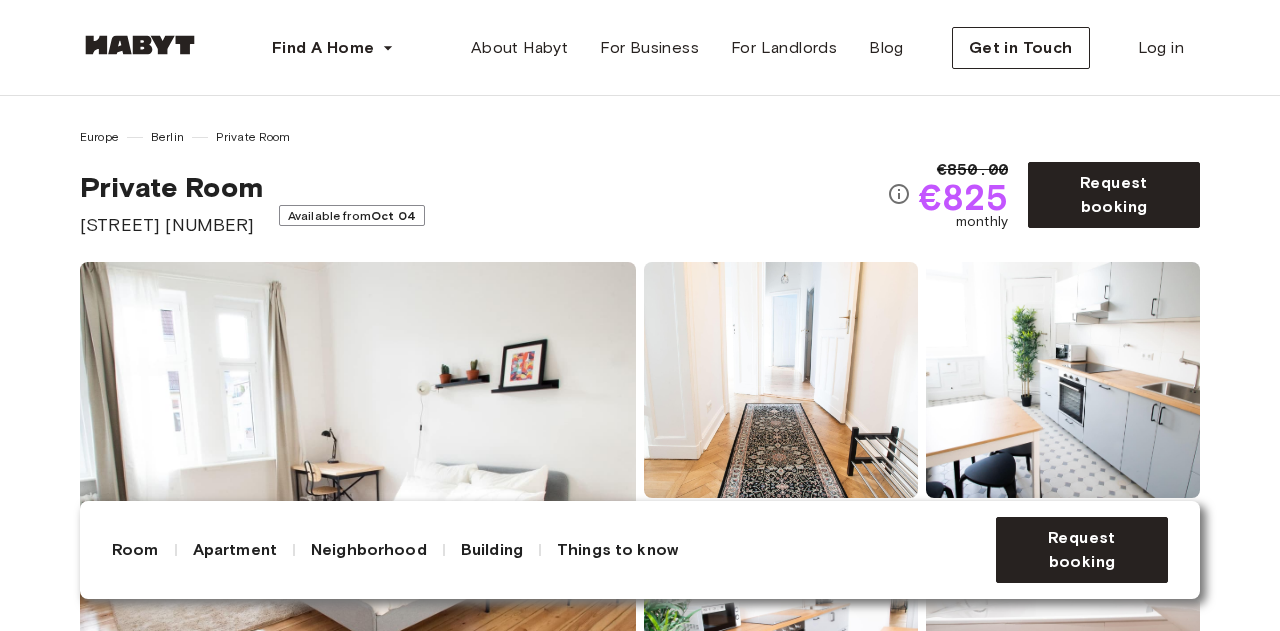 scroll, scrollTop: 0, scrollLeft: 0, axis: both 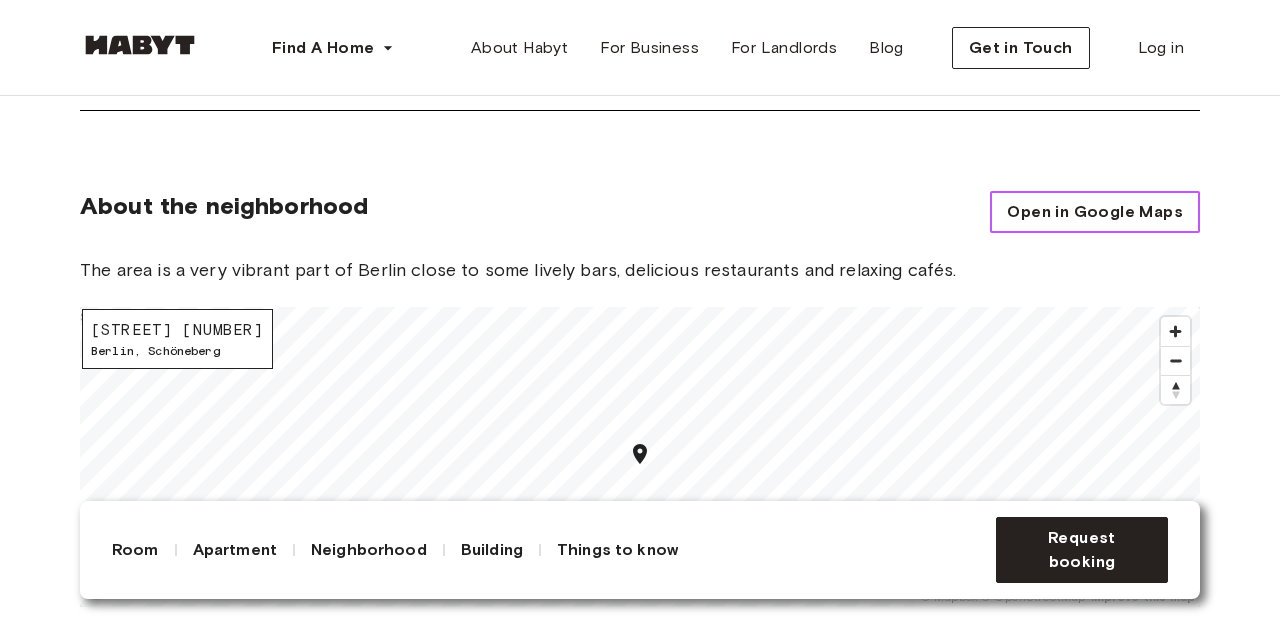click on "Open in Google Maps" at bounding box center (1095, 212) 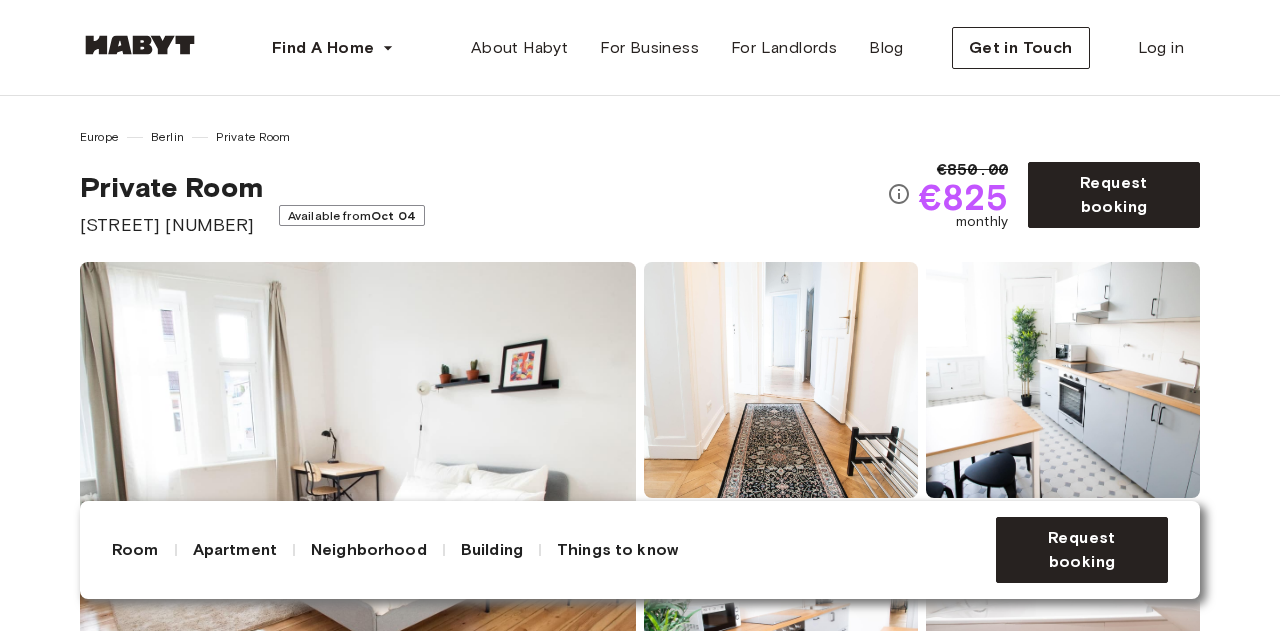 scroll, scrollTop: 649, scrollLeft: 0, axis: vertical 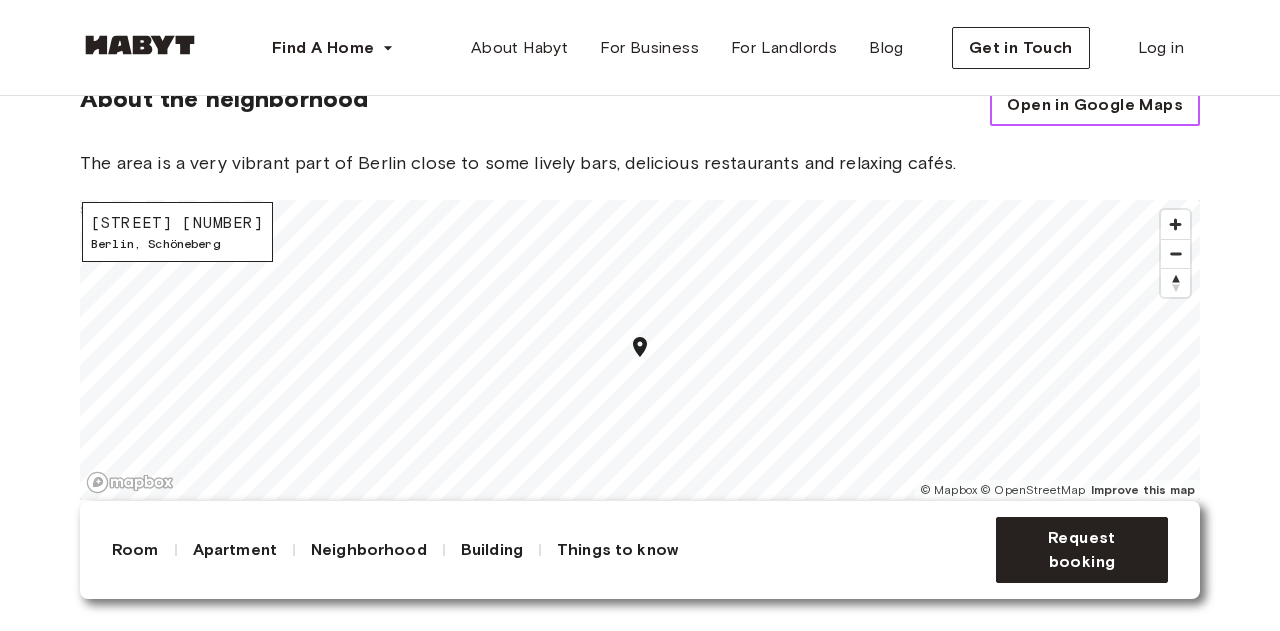 click on "Open in Google Maps" at bounding box center [1095, 105] 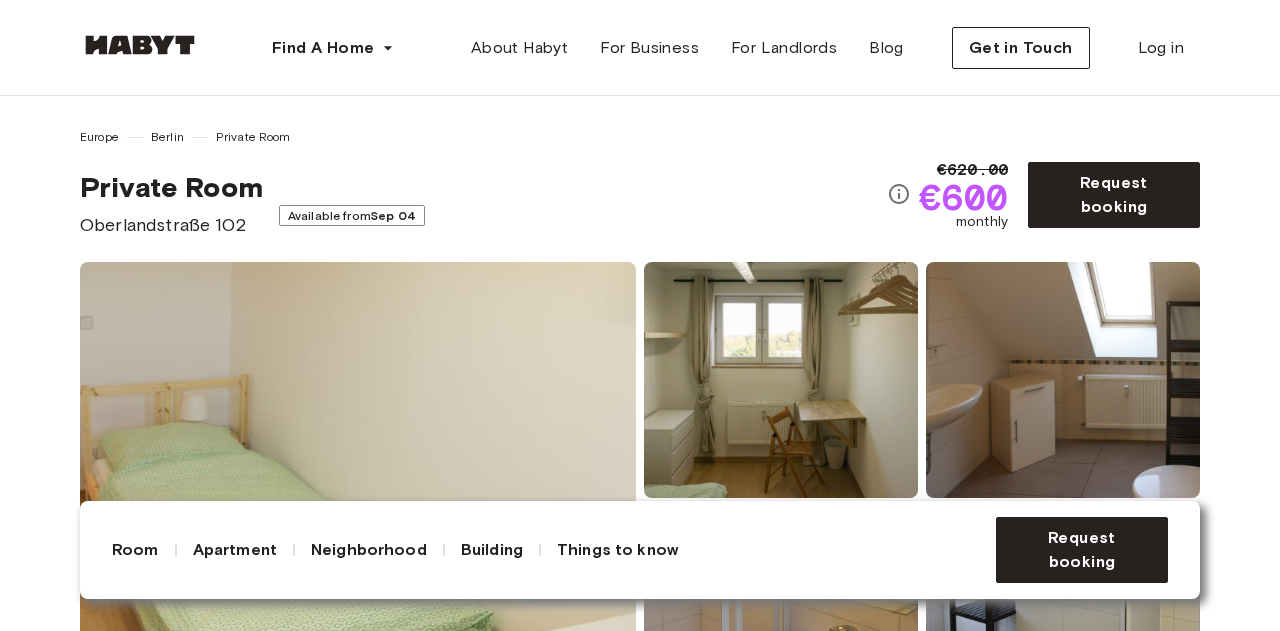 scroll, scrollTop: 0, scrollLeft: 0, axis: both 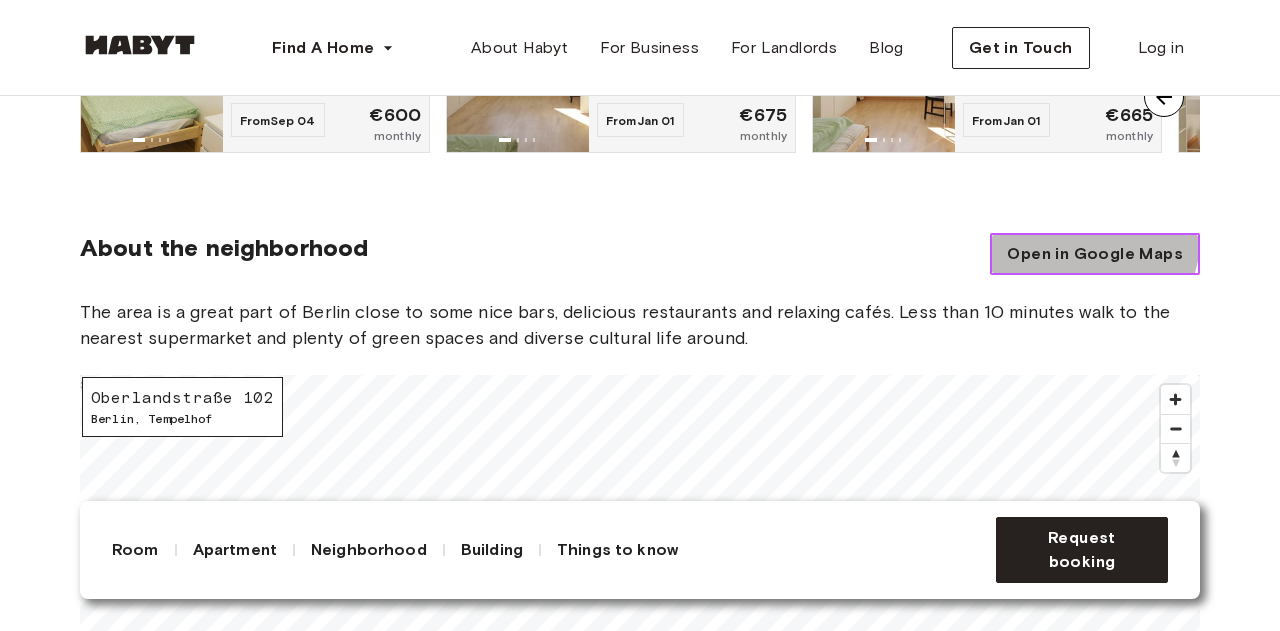 click on "Open in Google Maps" at bounding box center [1095, 254] 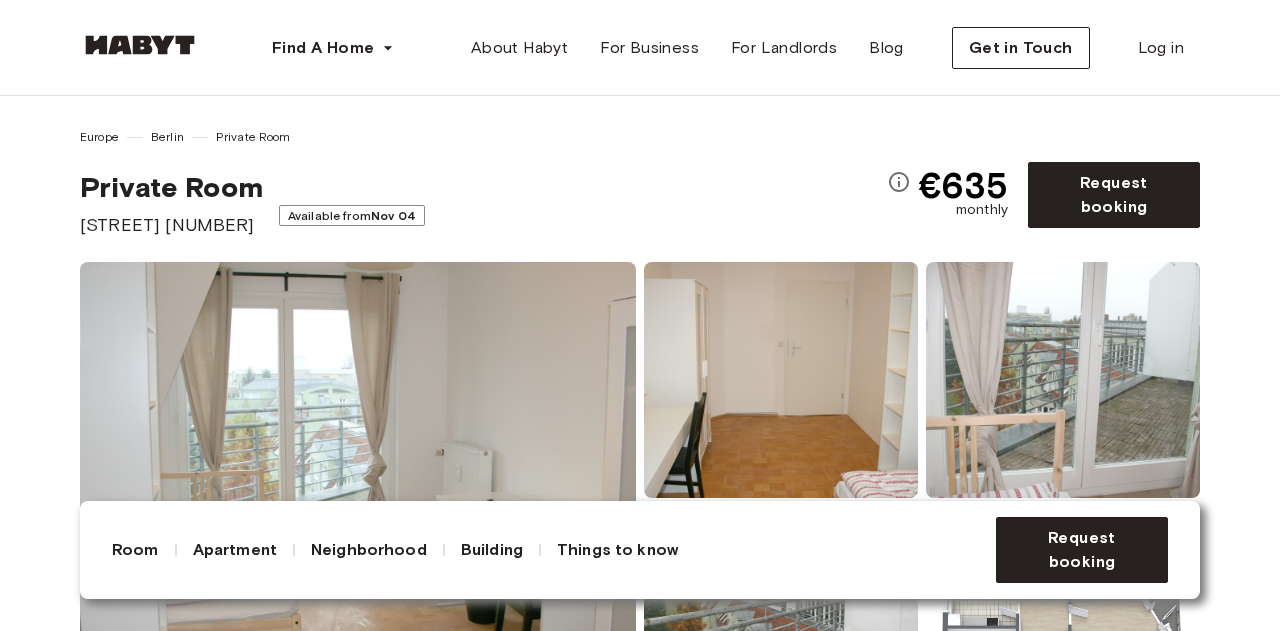 scroll, scrollTop: 0, scrollLeft: 0, axis: both 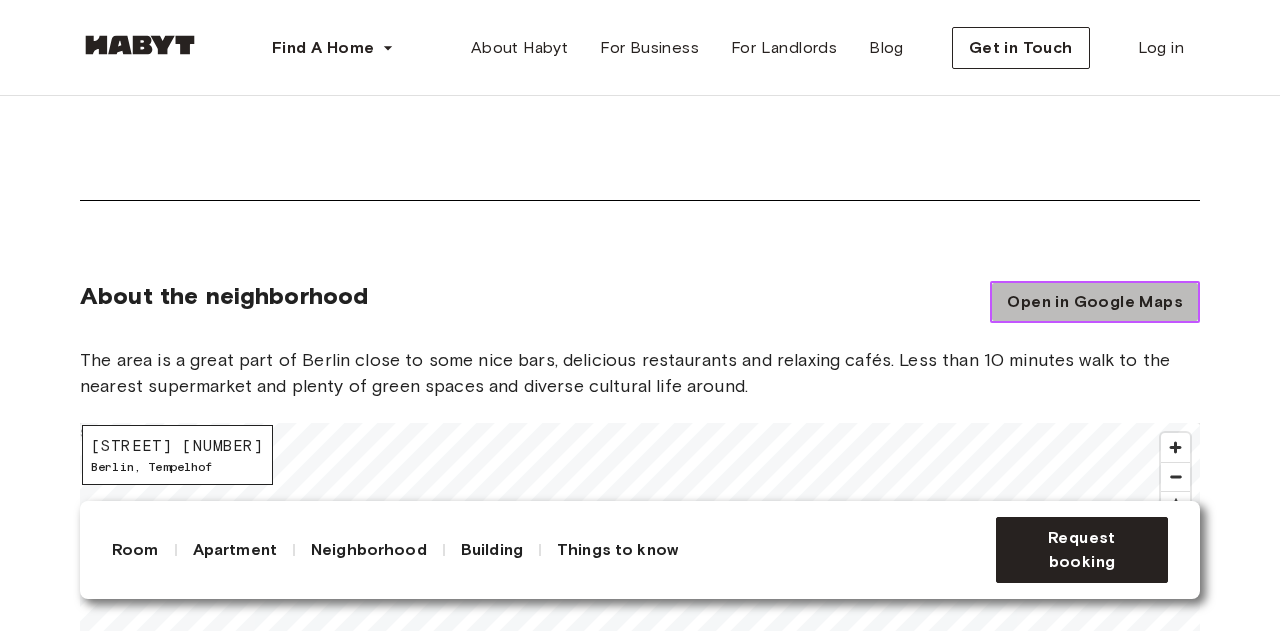 click on "Open in Google Maps" at bounding box center [1095, 302] 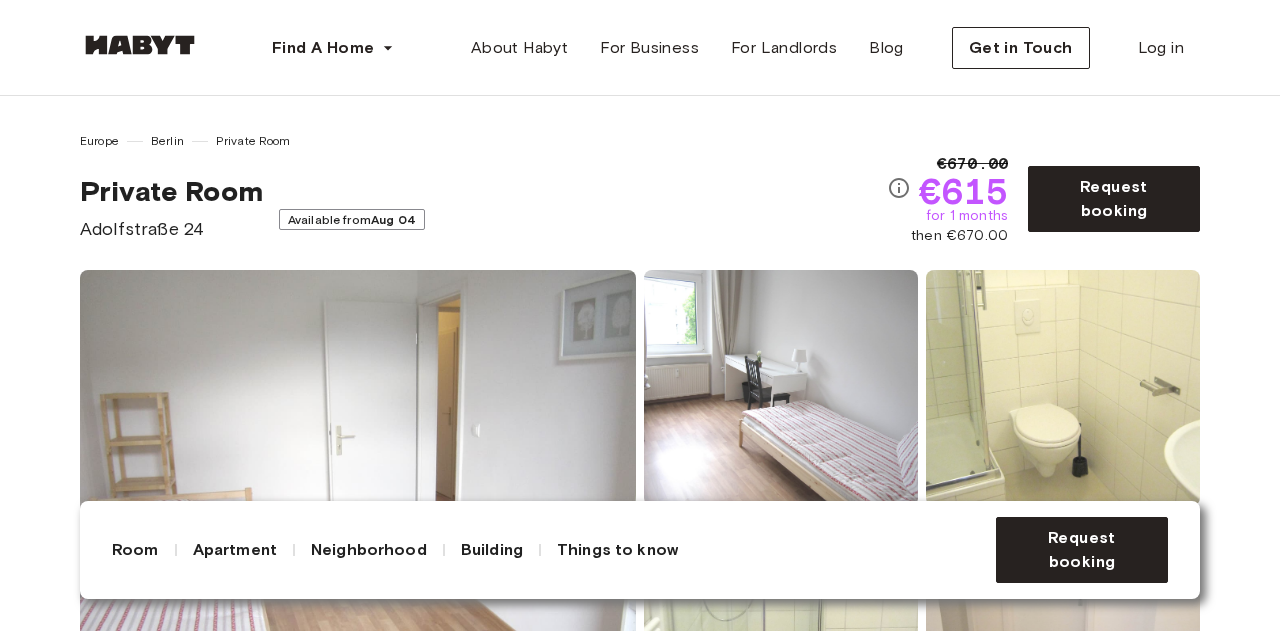 scroll, scrollTop: 0, scrollLeft: 0, axis: both 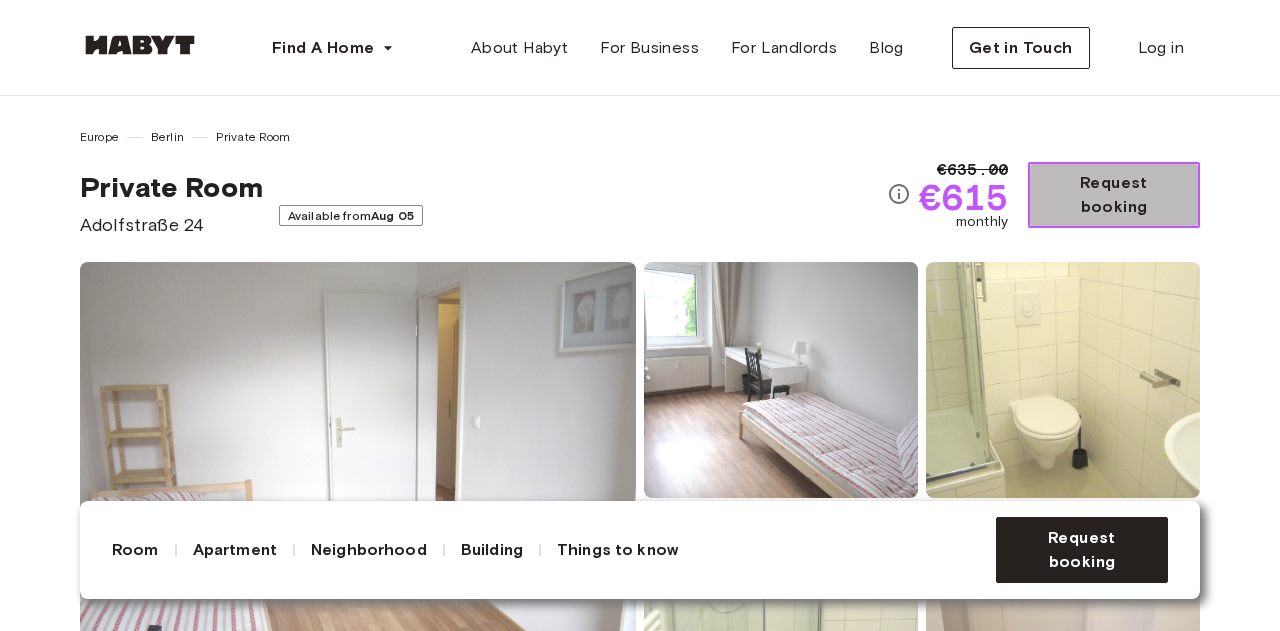 click on "Request booking" at bounding box center (1114, 195) 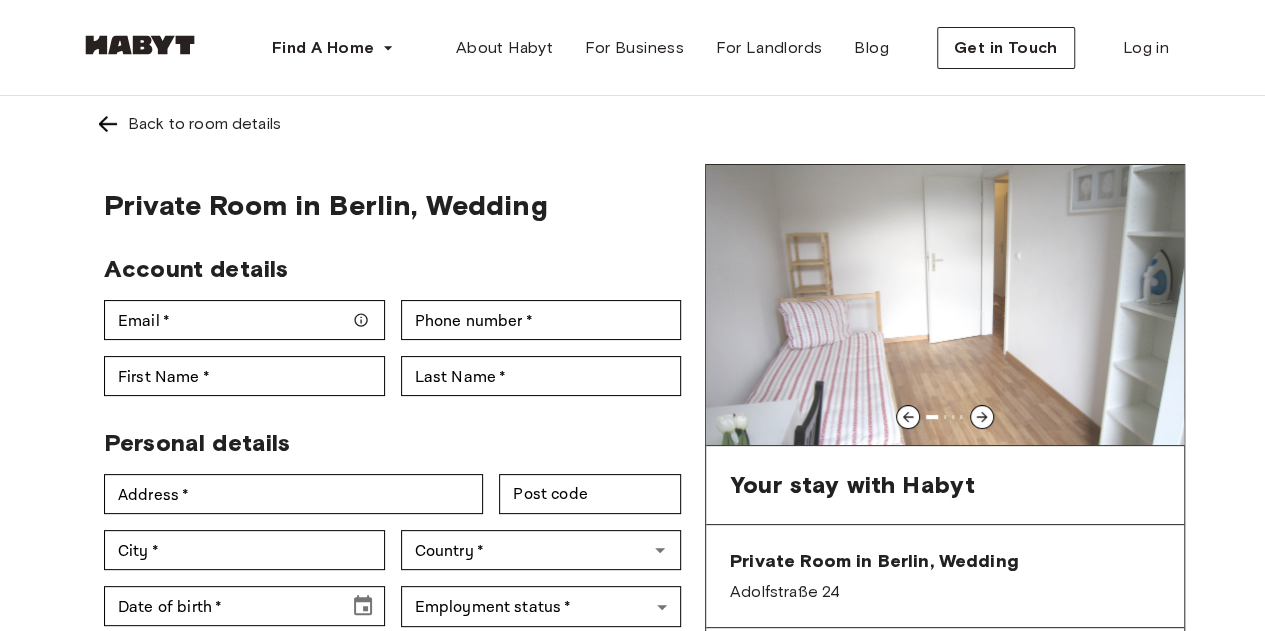 click at bounding box center [108, 124] 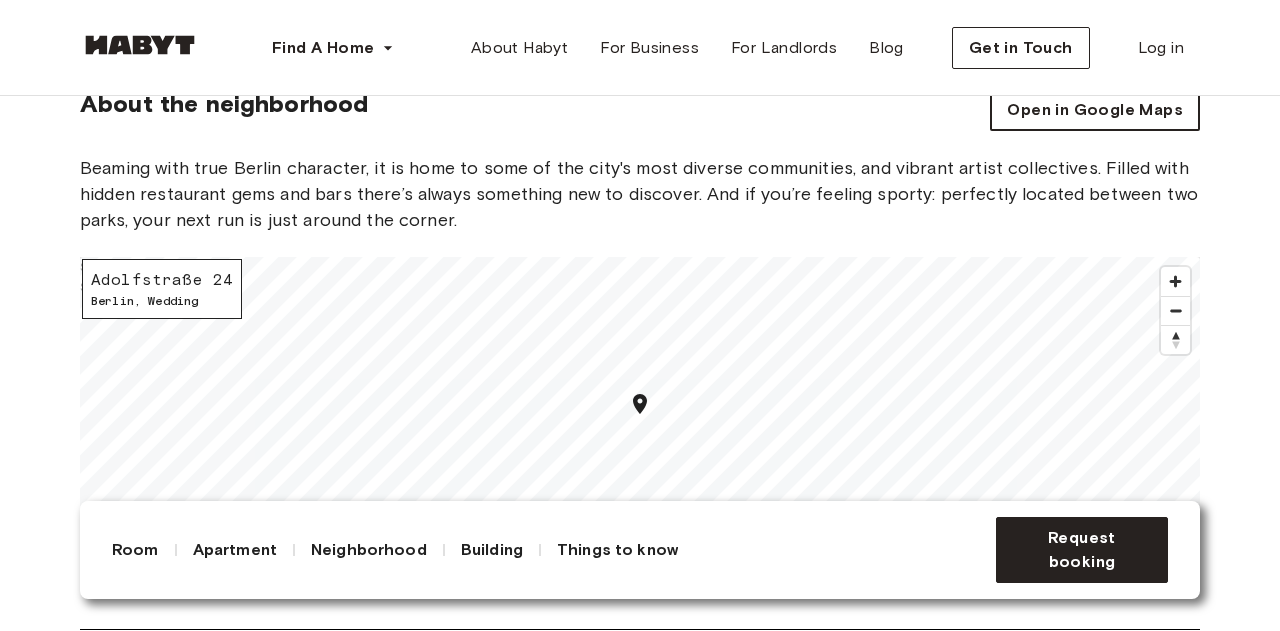 scroll, scrollTop: 1854, scrollLeft: 0, axis: vertical 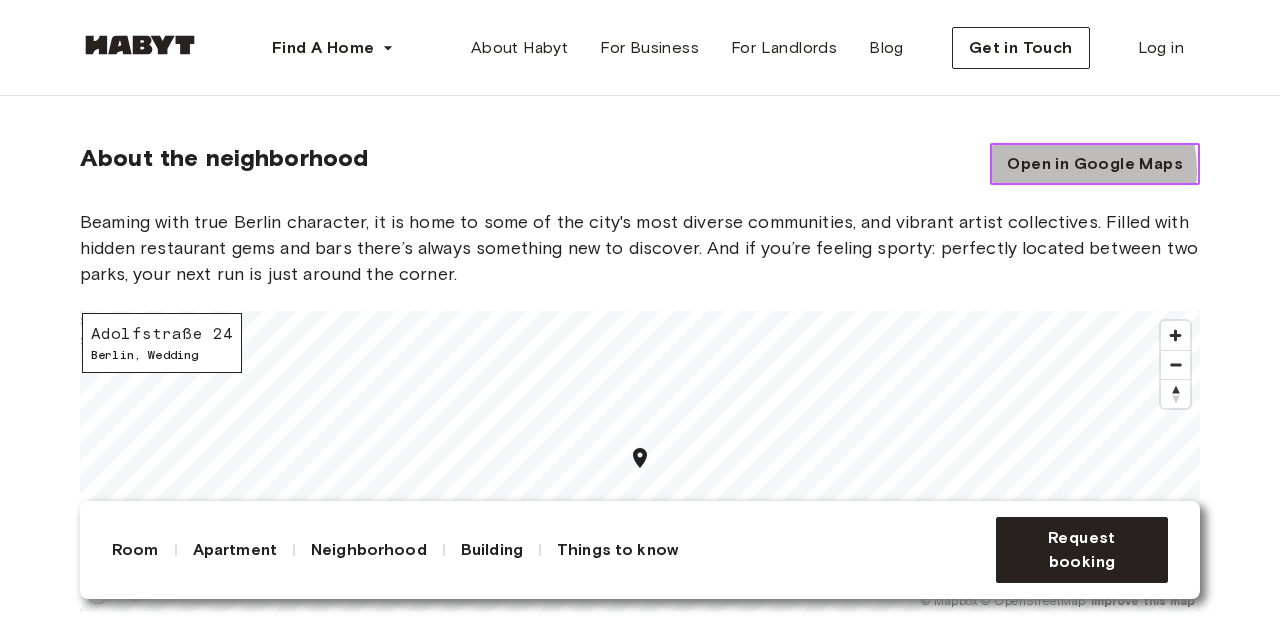 click on "Open in Google Maps" at bounding box center (1095, 164) 